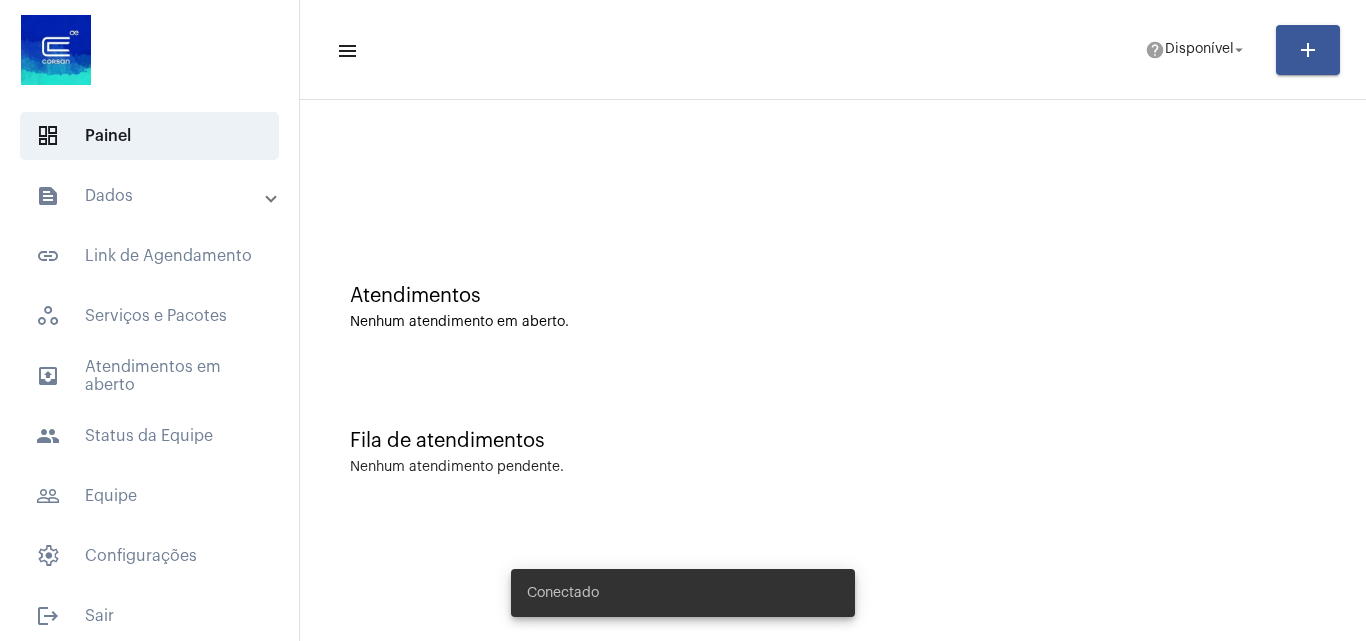 scroll, scrollTop: 0, scrollLeft: 0, axis: both 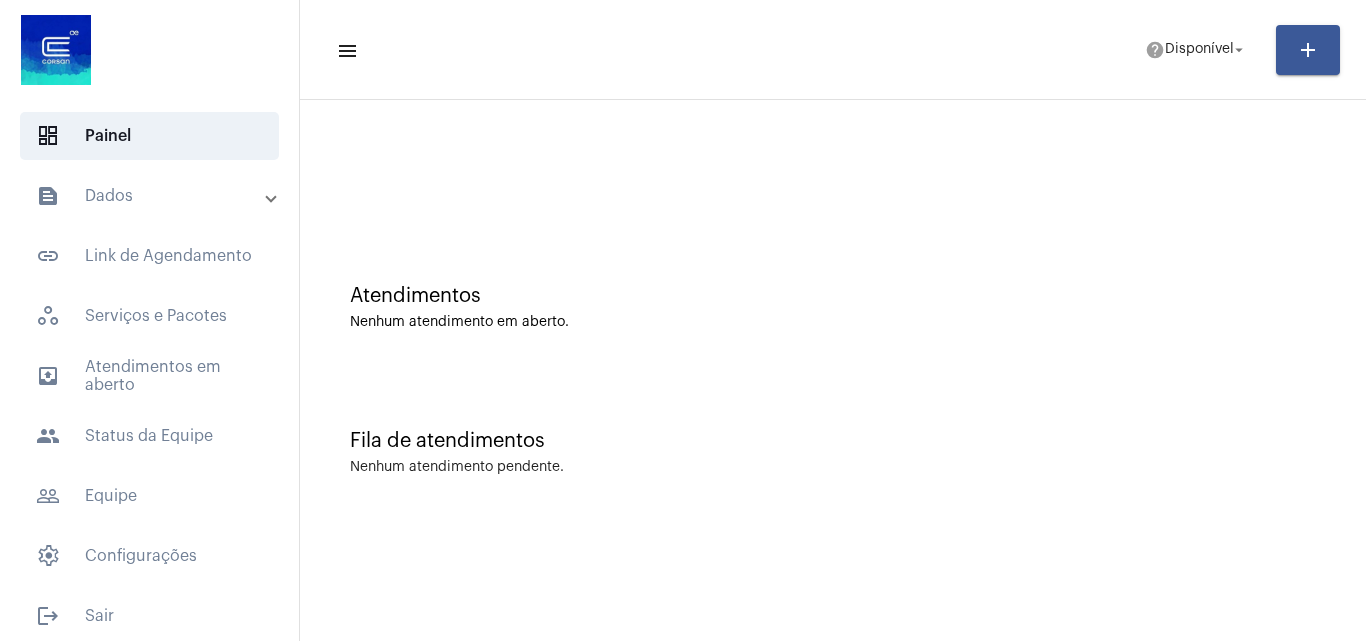 click on "text_snippet_outlined  Dados" at bounding box center [151, 196] 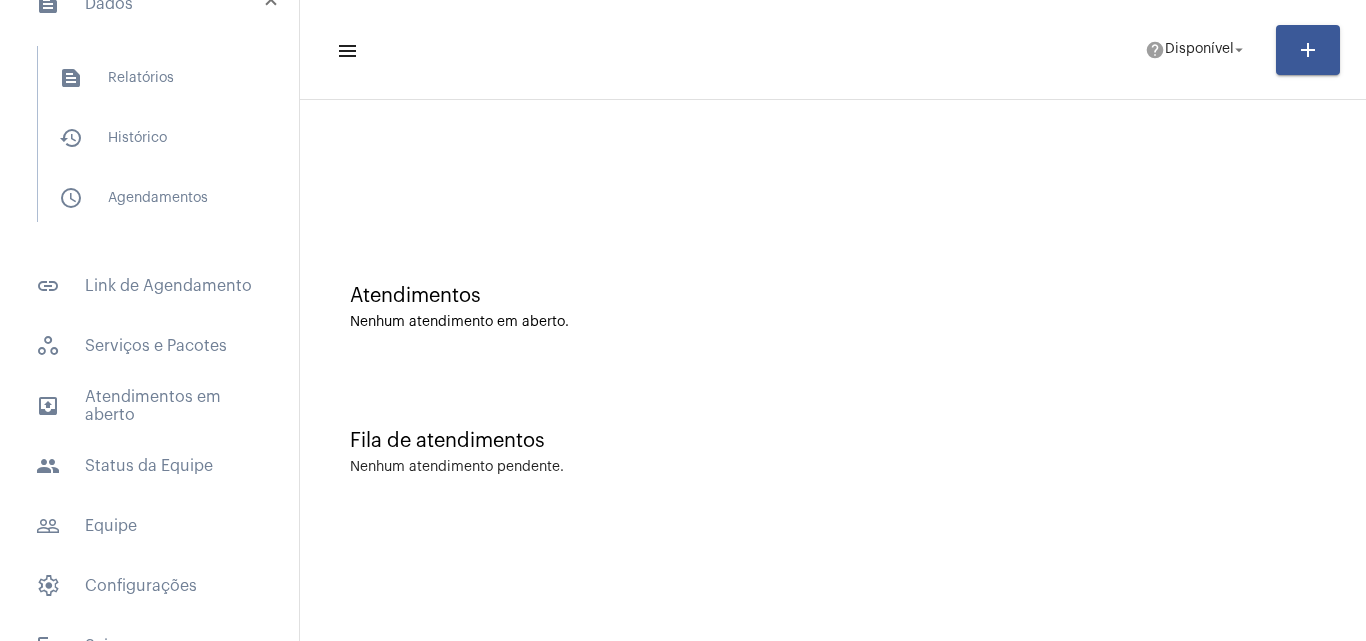 scroll, scrollTop: 0, scrollLeft: 0, axis: both 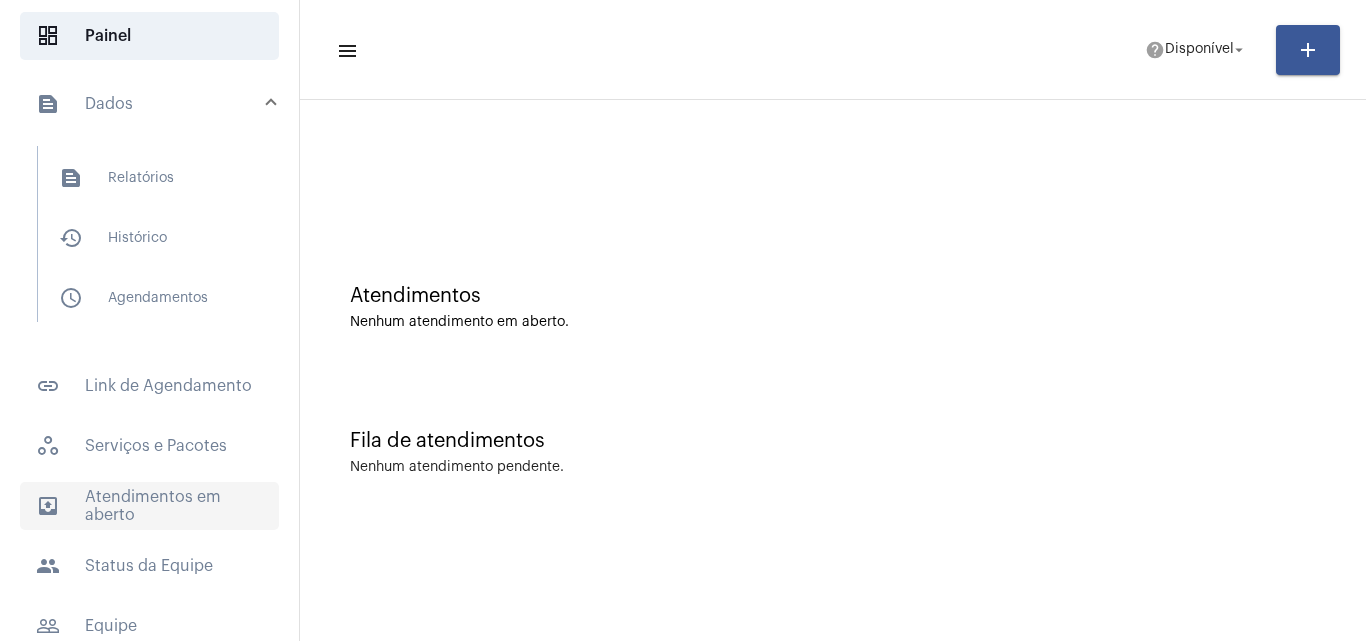 click on "outbox_outline  Atendimentos em aberto" 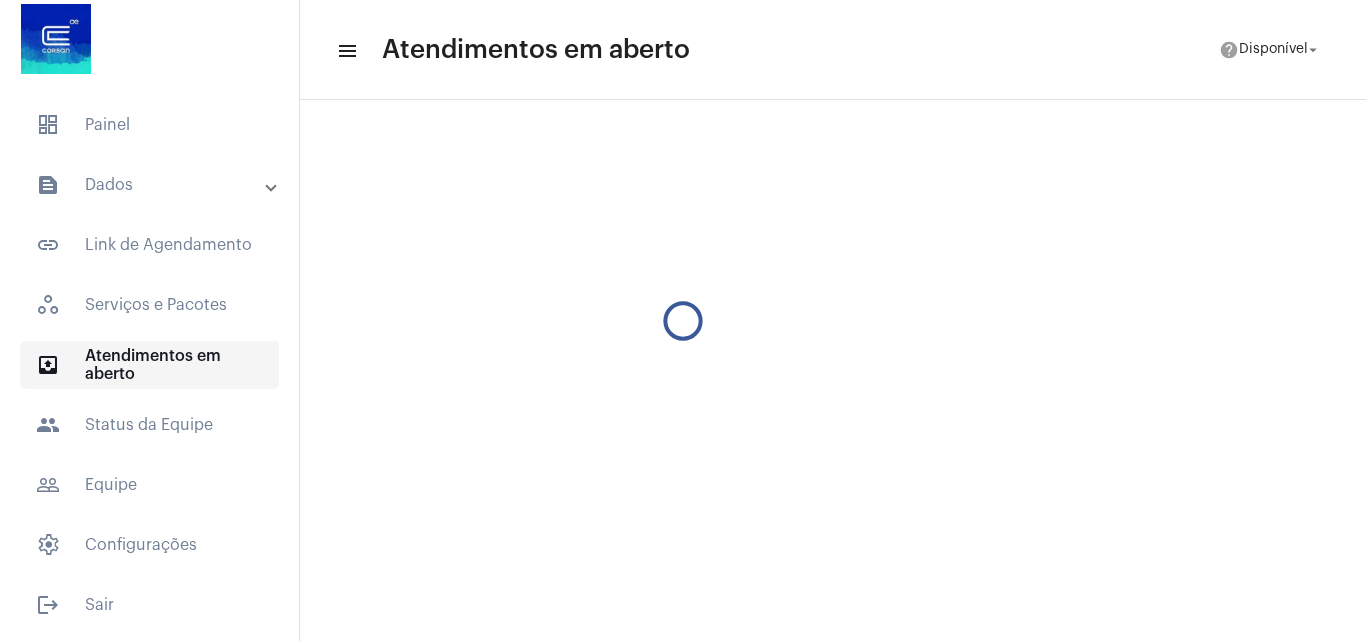 scroll, scrollTop: 11, scrollLeft: 0, axis: vertical 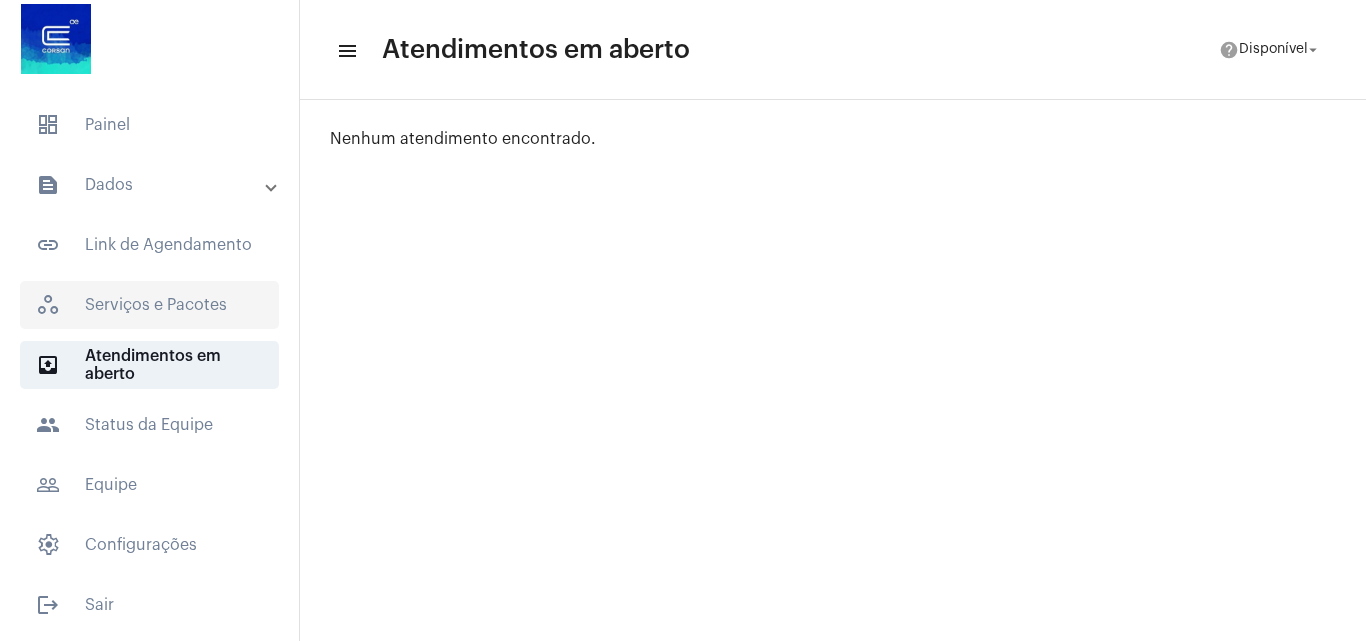 click on "workspaces_outlined   Serviços e Pacotes" 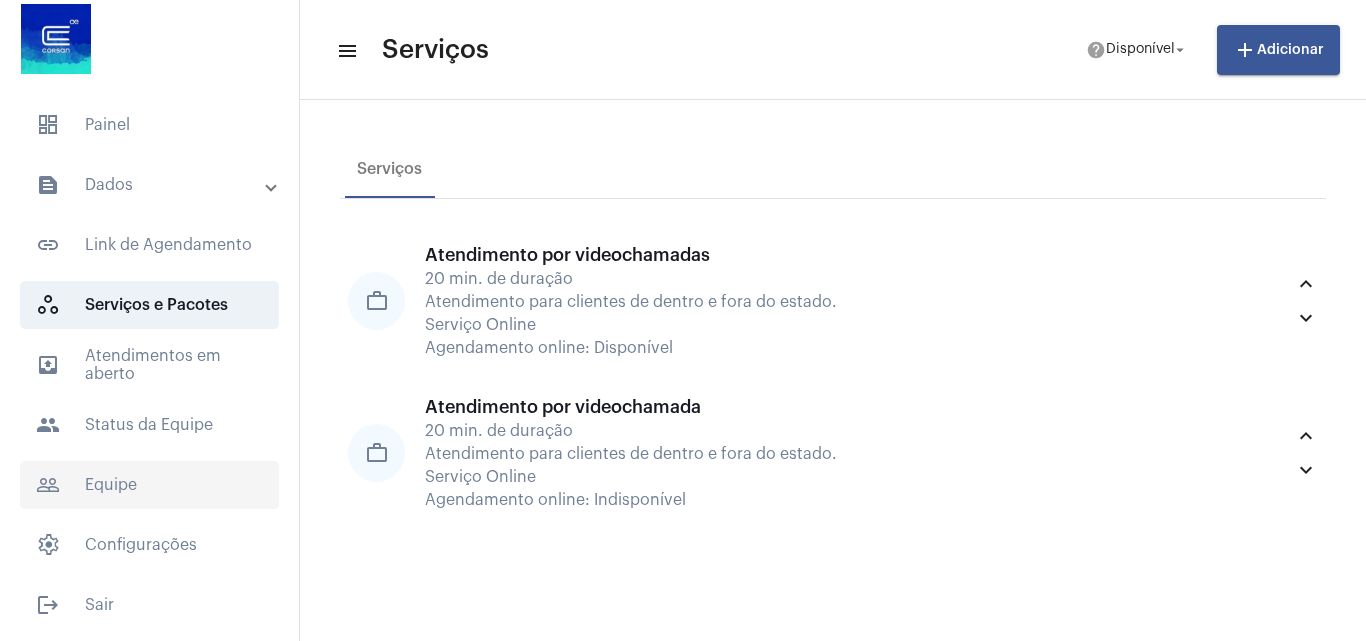 click on "people_outline  Equipe" 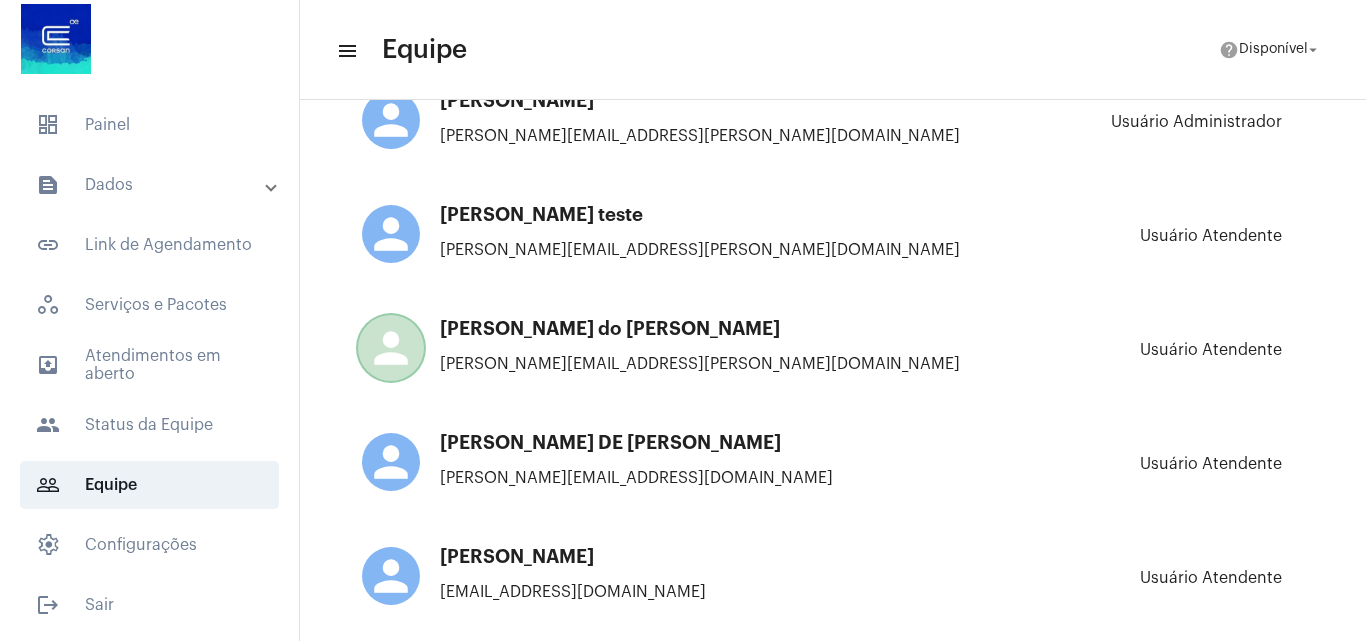 scroll, scrollTop: 0, scrollLeft: 0, axis: both 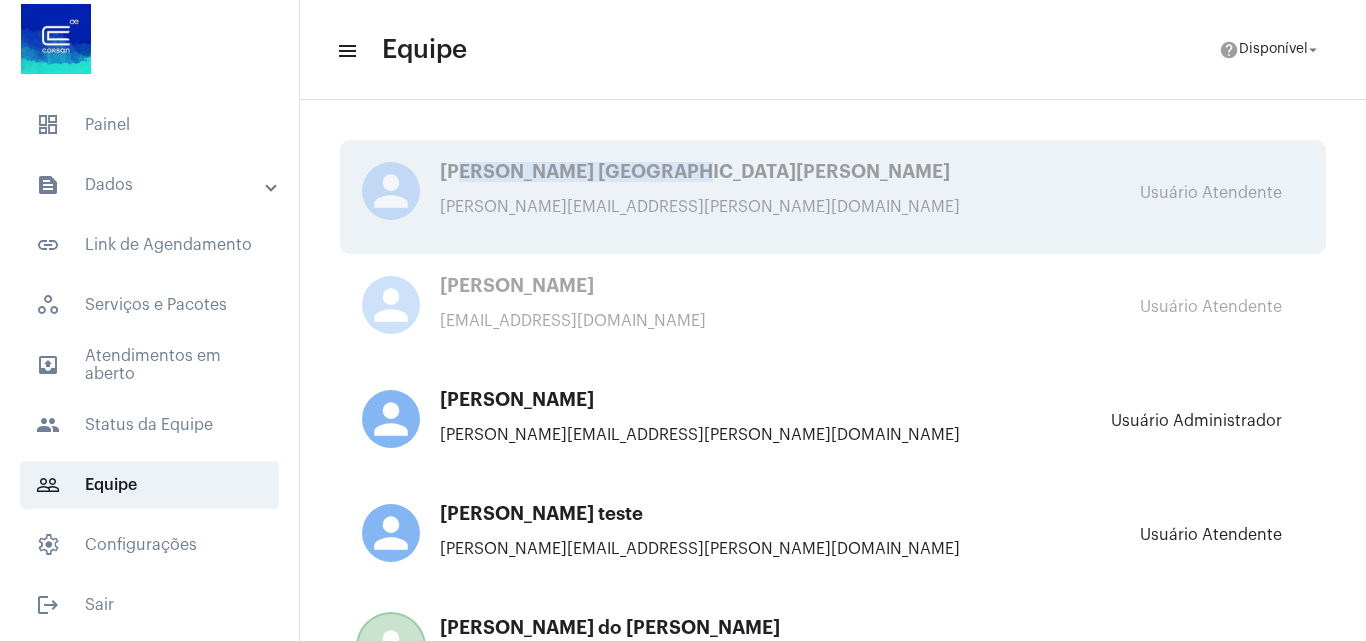 drag, startPoint x: 456, startPoint y: 178, endPoint x: 660, endPoint y: 177, distance: 204.00246 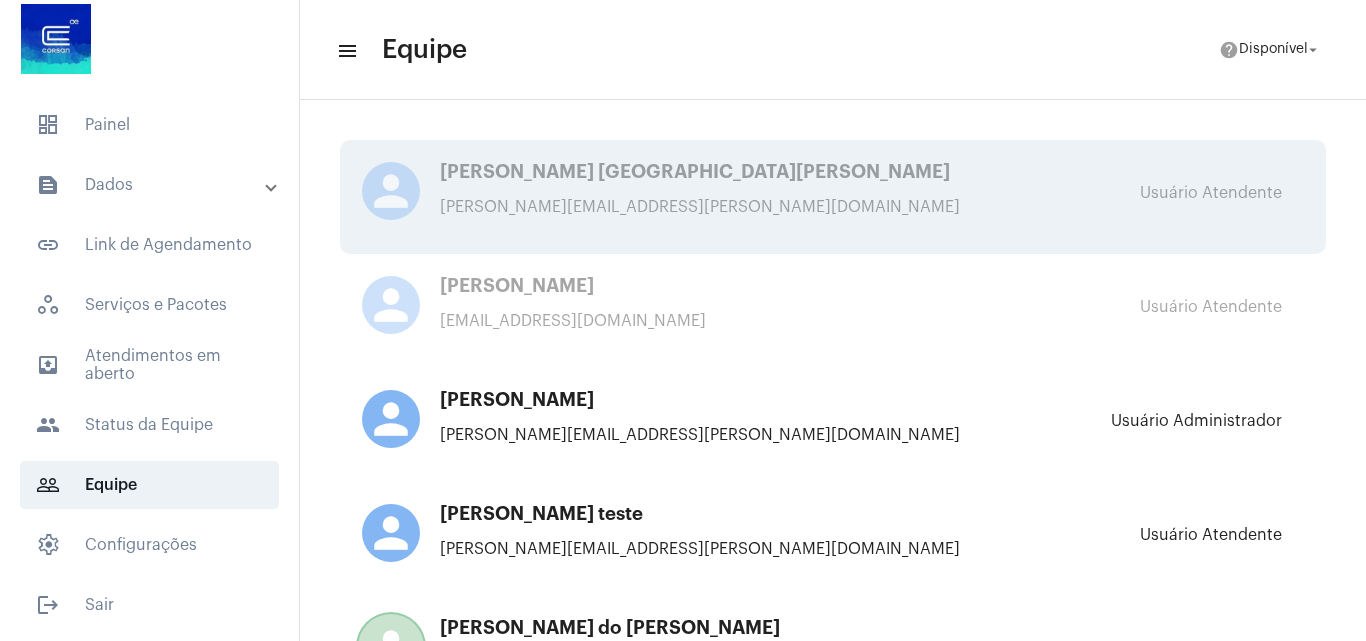 drag, startPoint x: 543, startPoint y: 216, endPoint x: 471, endPoint y: 206, distance: 72.691124 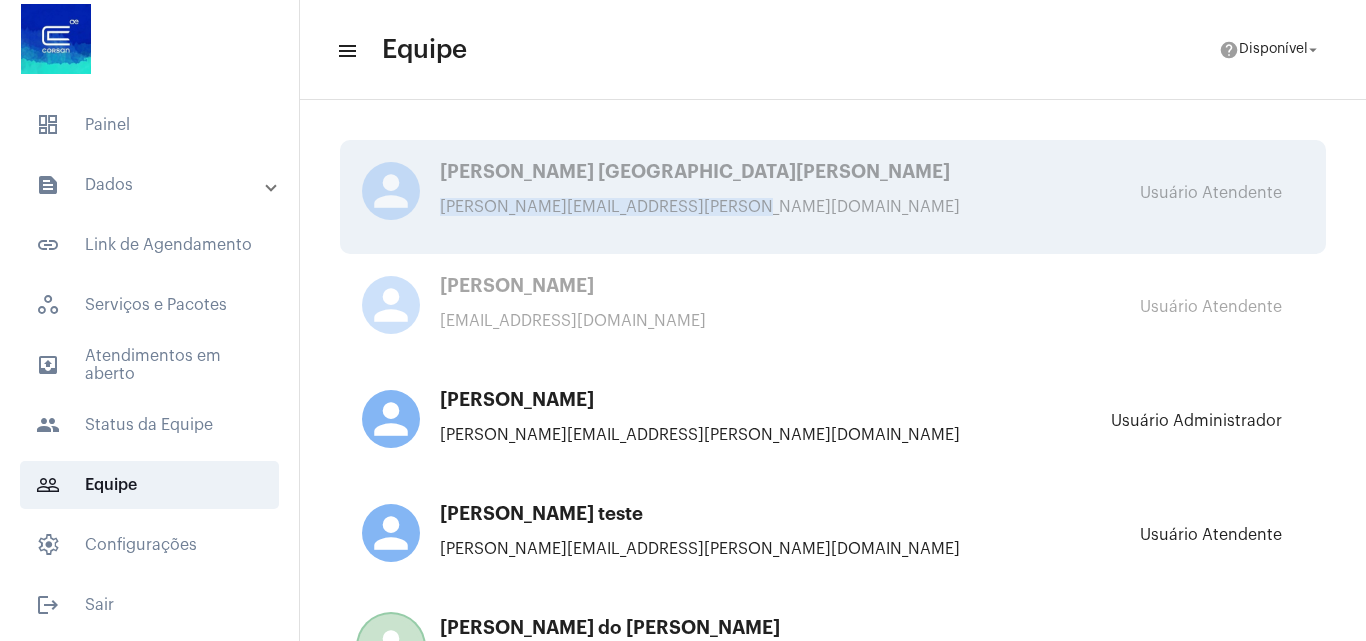 drag, startPoint x: 431, startPoint y: 205, endPoint x: 724, endPoint y: 198, distance: 293.08362 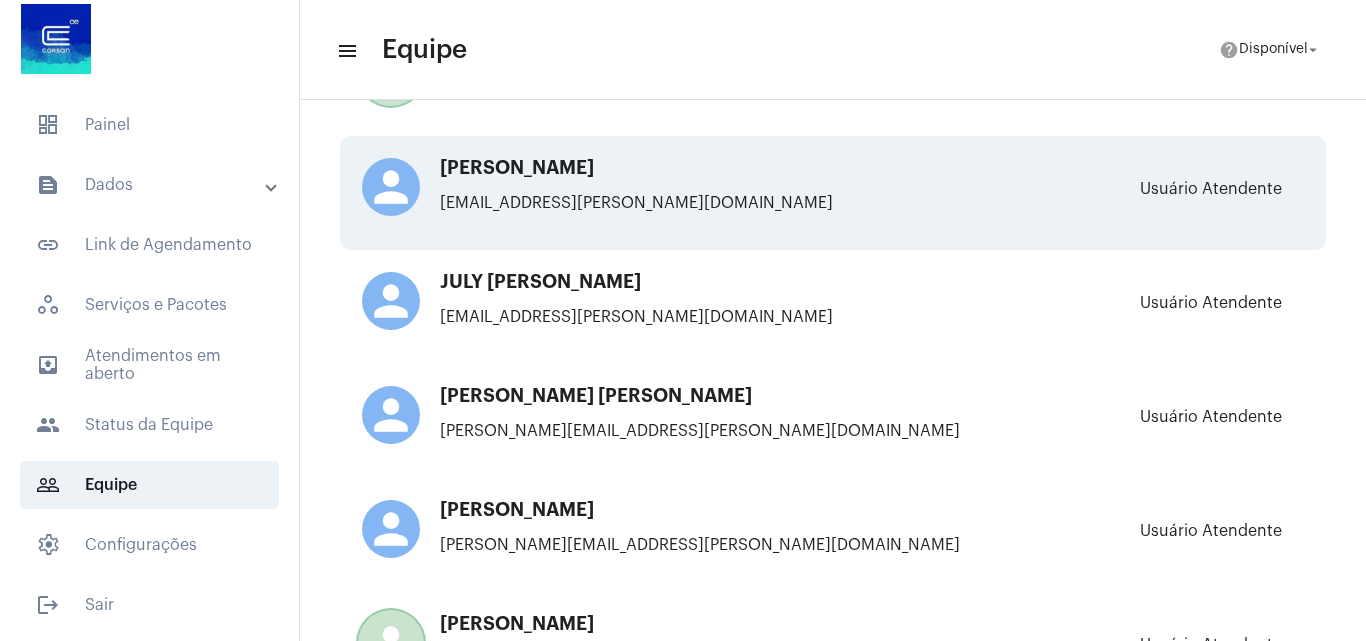 scroll, scrollTop: 7747, scrollLeft: 0, axis: vertical 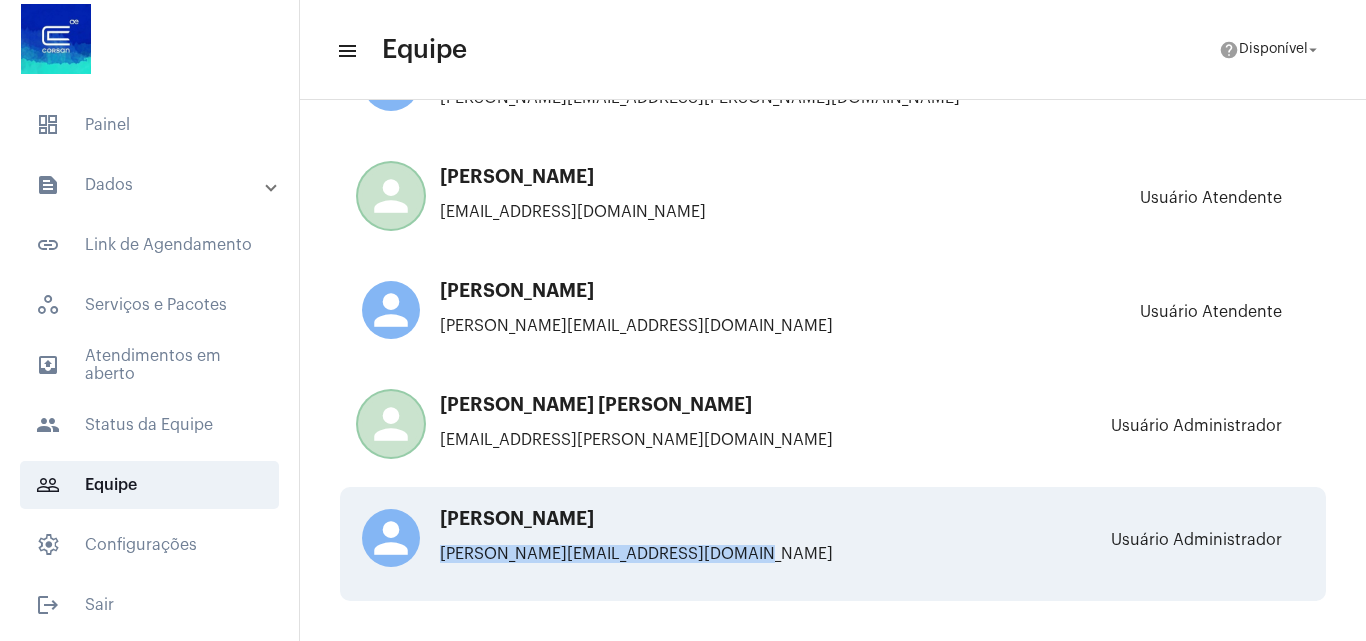 drag, startPoint x: 433, startPoint y: 553, endPoint x: 794, endPoint y: 572, distance: 361.49966 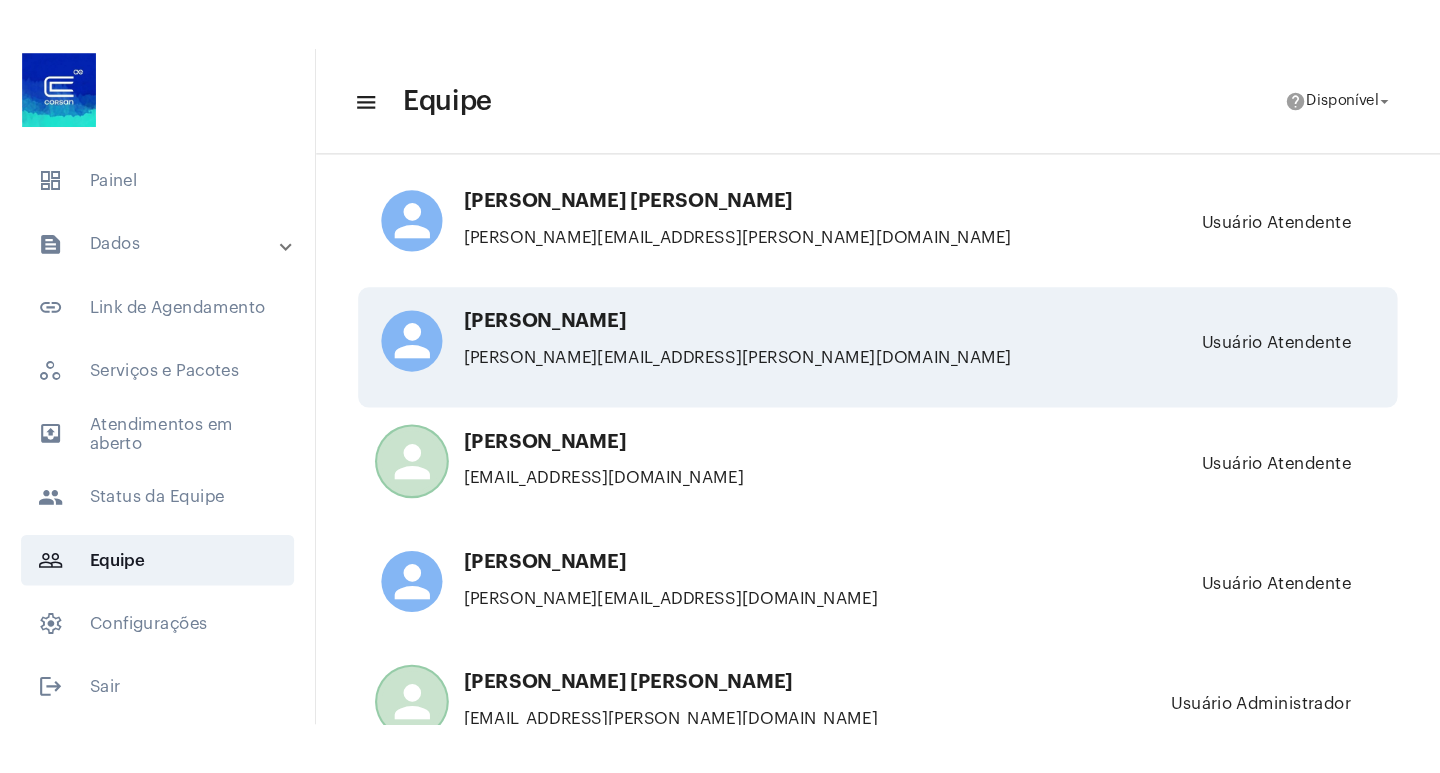 scroll, scrollTop: 7447, scrollLeft: 0, axis: vertical 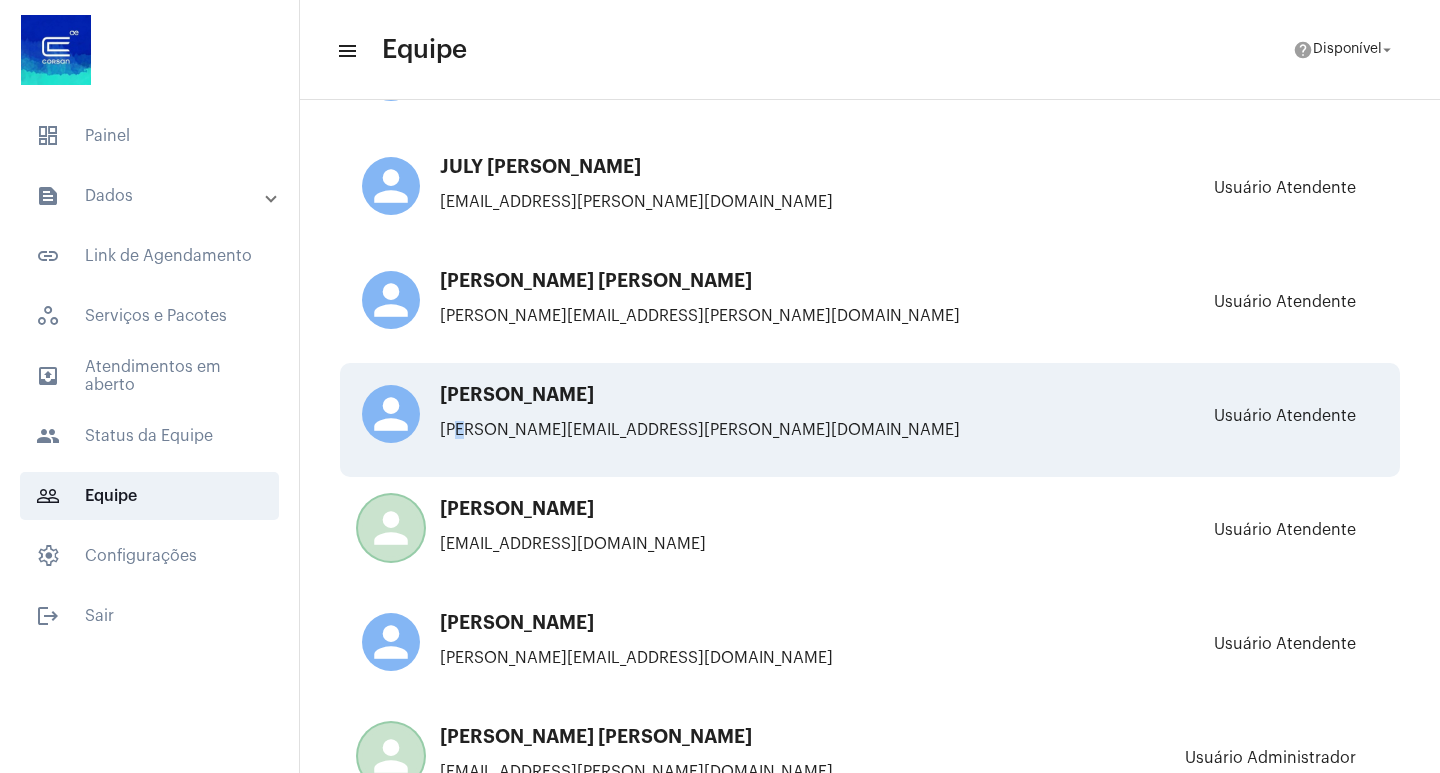 click on "[PERSON_NAME][EMAIL_ADDRESS][PERSON_NAME][DOMAIN_NAME]" 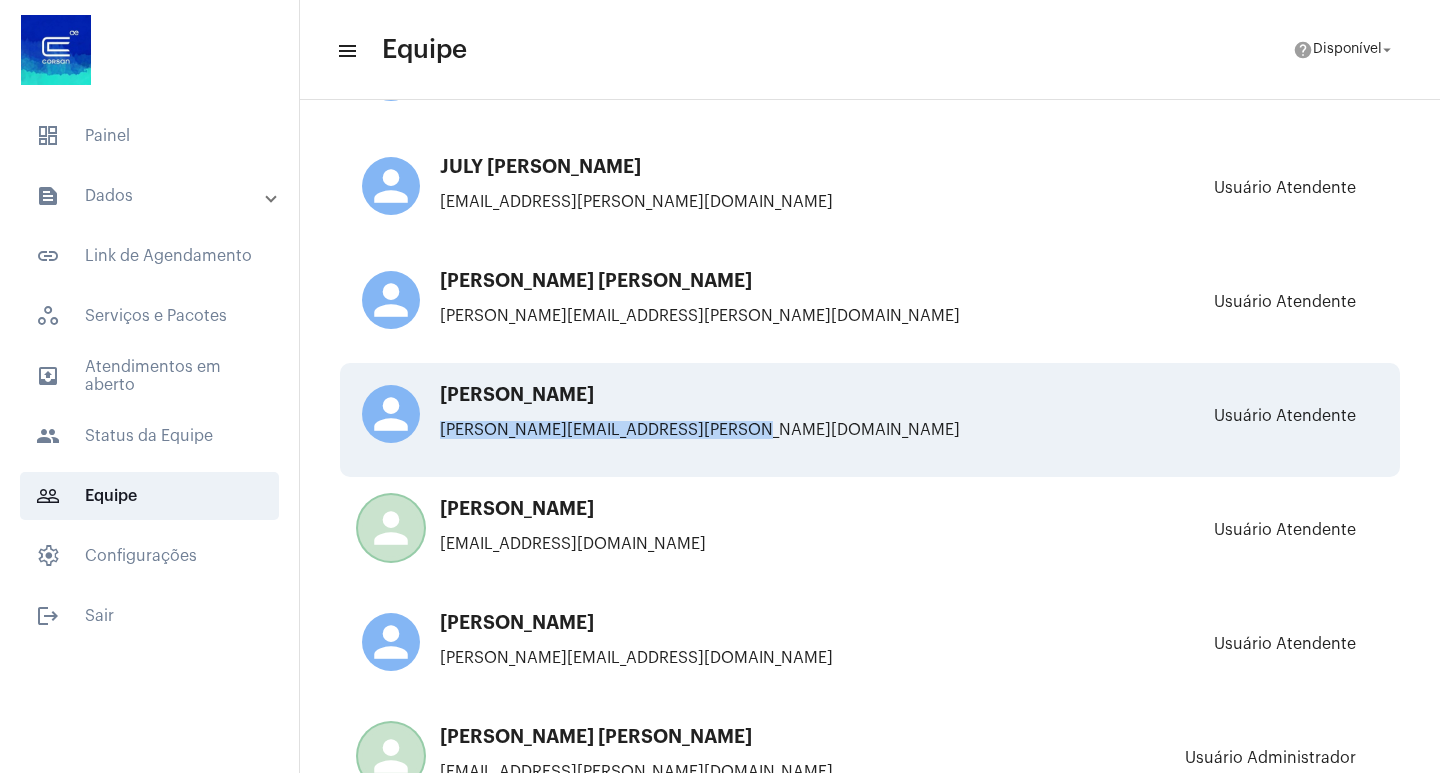 drag, startPoint x: 436, startPoint y: 430, endPoint x: 815, endPoint y: 441, distance: 379.1596 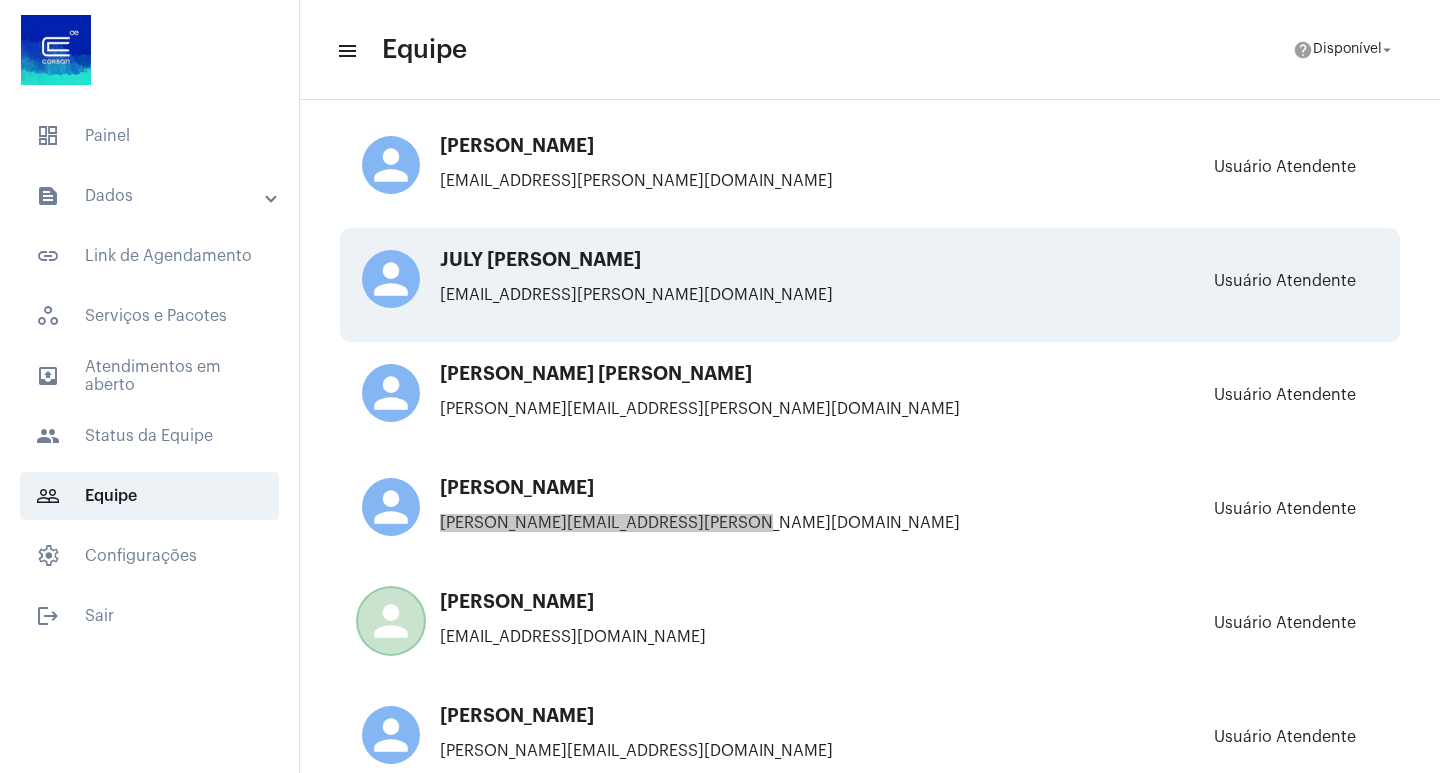 scroll, scrollTop: 7215, scrollLeft: 0, axis: vertical 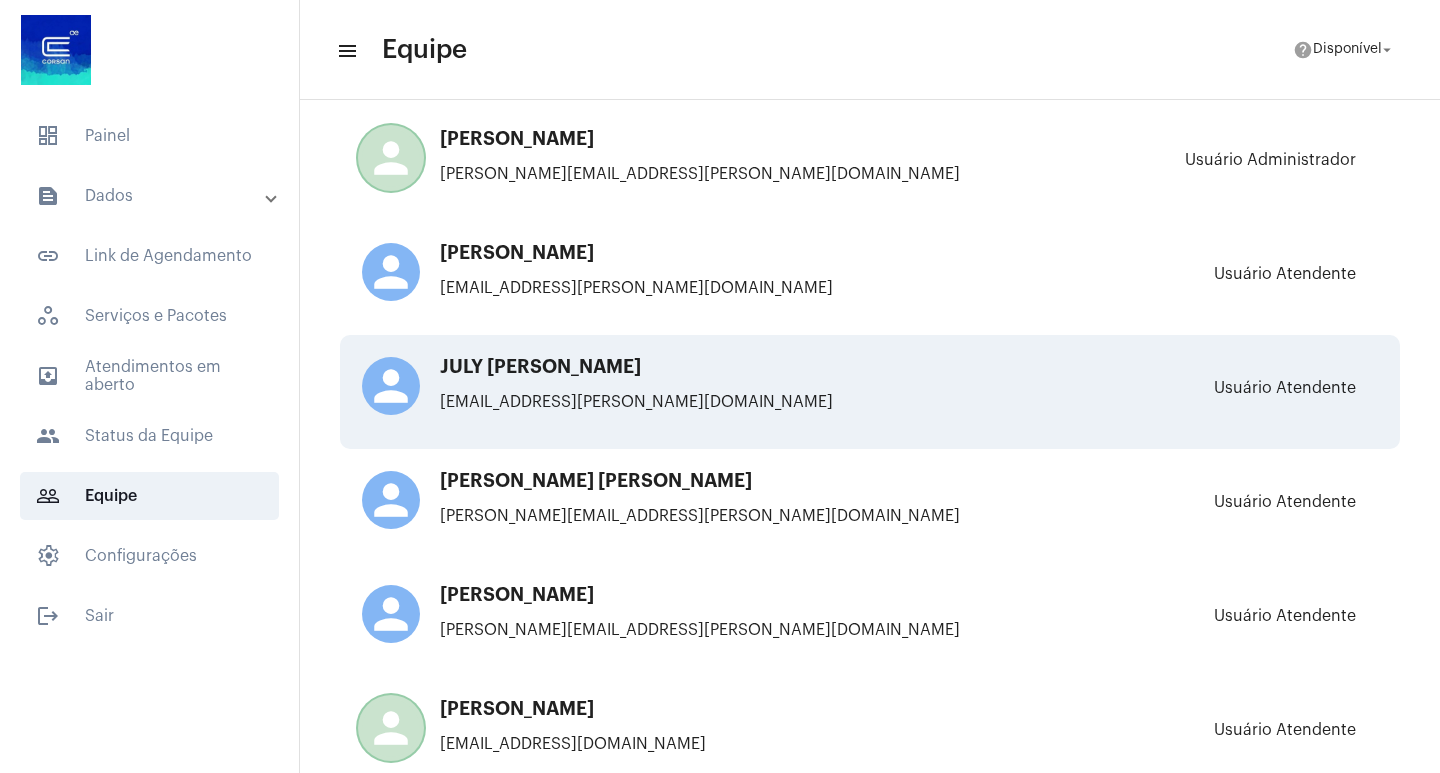 click on "[EMAIL_ADDRESS][PERSON_NAME][DOMAIN_NAME]" 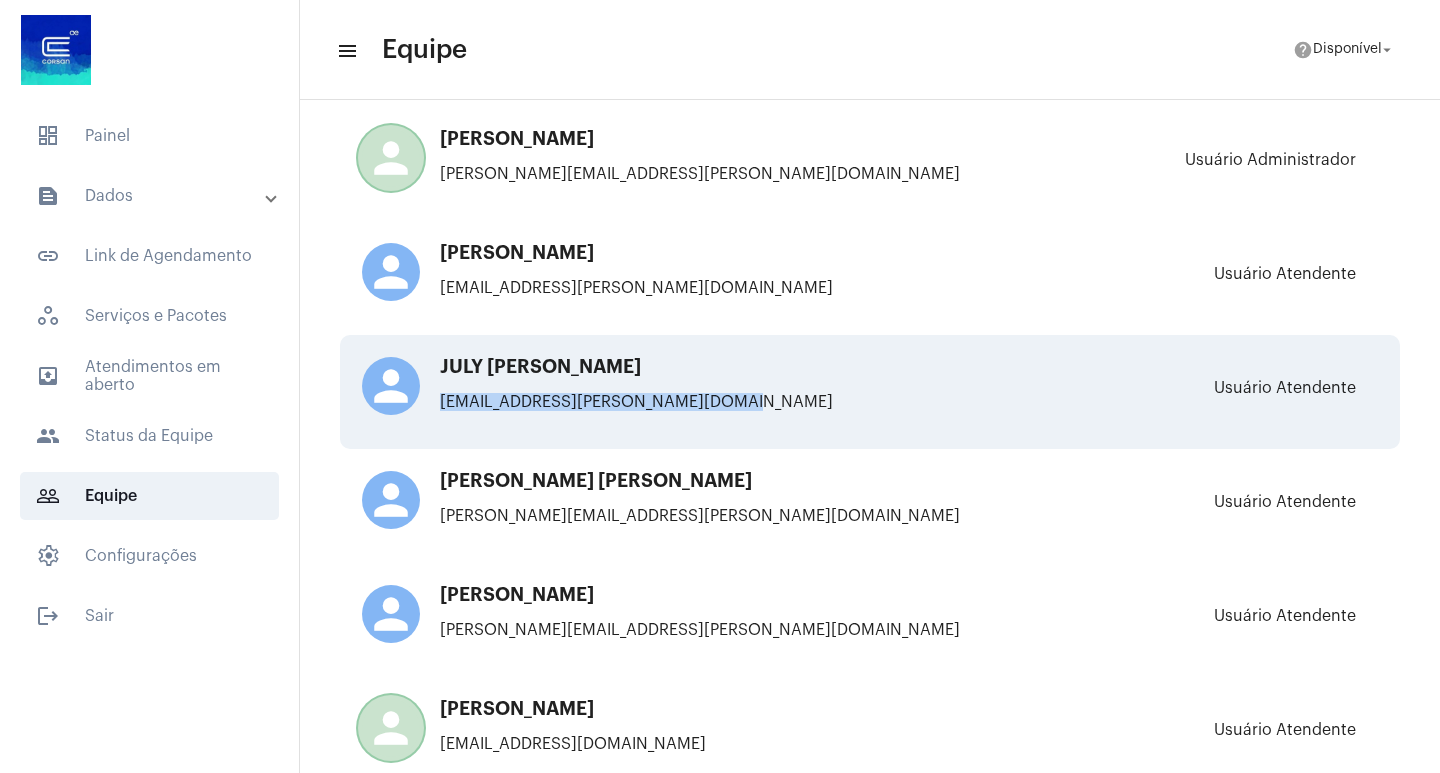 drag, startPoint x: 432, startPoint y: 400, endPoint x: 856, endPoint y: 401, distance: 424.0012 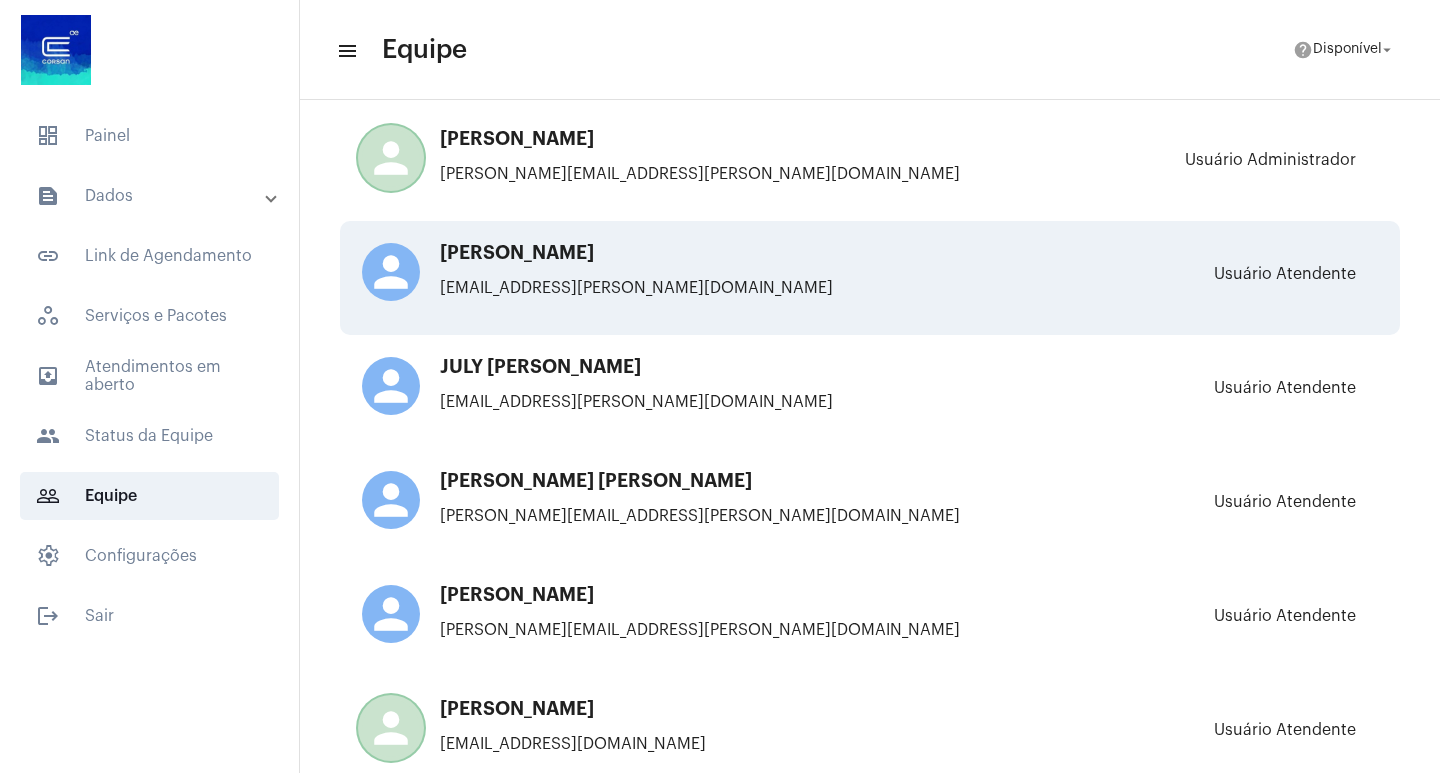 drag, startPoint x: 543, startPoint y: 366, endPoint x: 537, endPoint y: 243, distance: 123.146255 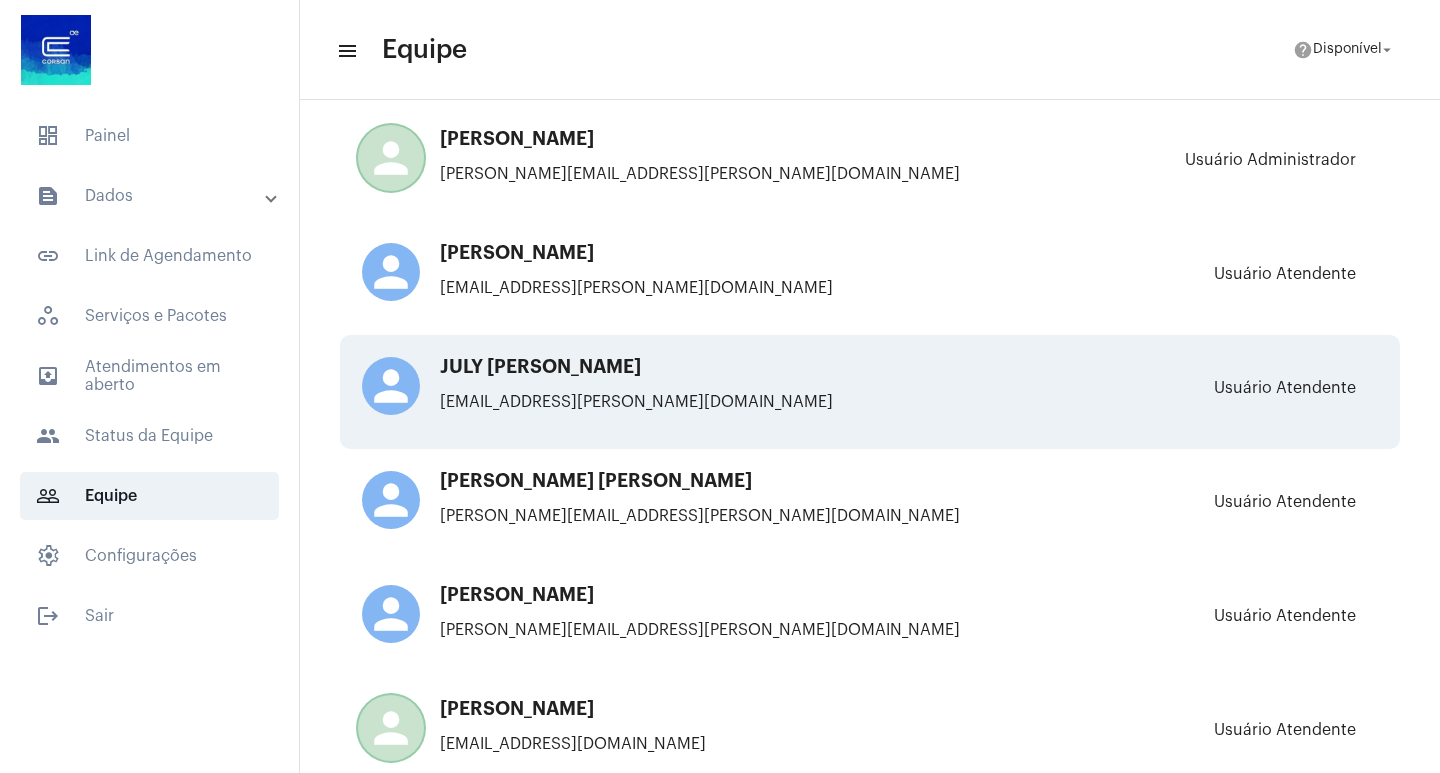 drag, startPoint x: 438, startPoint y: 357, endPoint x: 838, endPoint y: 359, distance: 400.005 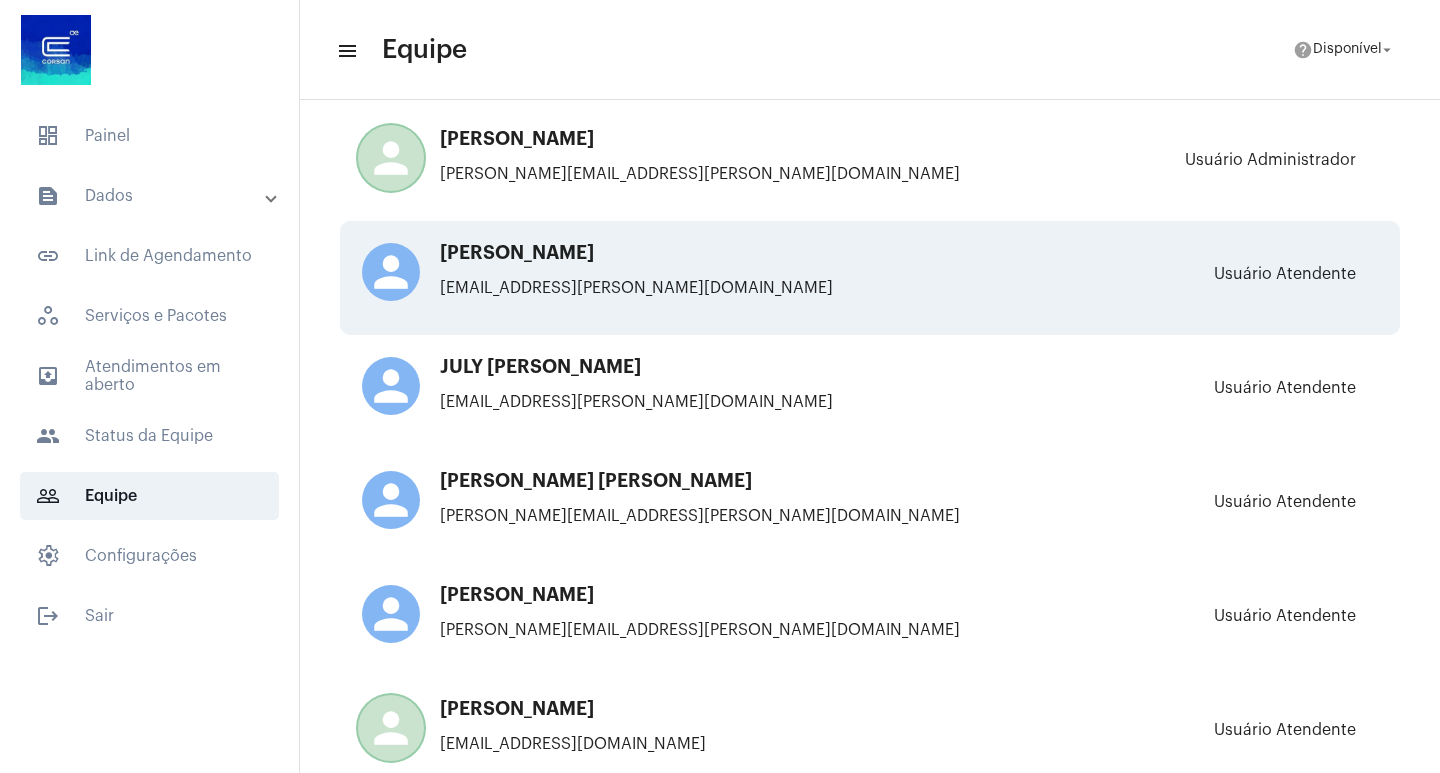 copy on "JULY [PERSON_NAME]" 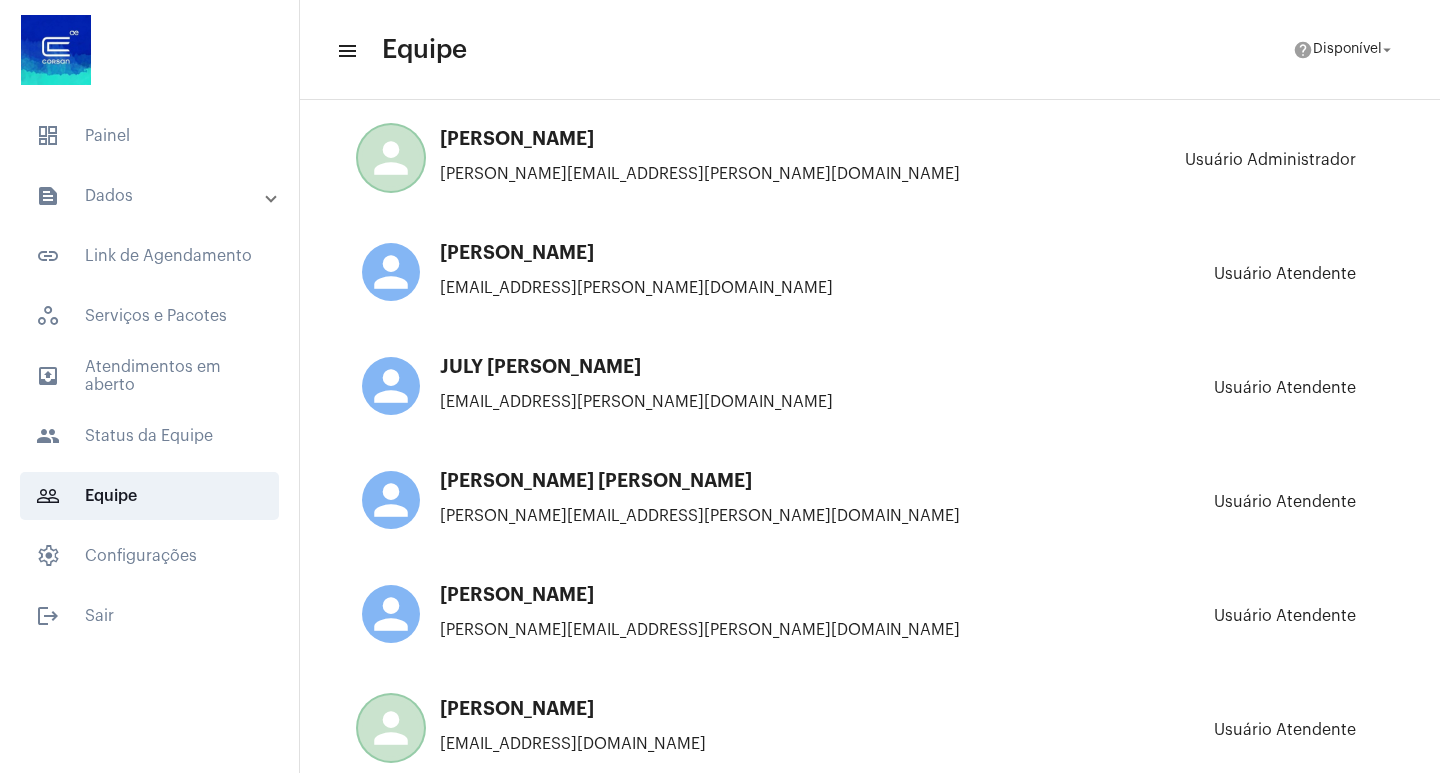 copy on "[PERSON_NAME]" 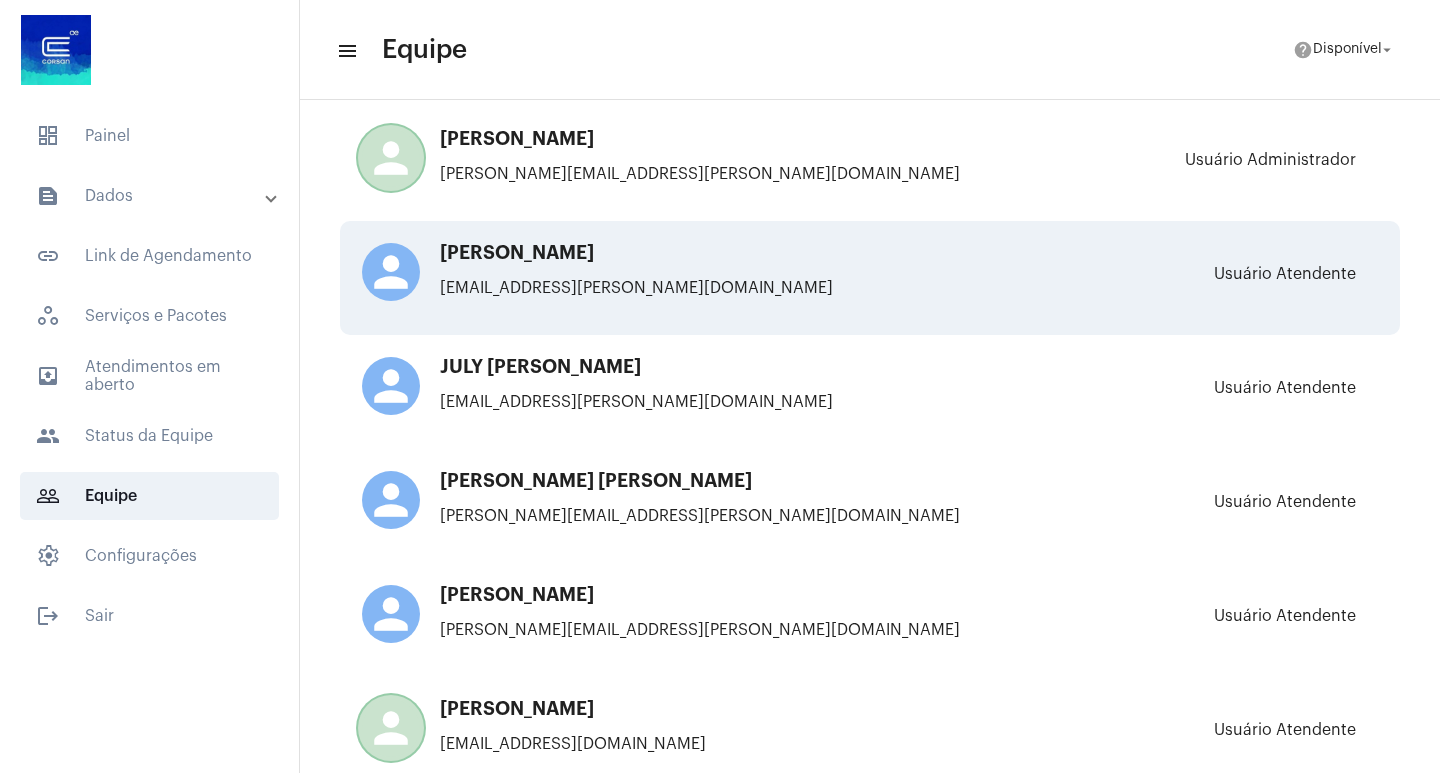 drag, startPoint x: 432, startPoint y: 349, endPoint x: 537, endPoint y: 304, distance: 114.236595 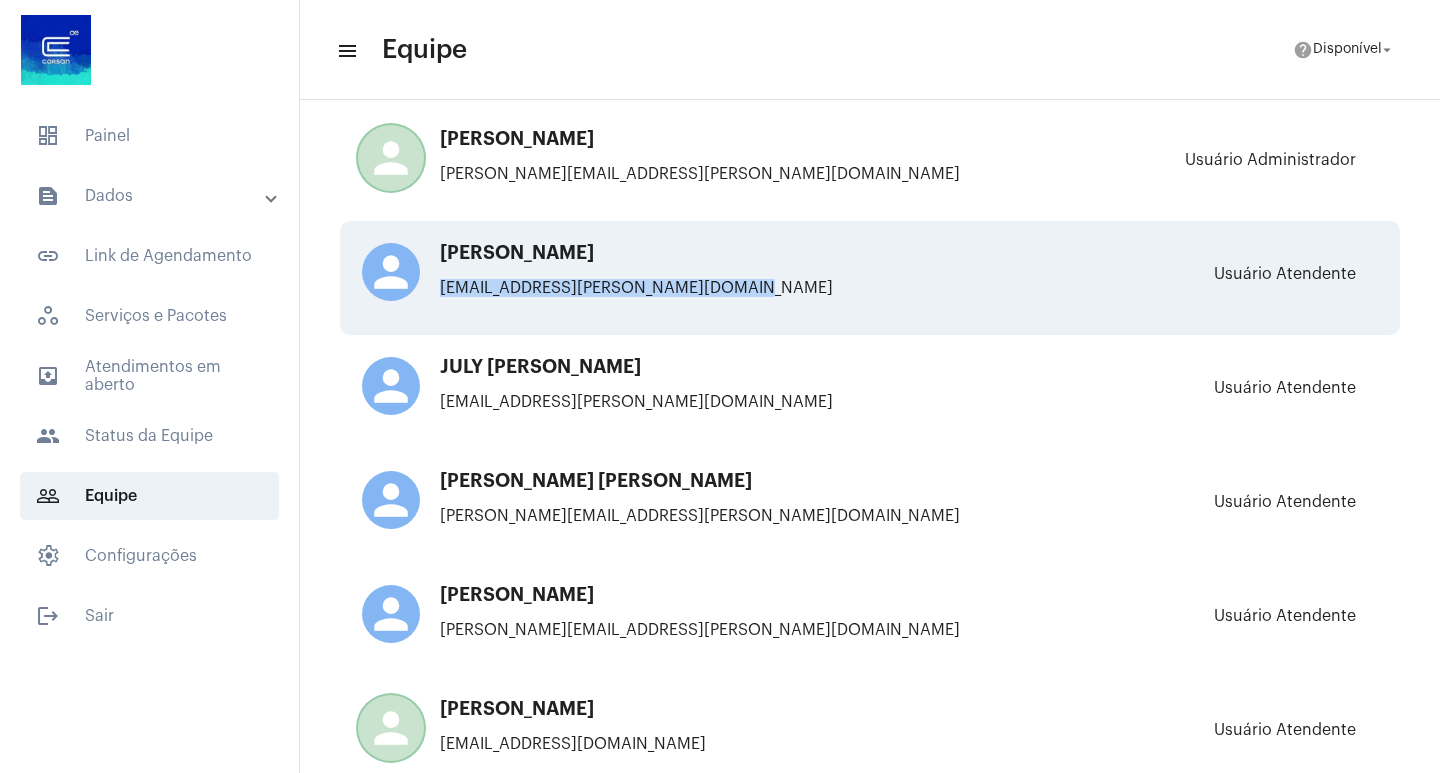 drag, startPoint x: 437, startPoint y: 284, endPoint x: 1099, endPoint y: 284, distance: 662 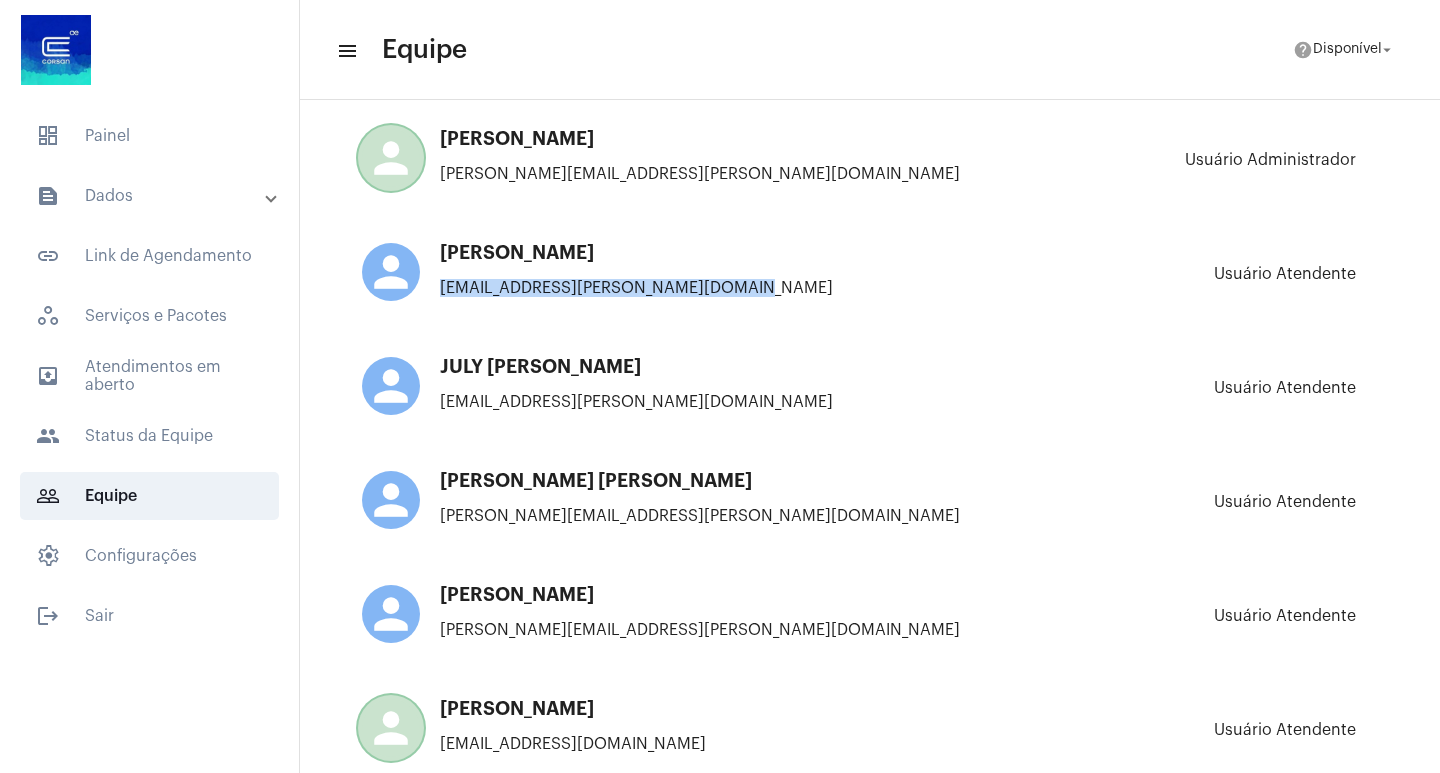 copy on "[EMAIL_ADDRESS][PERSON_NAME][DOMAIN_NAME]" 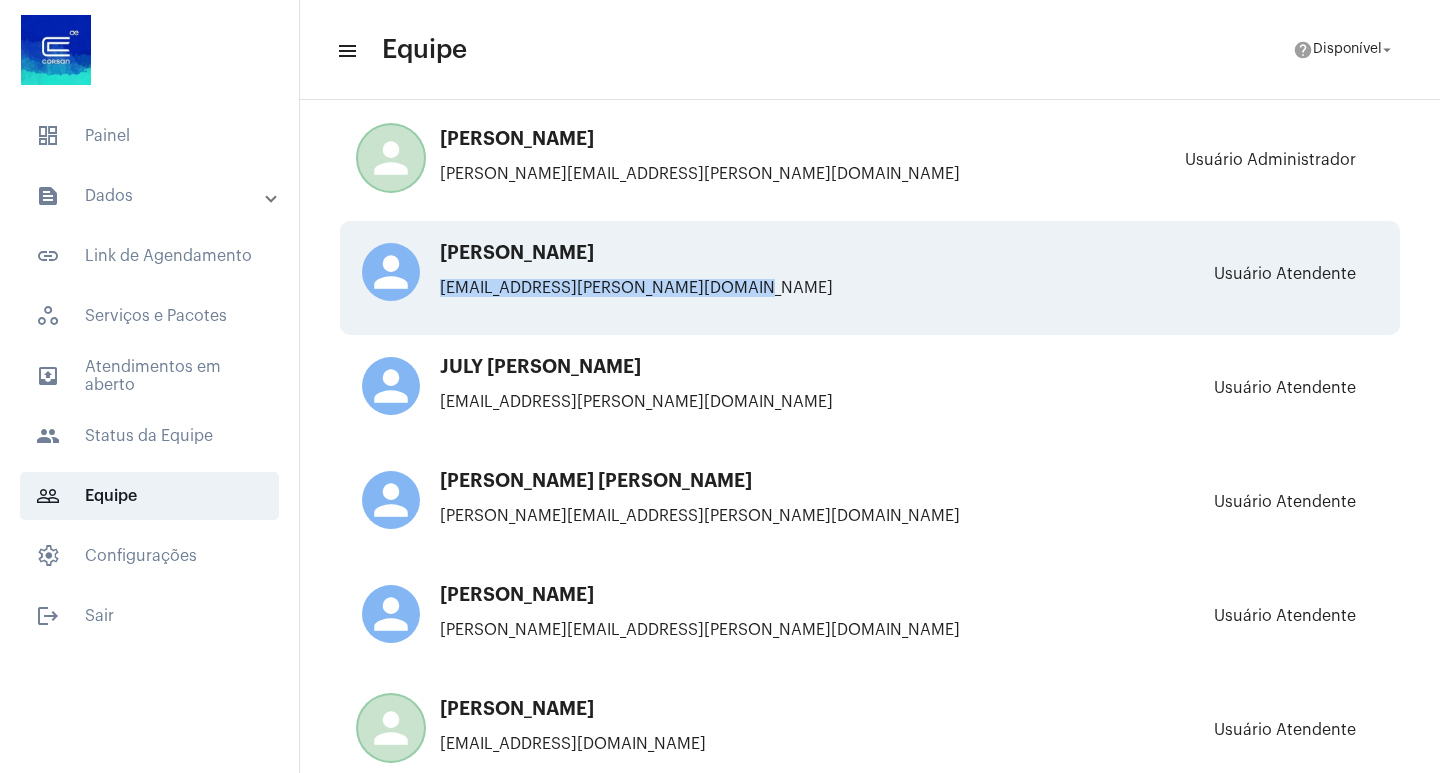 click on "person [PERSON_NAME] KLEIN [EMAIL_ADDRESS][PERSON_NAME][DOMAIN_NAME] Usuário Atendente" 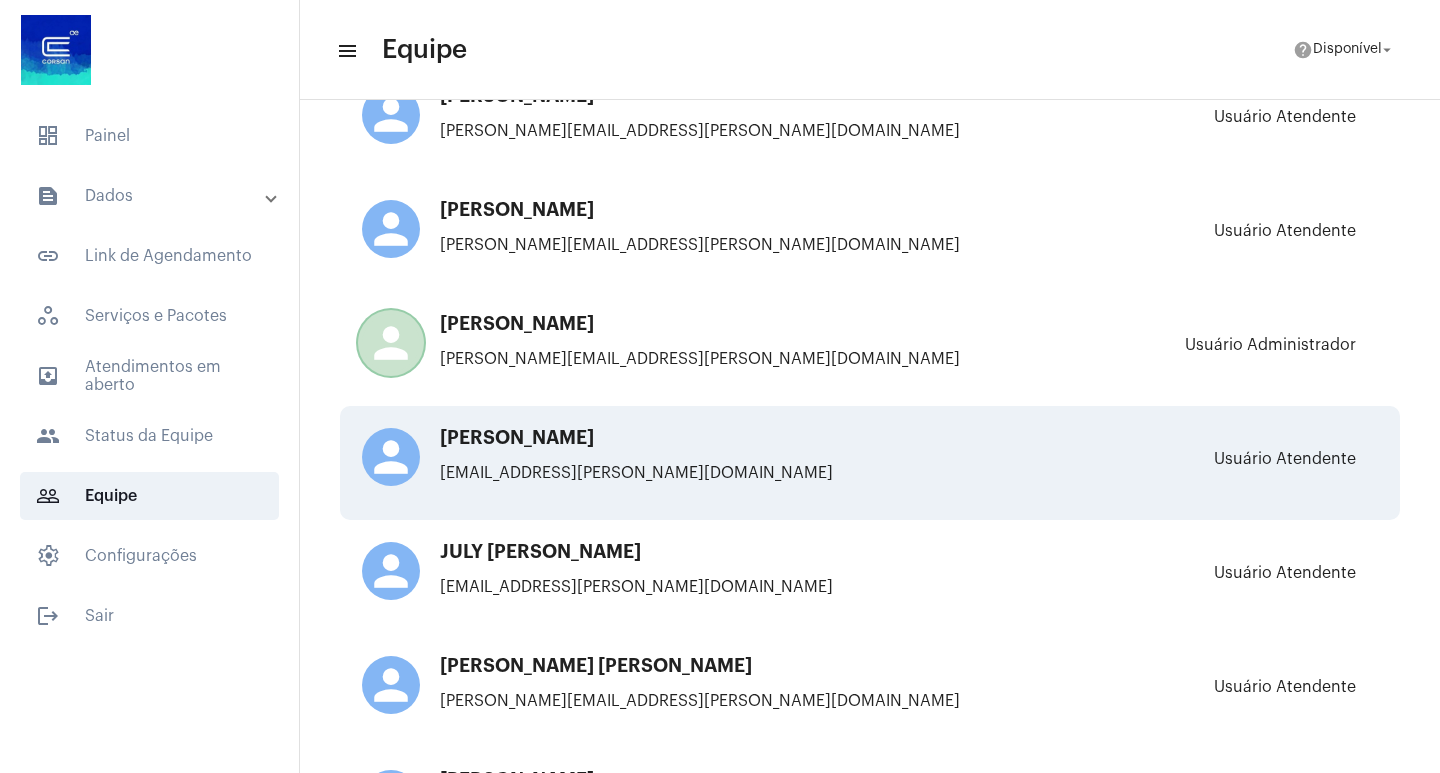 scroll, scrollTop: 6915, scrollLeft: 0, axis: vertical 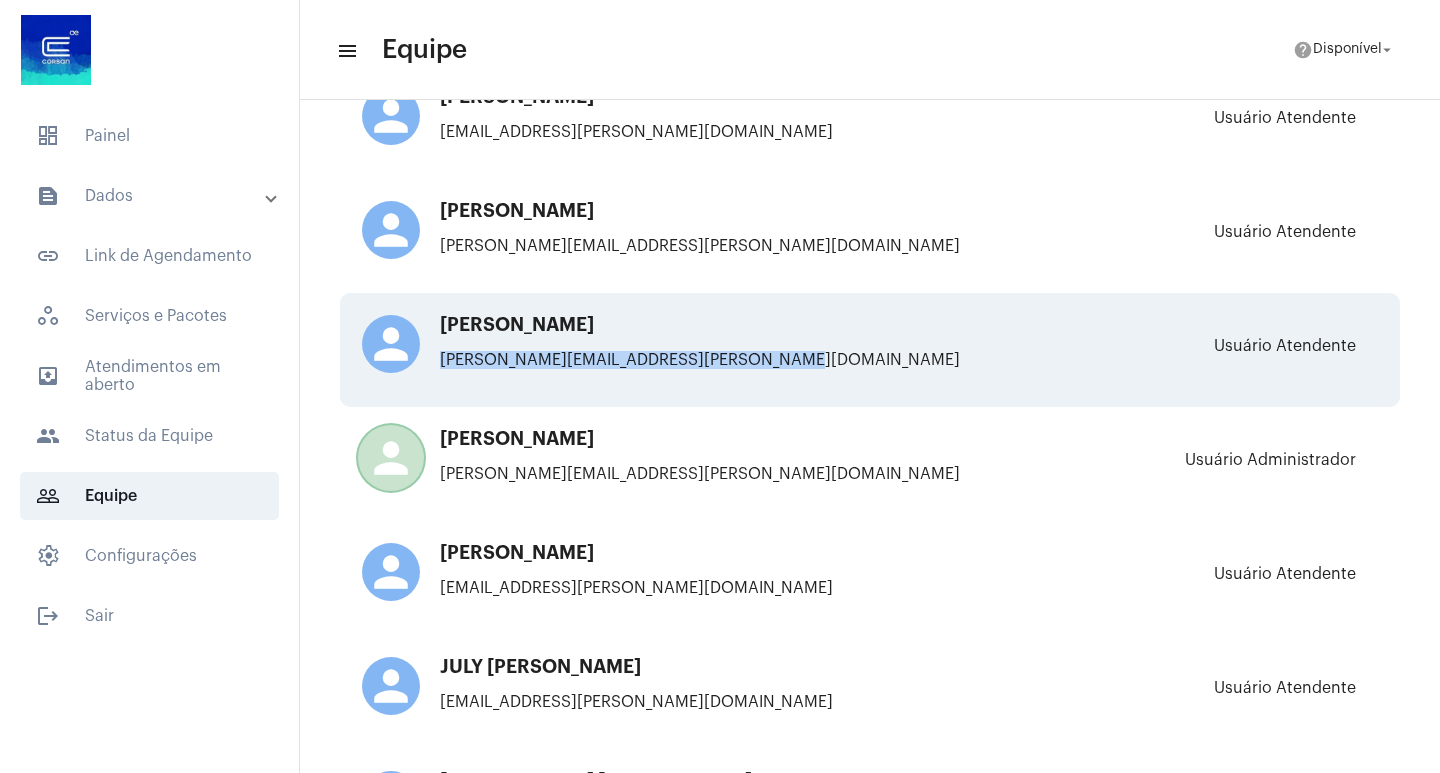 drag, startPoint x: 479, startPoint y: 361, endPoint x: 945, endPoint y: 363, distance: 466.0043 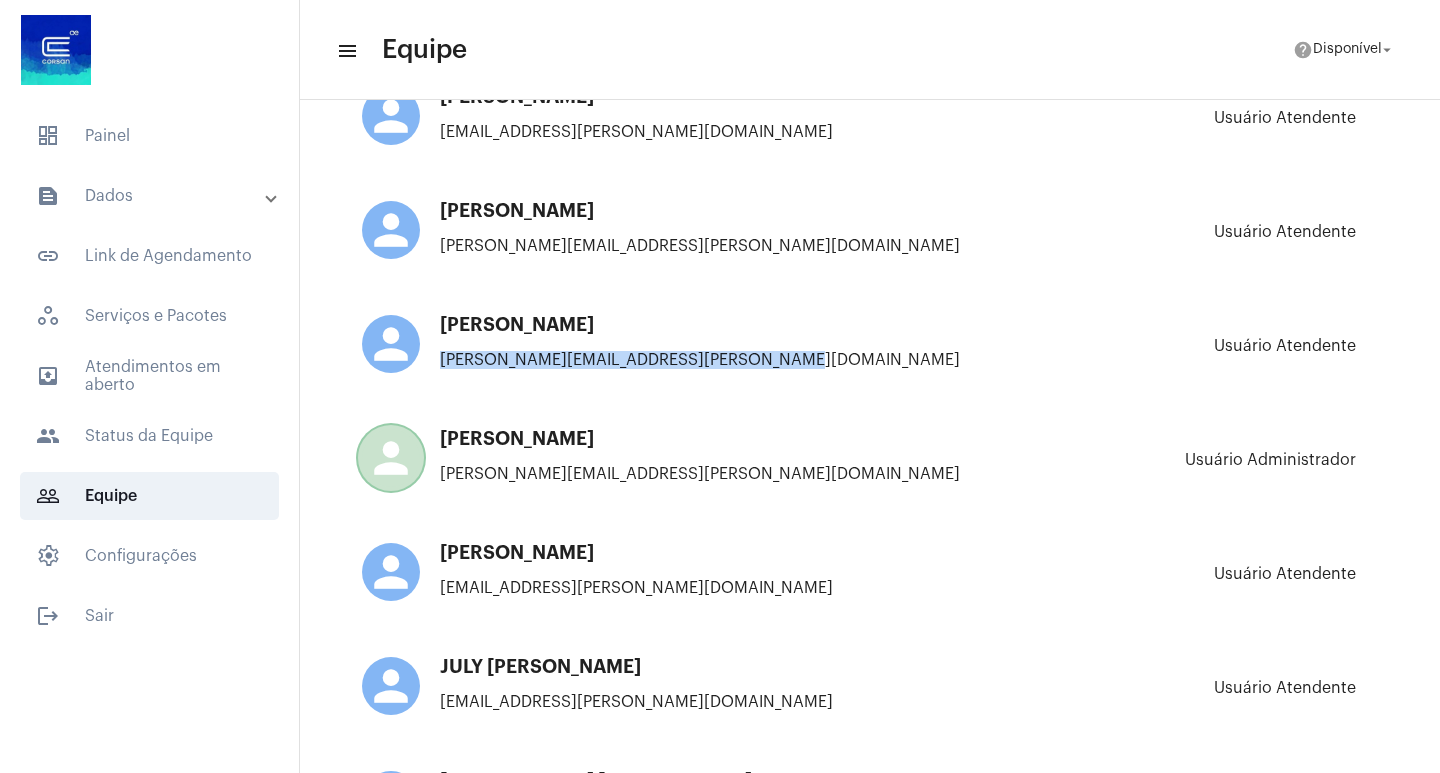 copy on "[PERSON_NAME]" 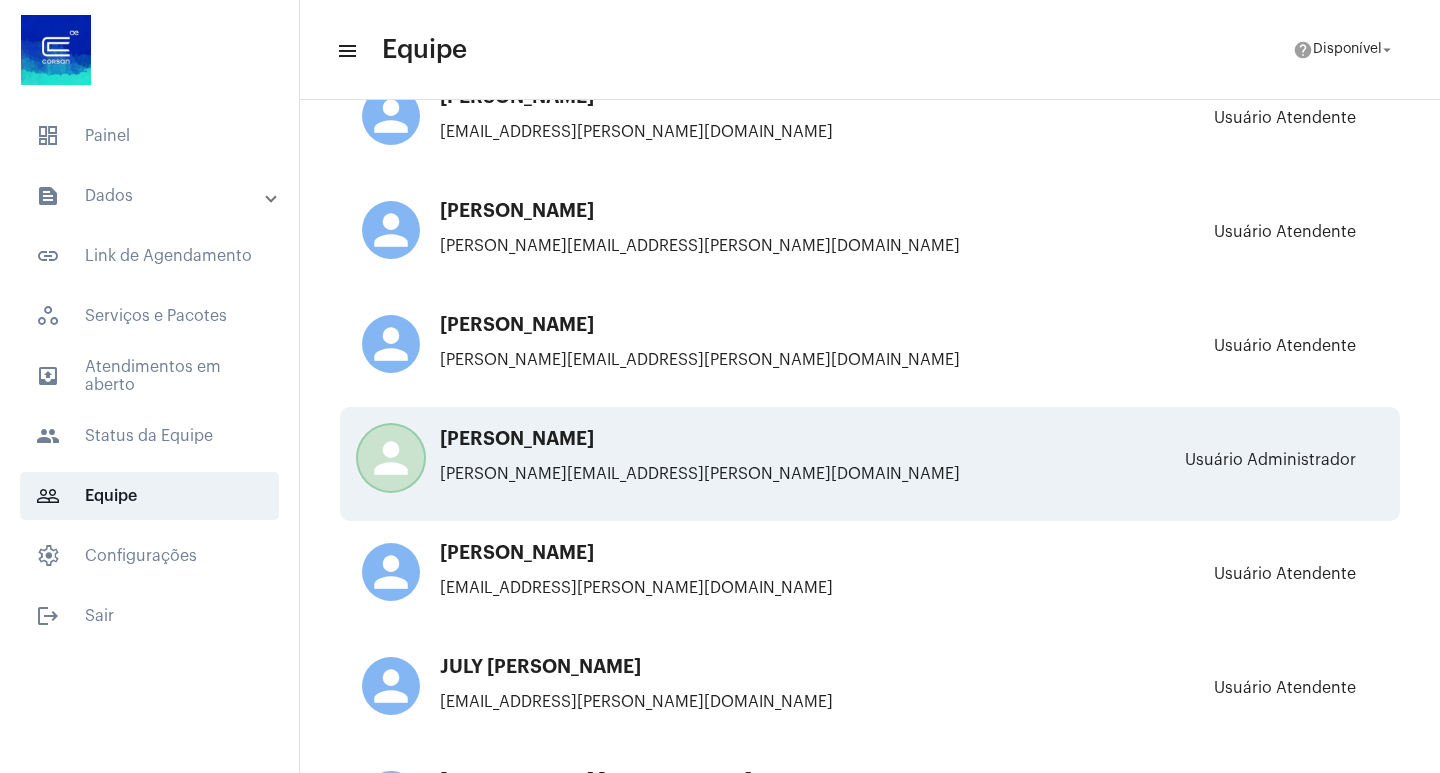 click on "person [PERSON_NAME] [PERSON_NAME][EMAIL_ADDRESS][PERSON_NAME][DOMAIN_NAME] Usuário Administrador" 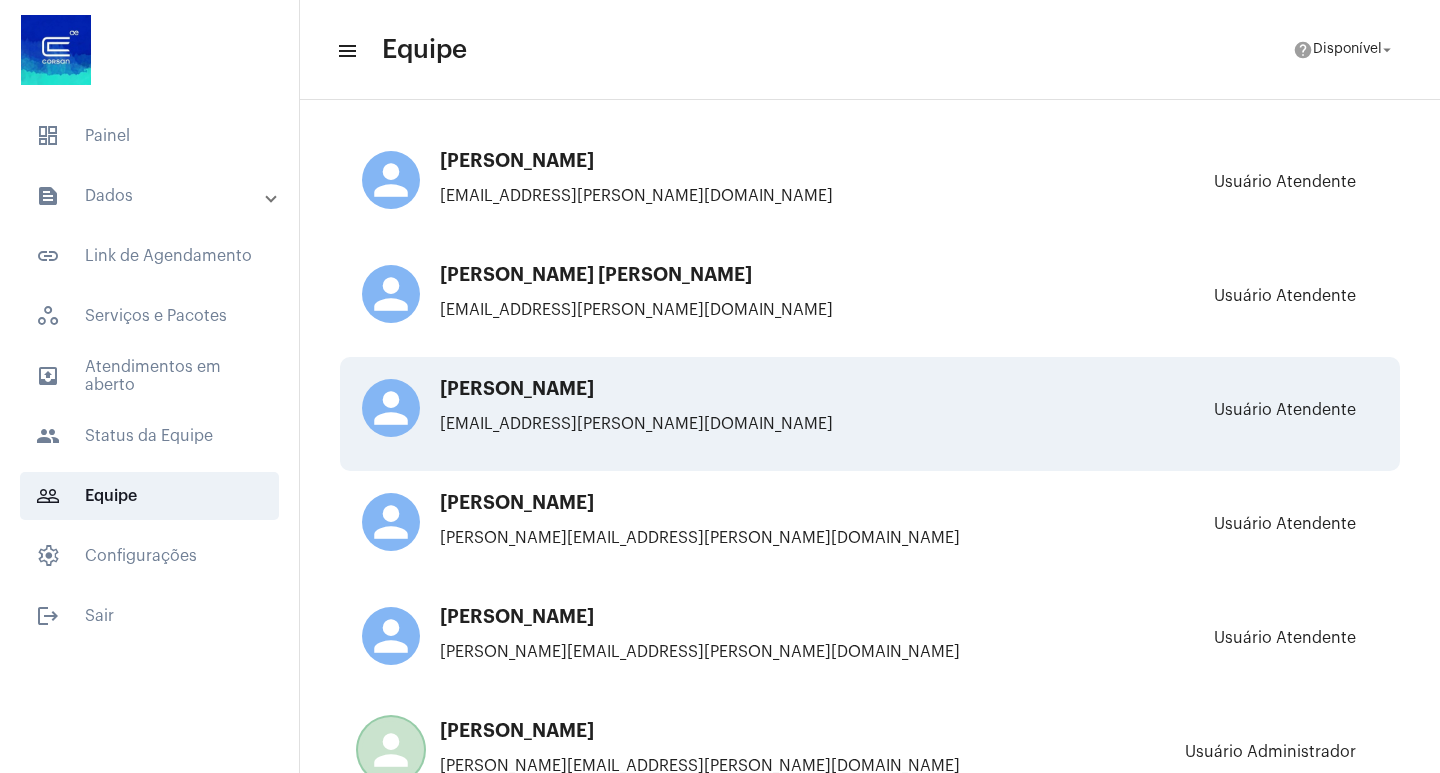 scroll, scrollTop: 6615, scrollLeft: 0, axis: vertical 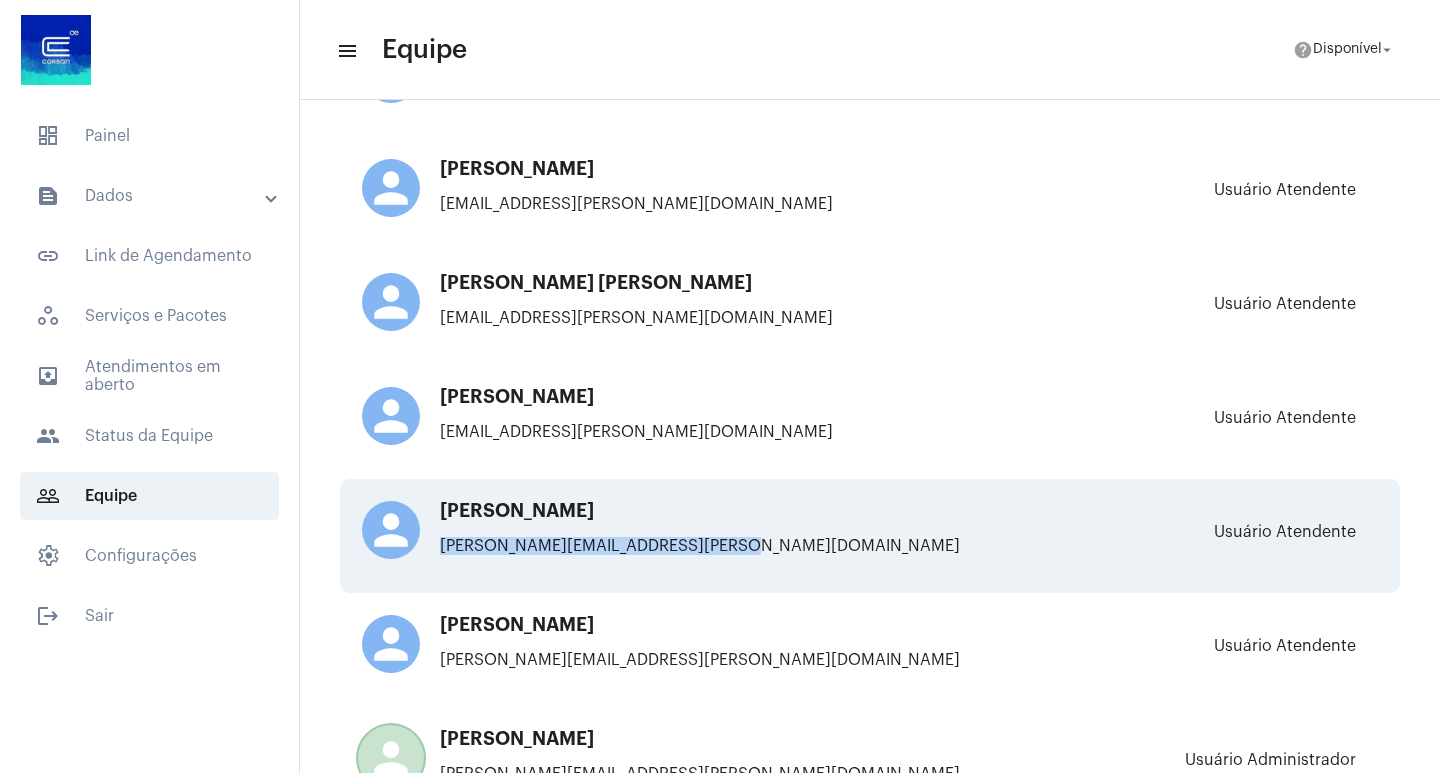 drag, startPoint x: 425, startPoint y: 539, endPoint x: 853, endPoint y: 544, distance: 428.0292 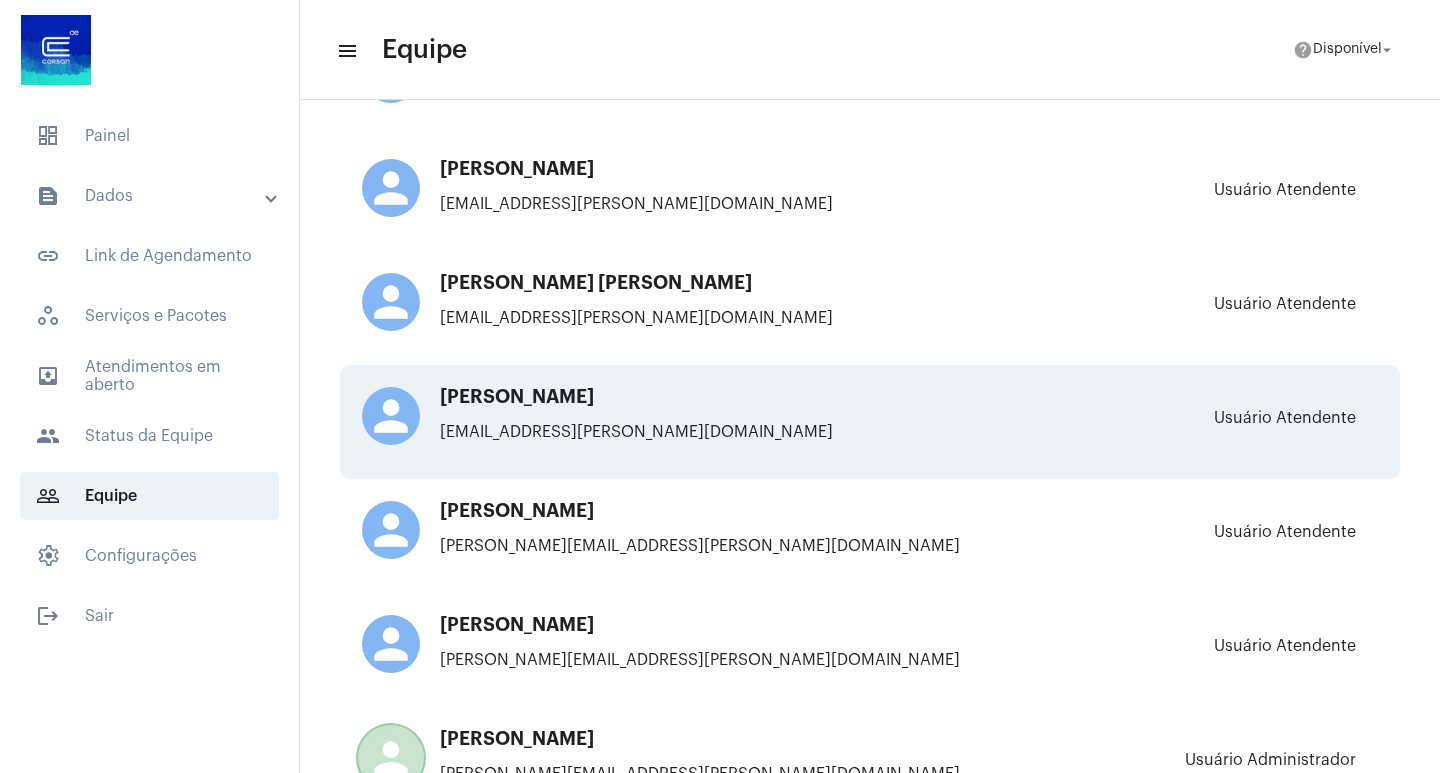 drag, startPoint x: 629, startPoint y: 468, endPoint x: 587, endPoint y: 421, distance: 63.03174 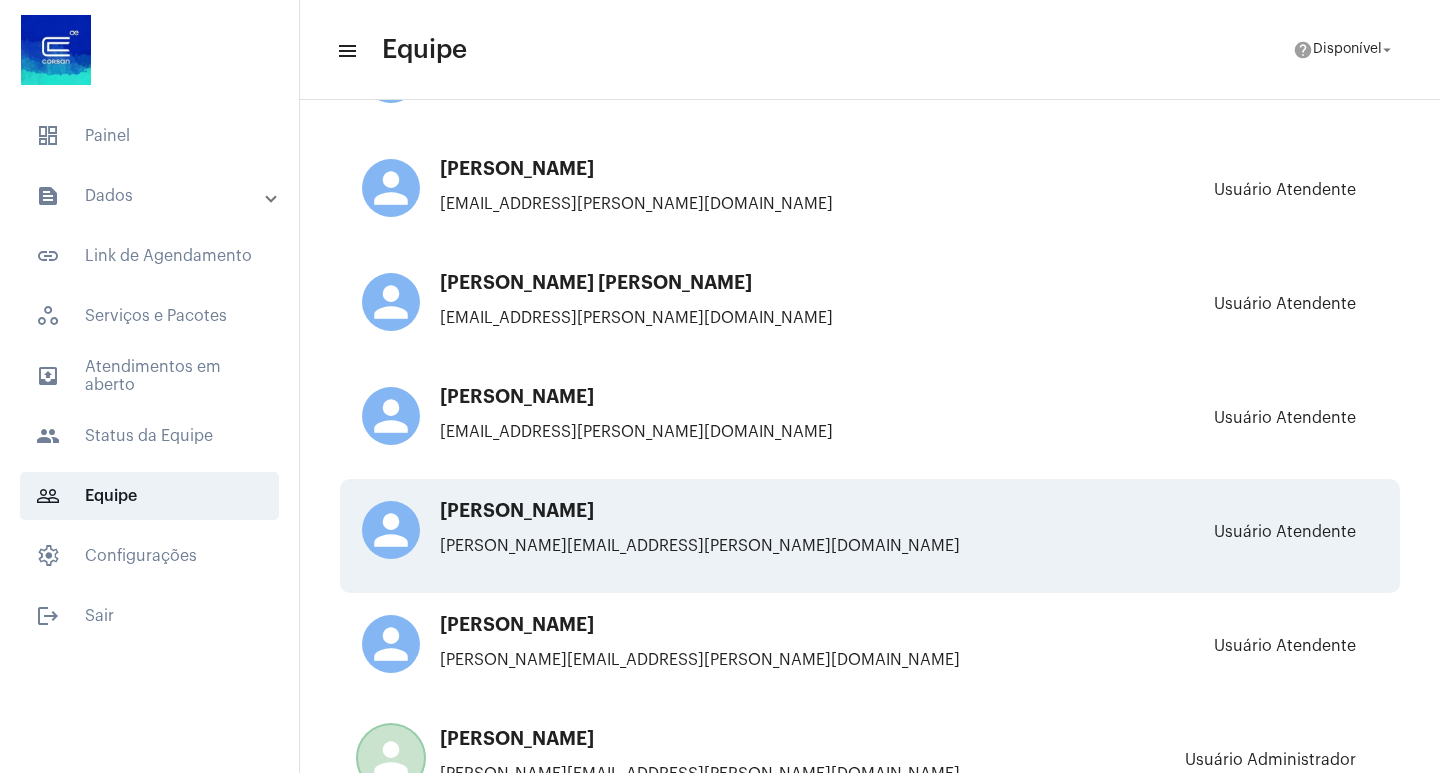 drag, startPoint x: 431, startPoint y: 508, endPoint x: 699, endPoint y: 506, distance: 268.00748 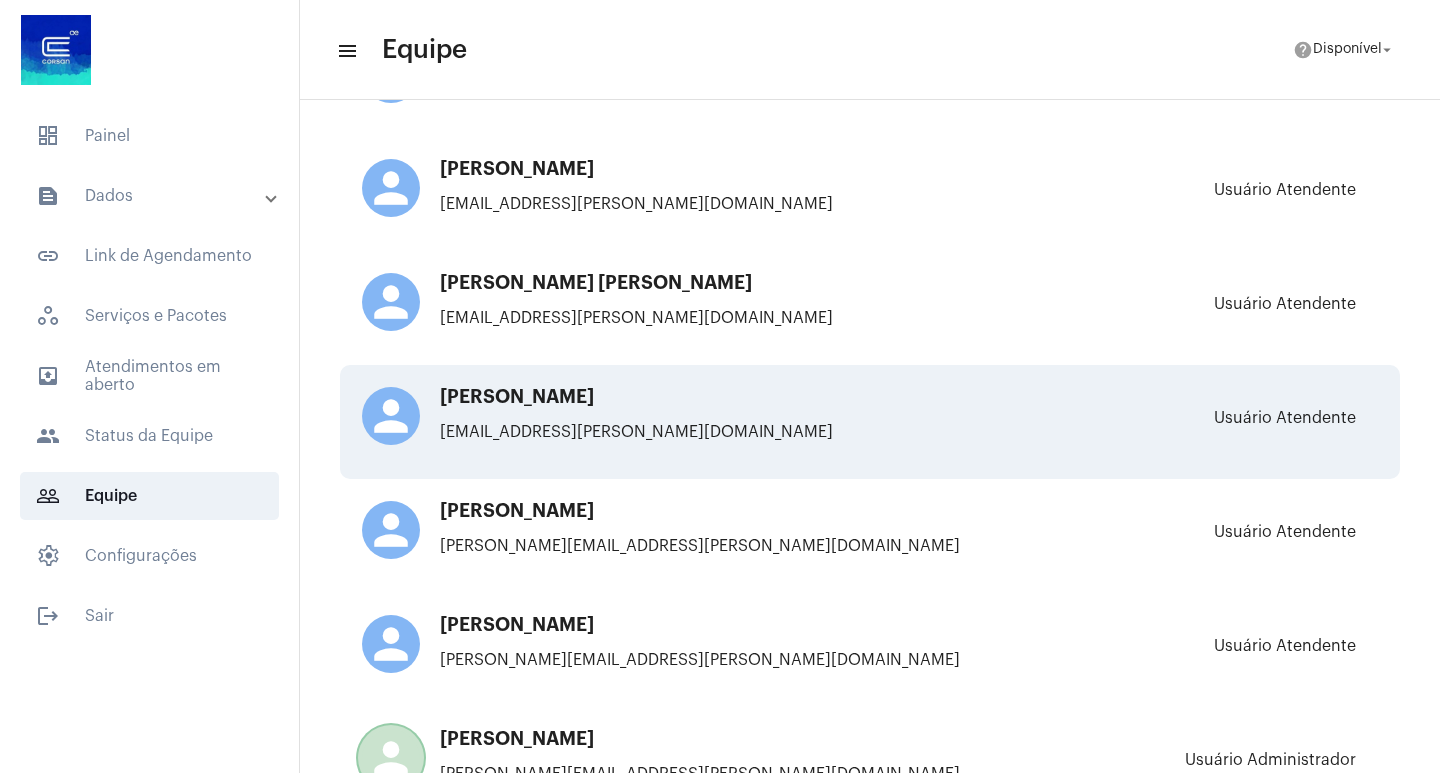 scroll, scrollTop: 6515, scrollLeft: 0, axis: vertical 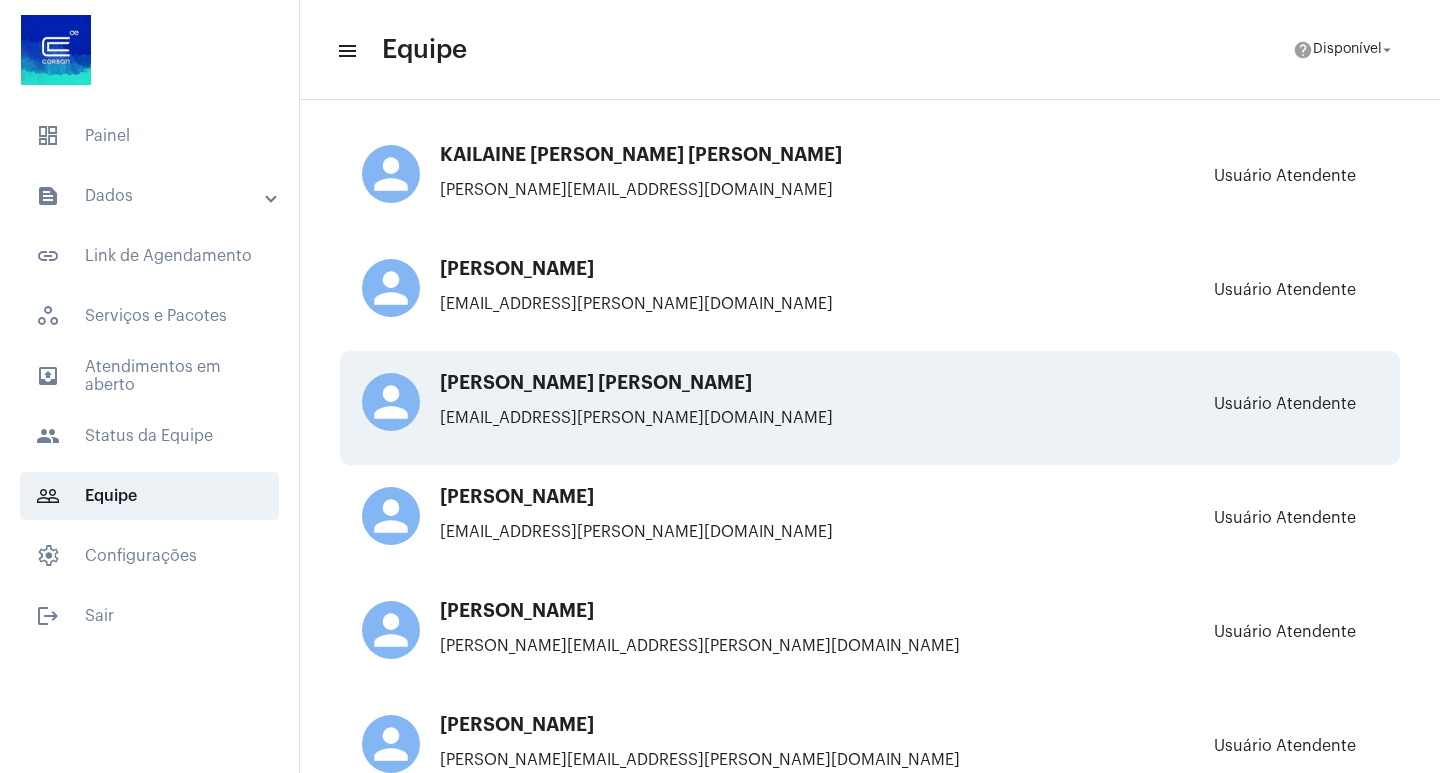 click on "person [PERSON_NAME] SILVA [EMAIL_ADDRESS][PERSON_NAME][DOMAIN_NAME]" 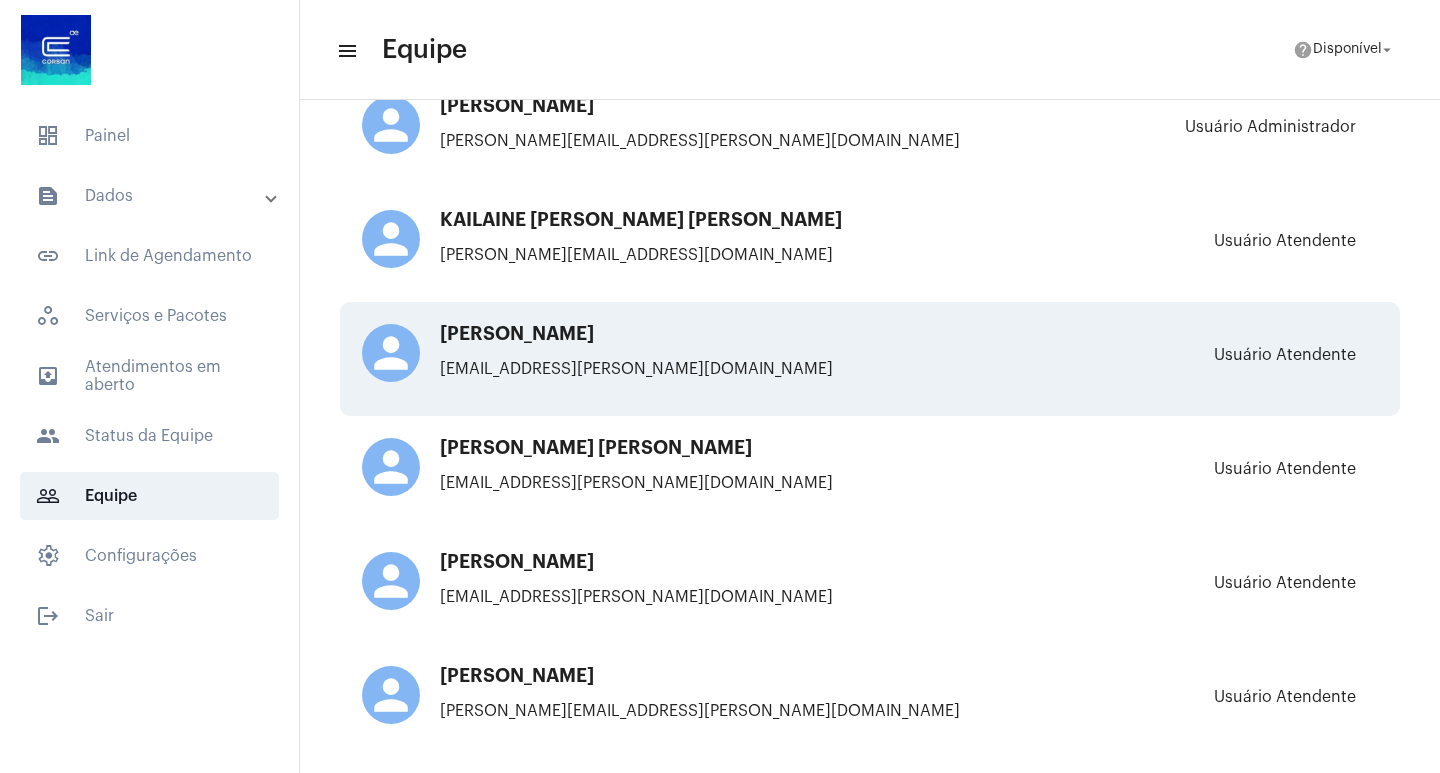 scroll, scrollTop: 6415, scrollLeft: 0, axis: vertical 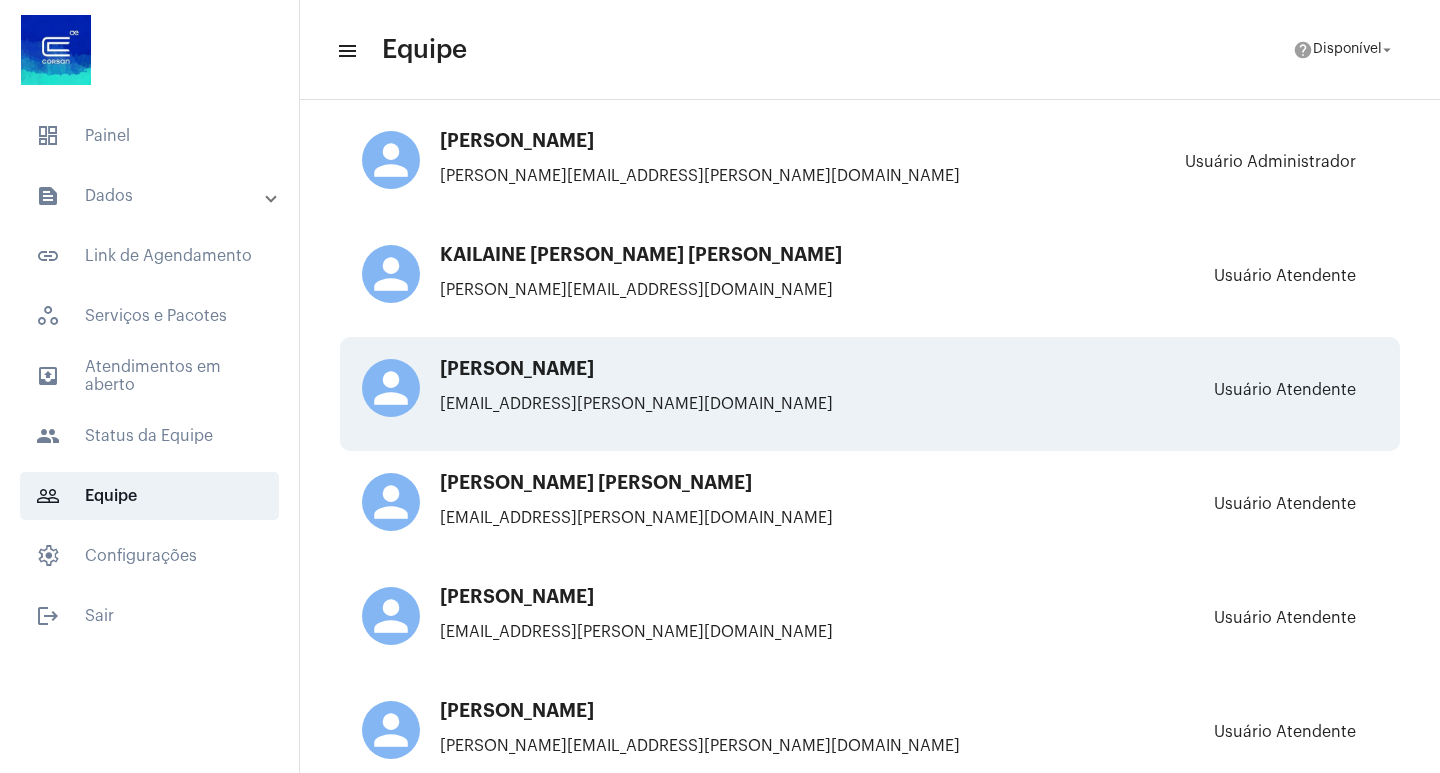drag, startPoint x: 594, startPoint y: 409, endPoint x: 493, endPoint y: 421, distance: 101.71037 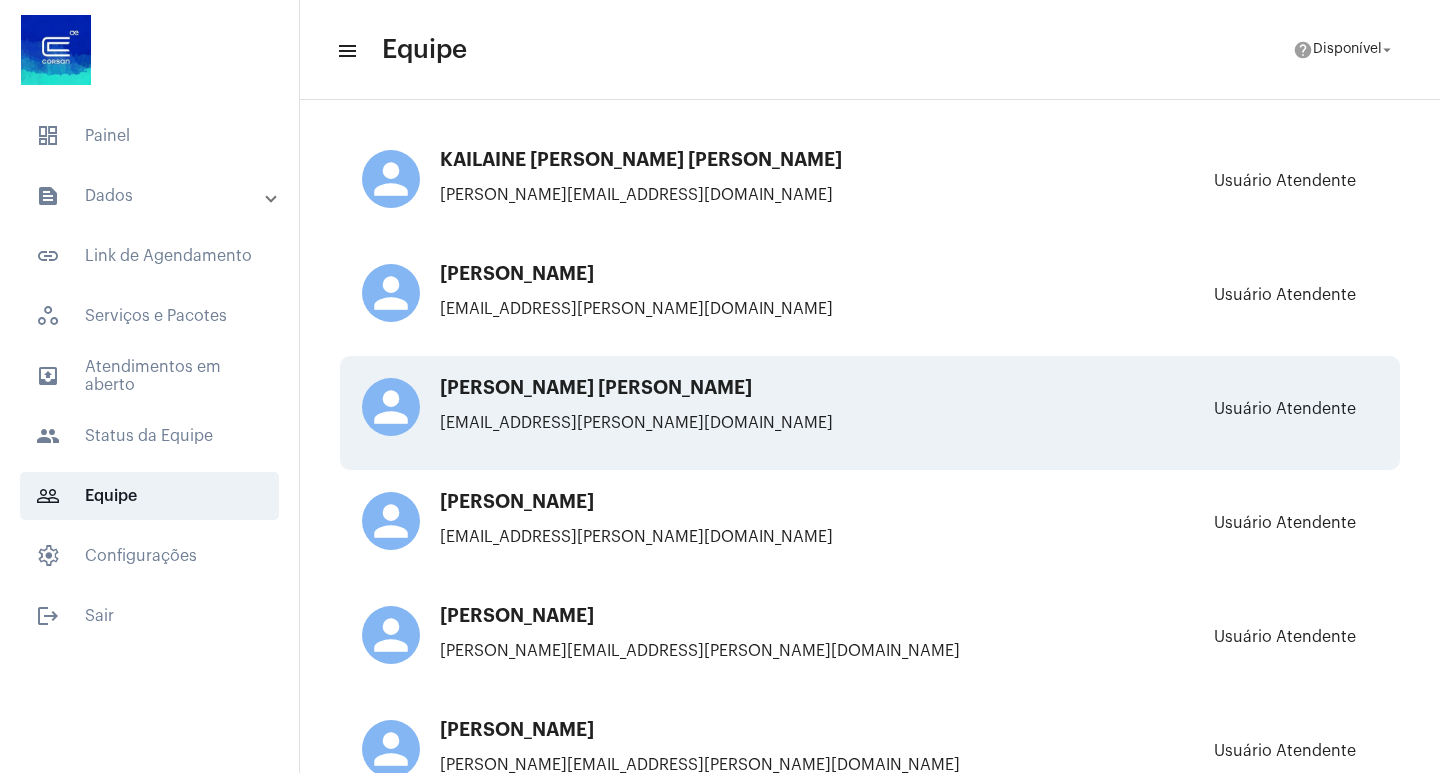 scroll, scrollTop: 6515, scrollLeft: 0, axis: vertical 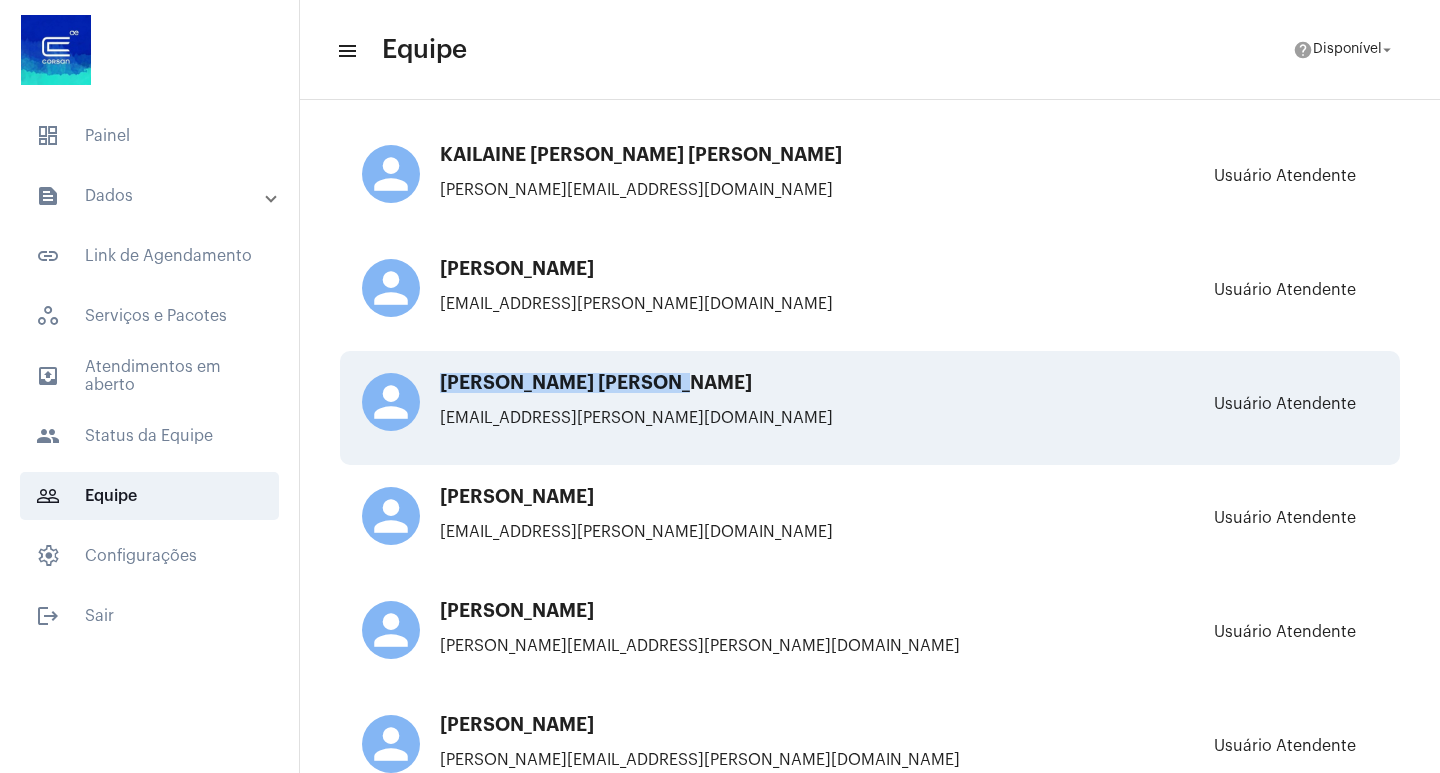 drag, startPoint x: 440, startPoint y: 380, endPoint x: 705, endPoint y: 376, distance: 265.03018 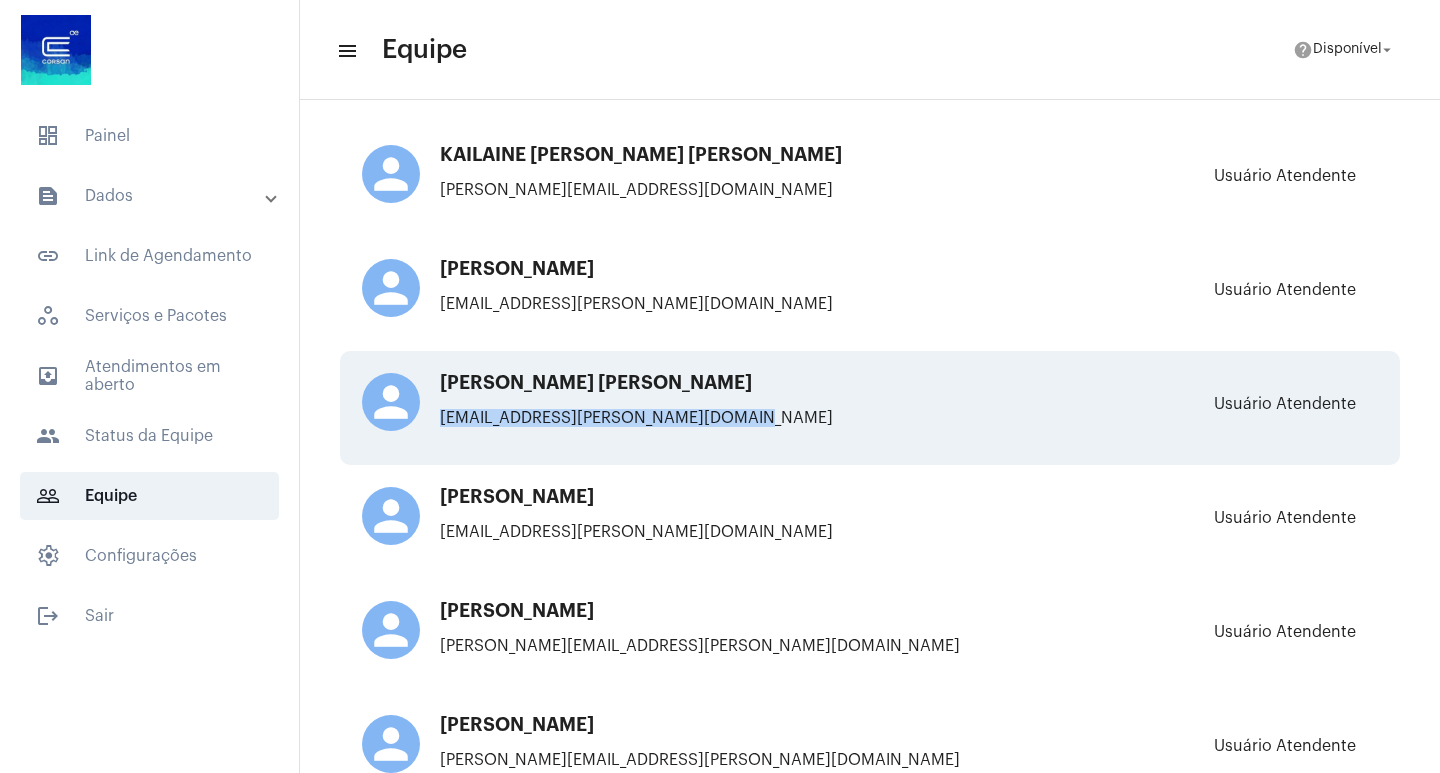 drag, startPoint x: 447, startPoint y: 415, endPoint x: 821, endPoint y: 428, distance: 374.22586 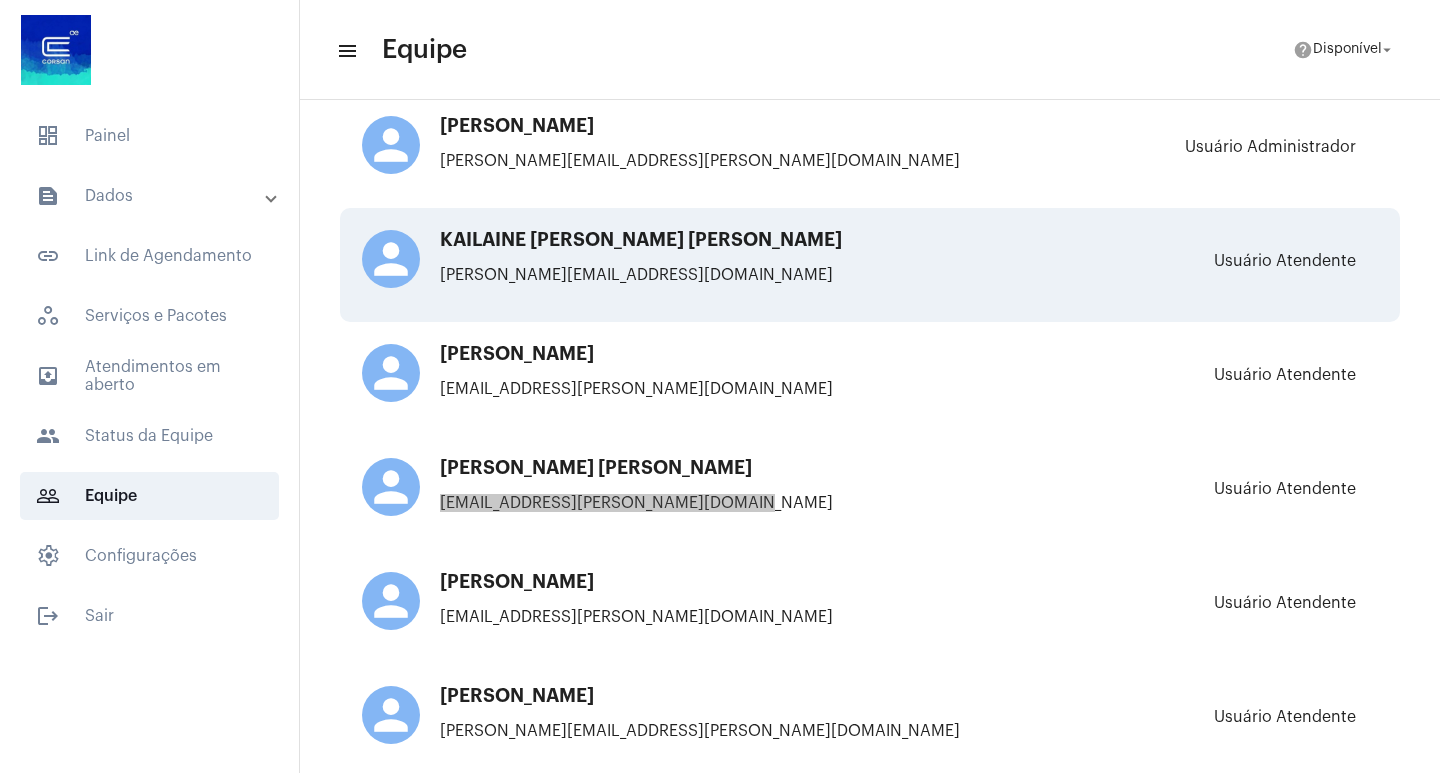 scroll, scrollTop: 6315, scrollLeft: 0, axis: vertical 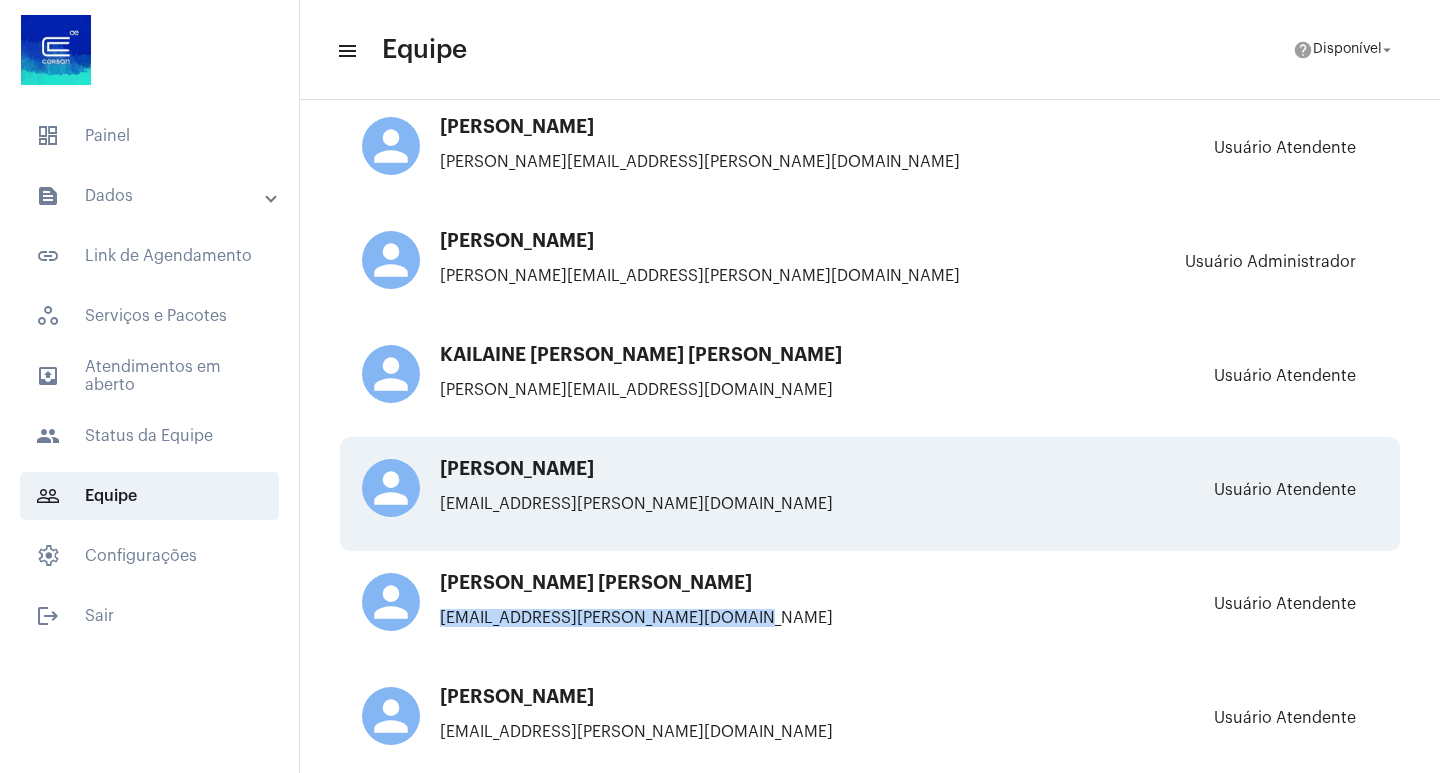 drag, startPoint x: 445, startPoint y: 467, endPoint x: 699, endPoint y: 459, distance: 254.12595 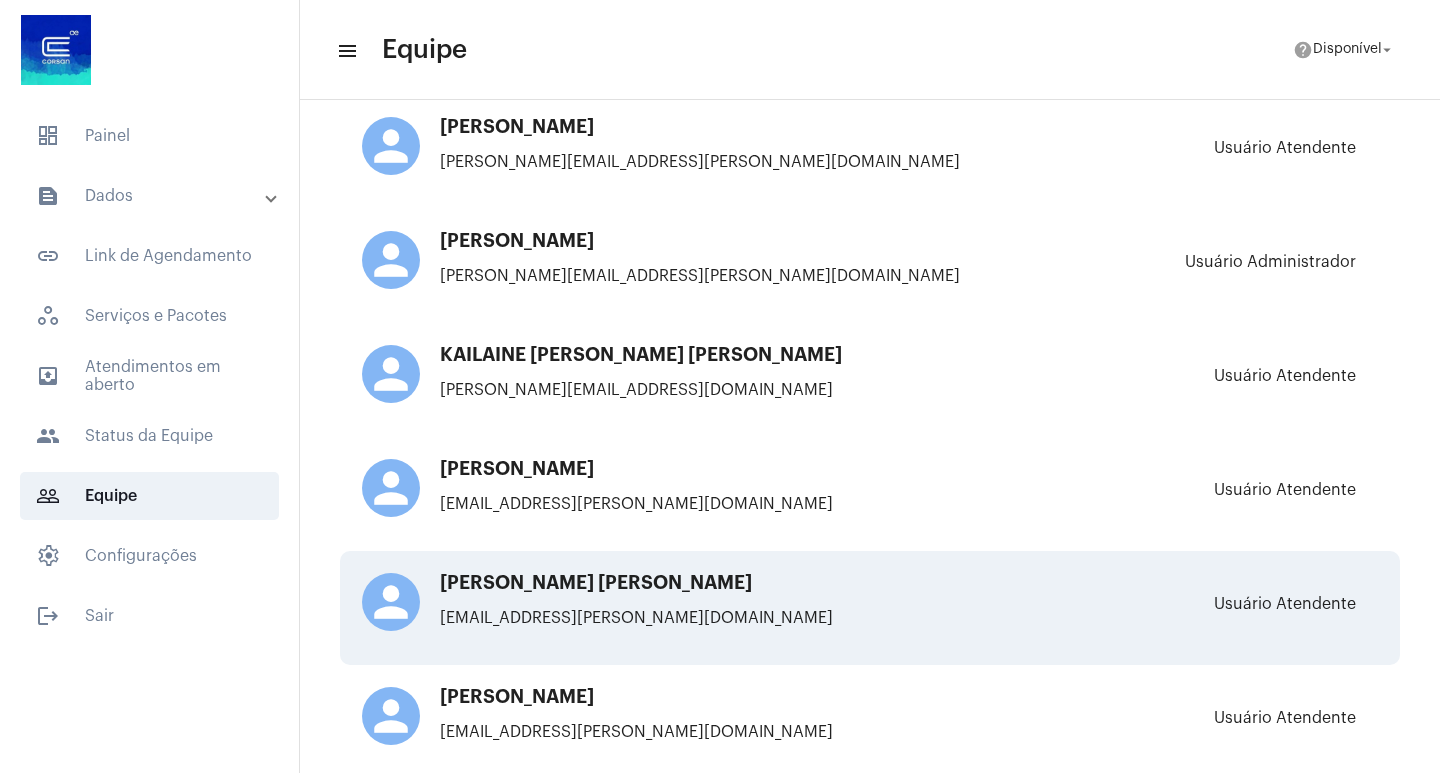 click on "person [PERSON_NAME] SILVA [EMAIL_ADDRESS][PERSON_NAME][DOMAIN_NAME] Usuário Atendente" 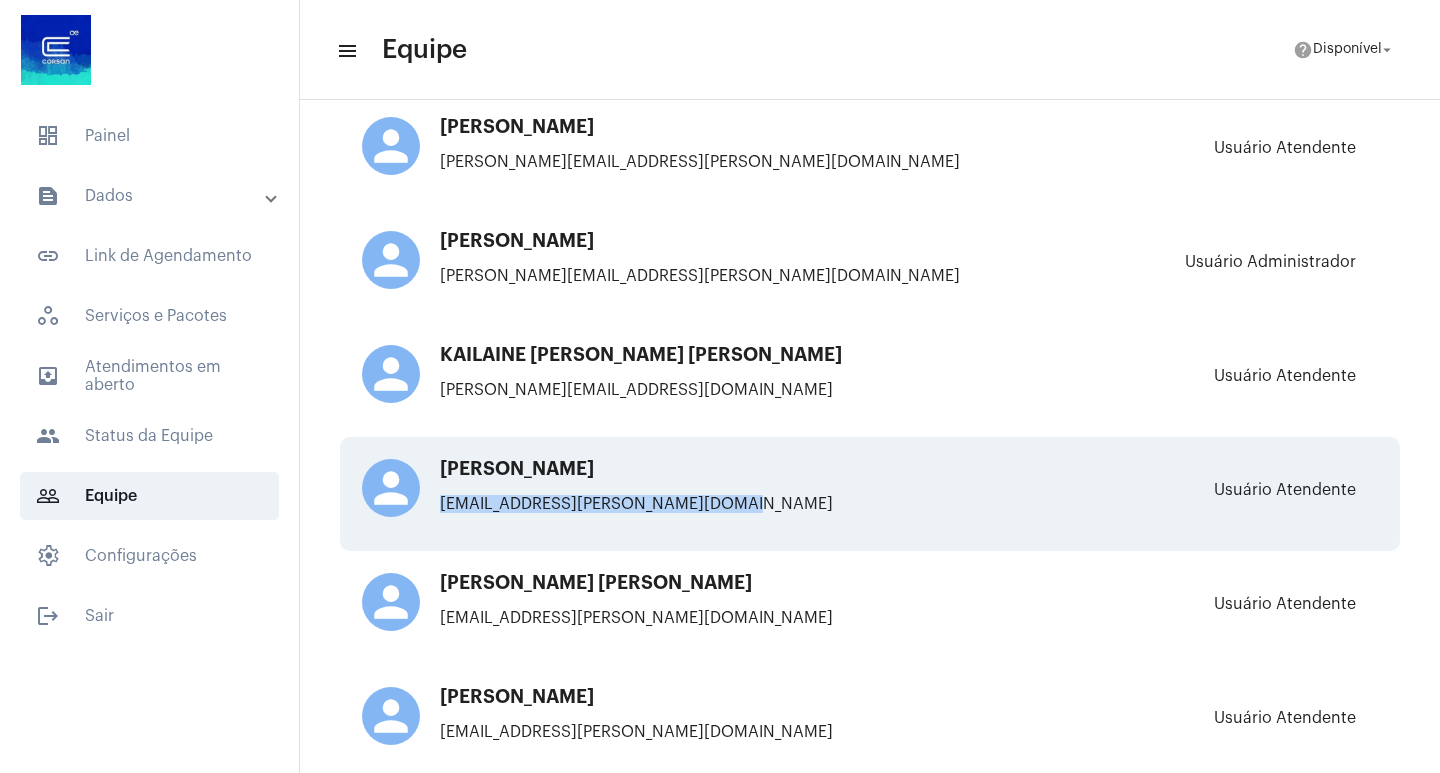 drag, startPoint x: 446, startPoint y: 502, endPoint x: 868, endPoint y: 508, distance: 422.04266 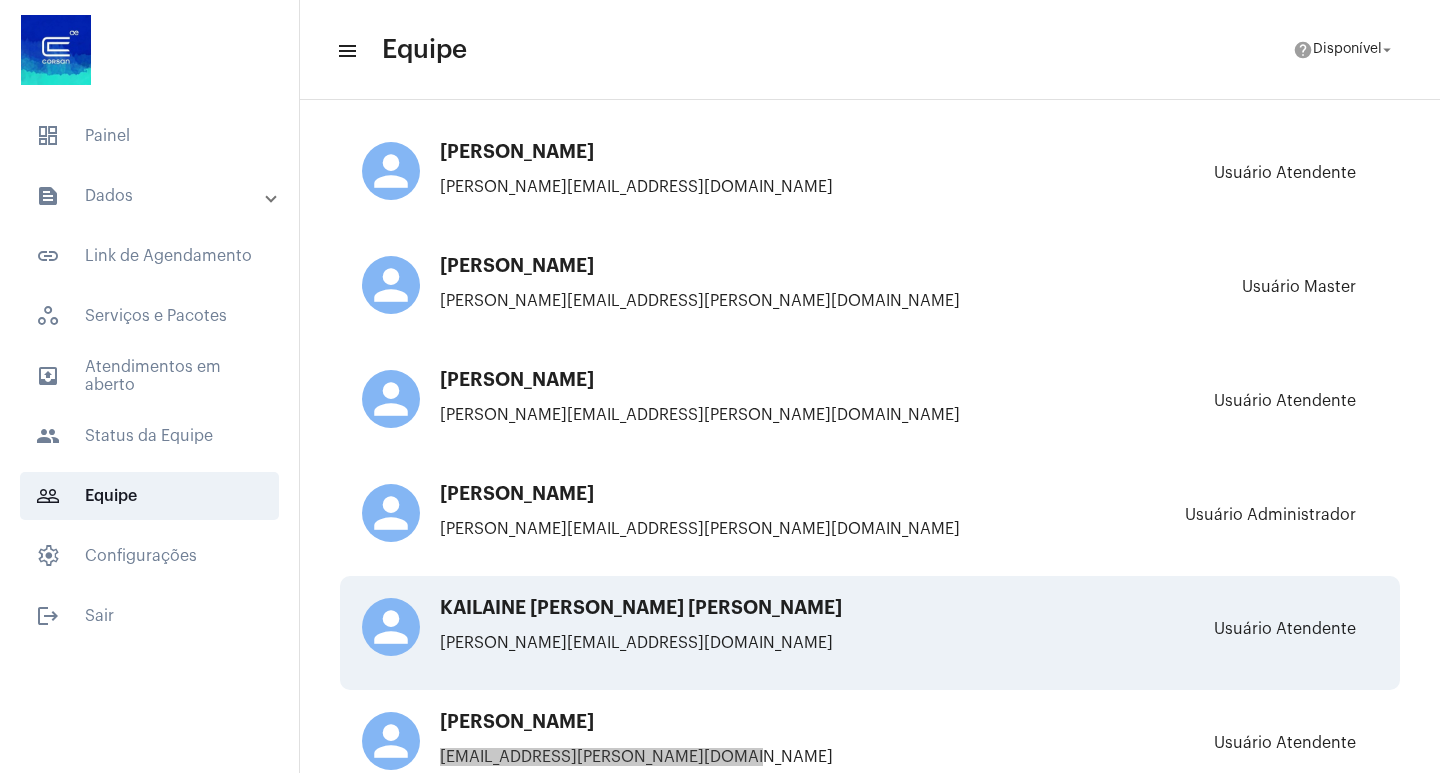 scroll, scrollTop: 6015, scrollLeft: 0, axis: vertical 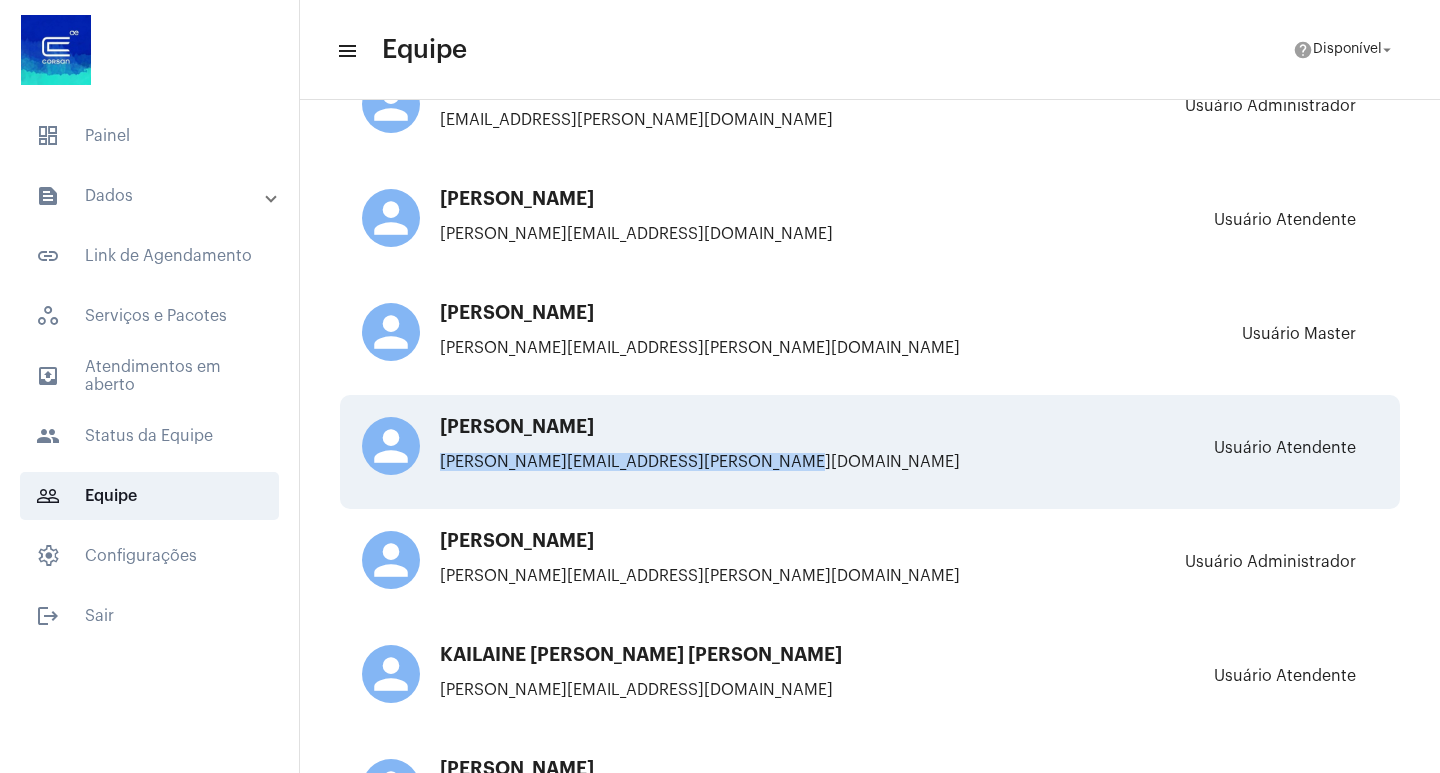 drag, startPoint x: 428, startPoint y: 455, endPoint x: 852, endPoint y: 445, distance: 424.11792 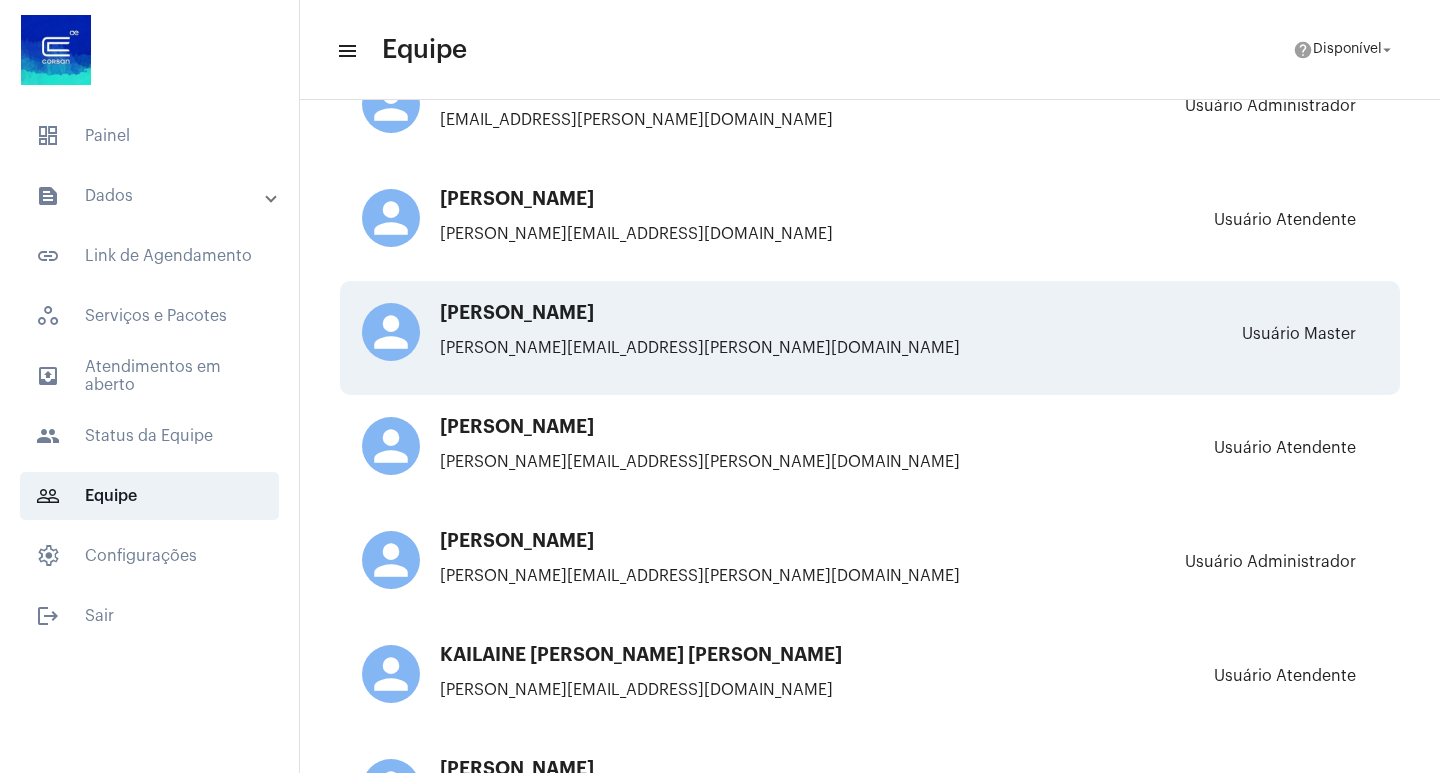 click on "person [PERSON_NAME] [PERSON_NAME][EMAIL_ADDRESS][PERSON_NAME][DOMAIN_NAME]" 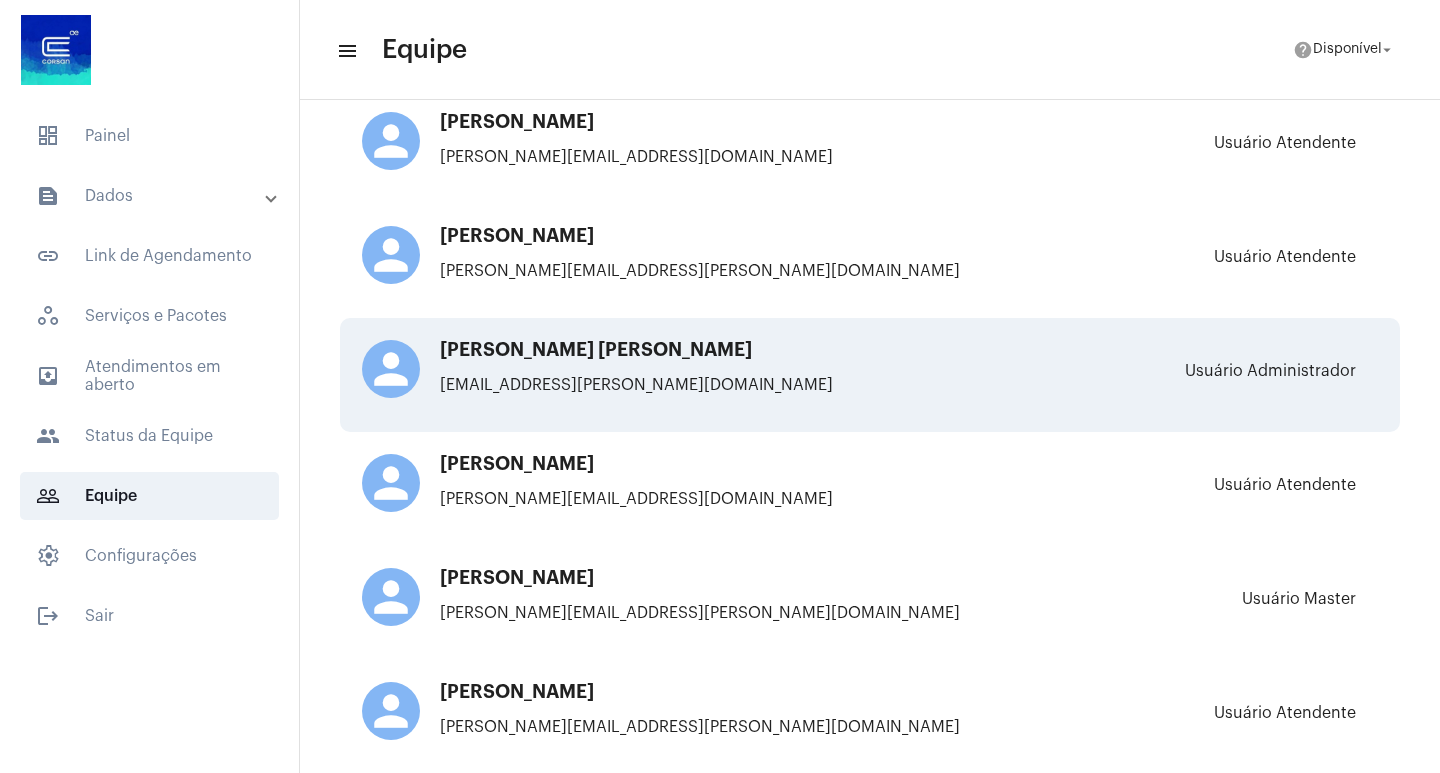 scroll, scrollTop: 5715, scrollLeft: 0, axis: vertical 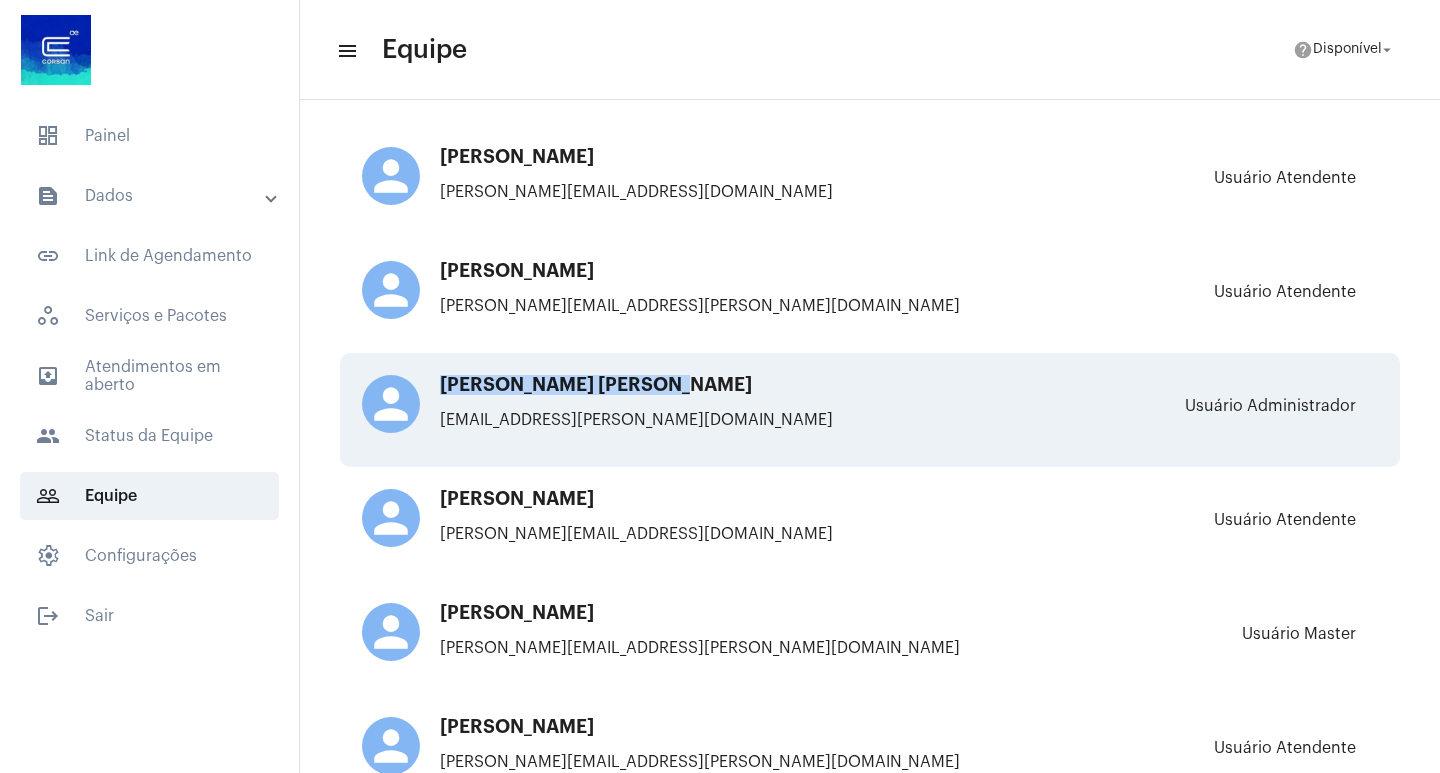 drag, startPoint x: 429, startPoint y: 387, endPoint x: 683, endPoint y: 384, distance: 254.01772 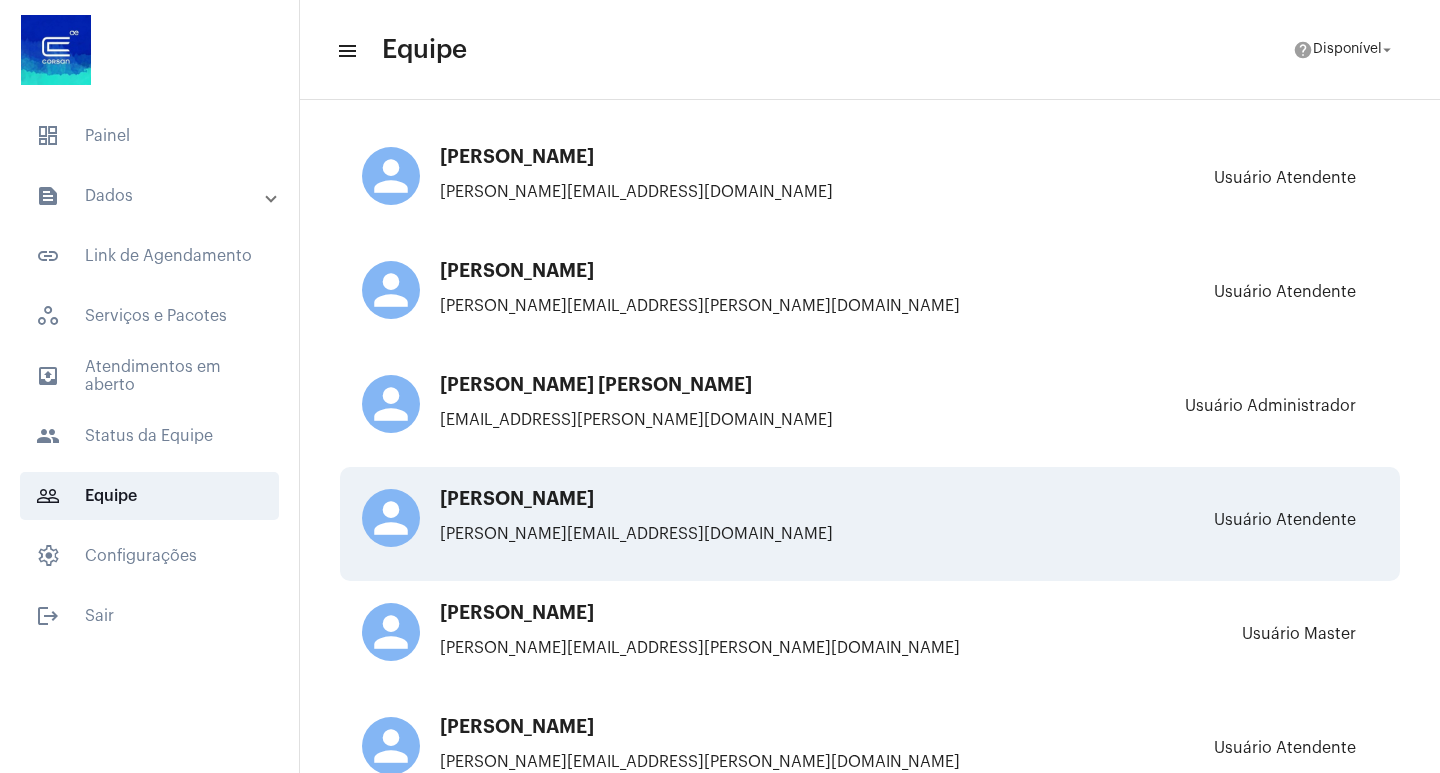 click on "[PERSON_NAME]" 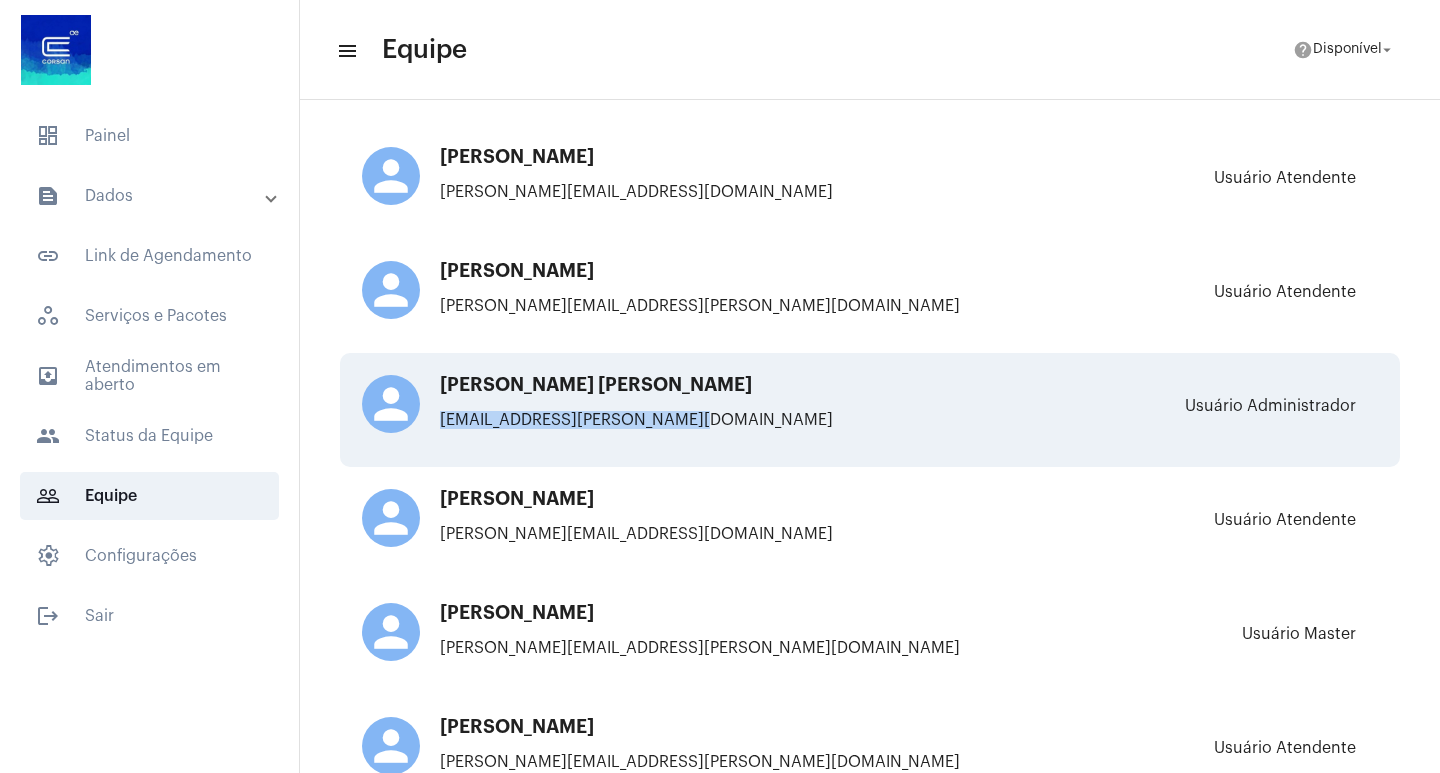 drag, startPoint x: 434, startPoint y: 411, endPoint x: 858, endPoint y: 418, distance: 424.05777 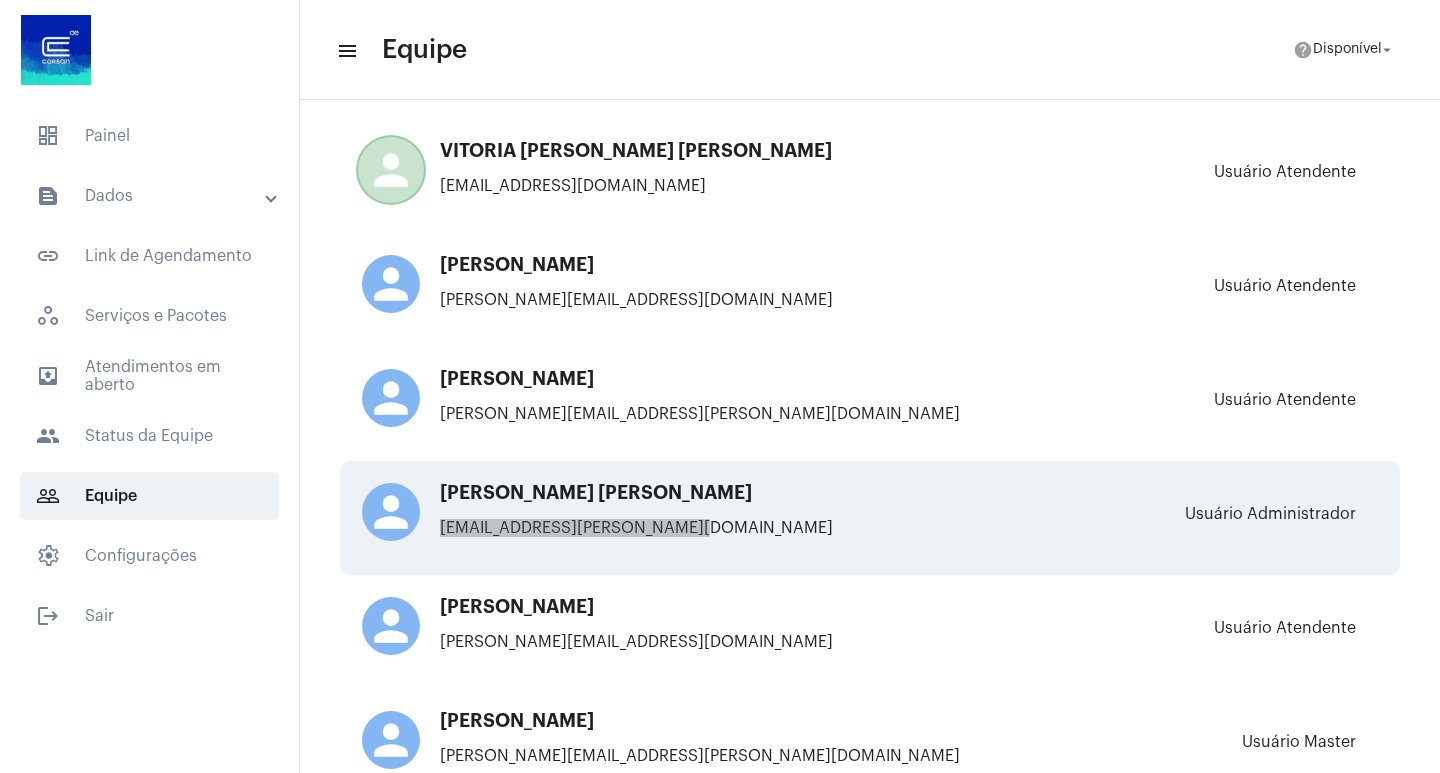 scroll, scrollTop: 5515, scrollLeft: 0, axis: vertical 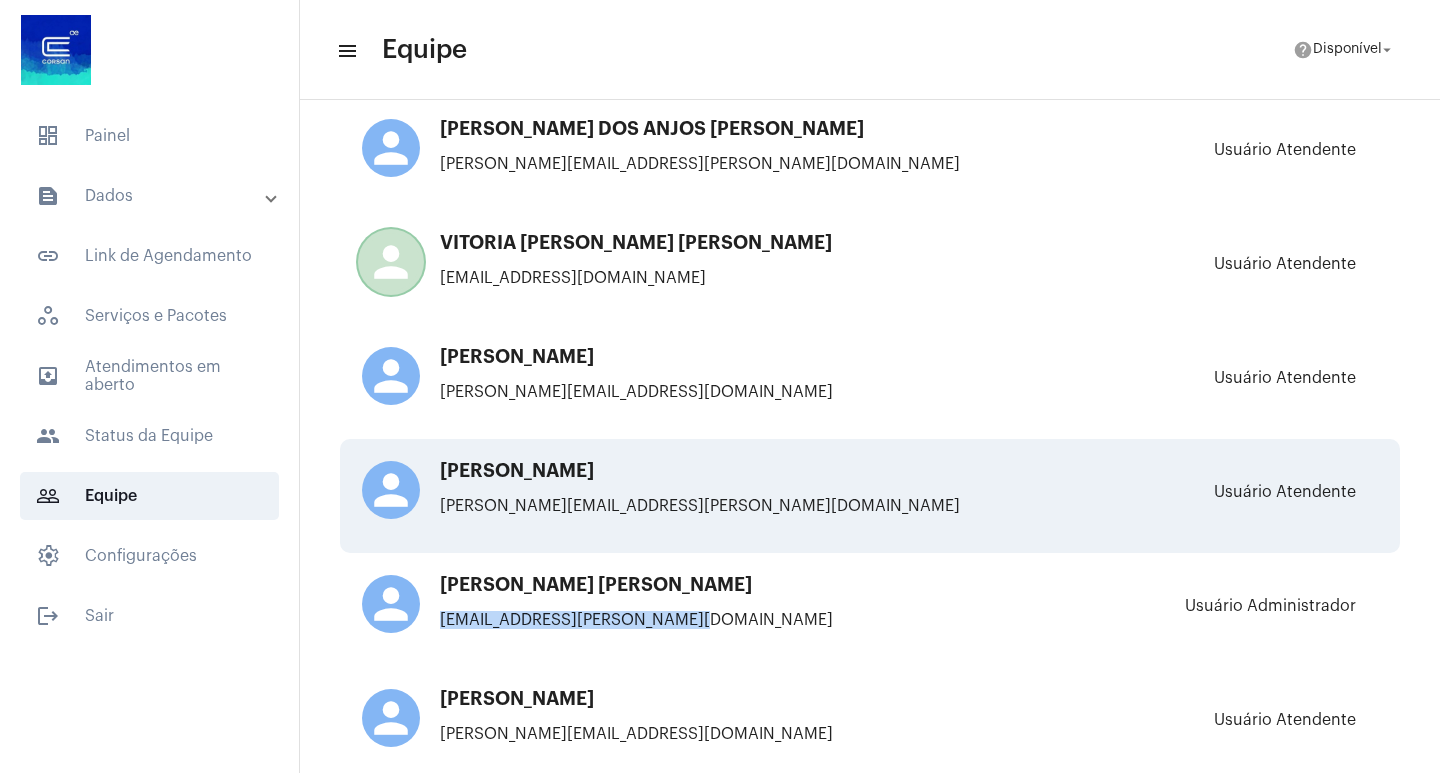 drag, startPoint x: 442, startPoint y: 469, endPoint x: 970, endPoint y: 468, distance: 528.001 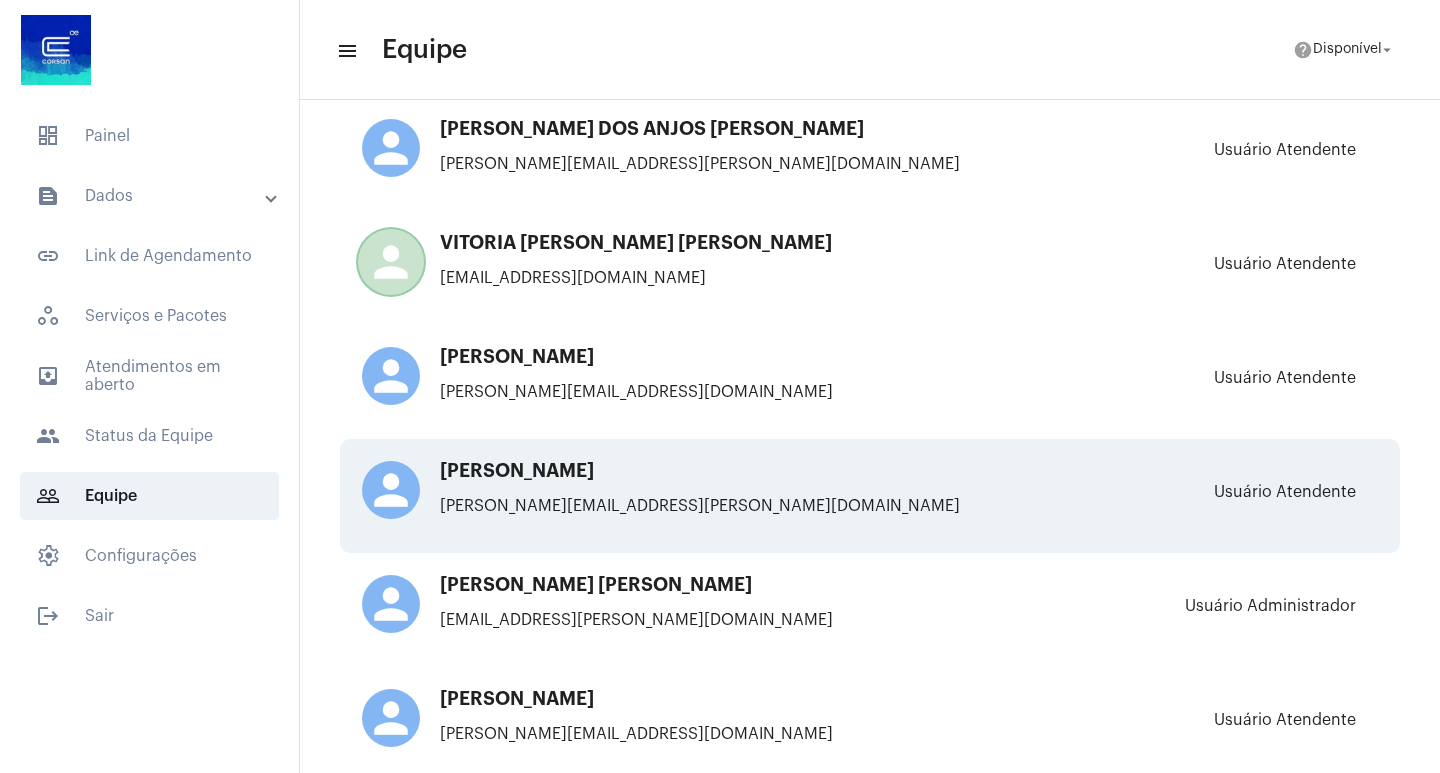 click on "person [PERSON_NAME] NEUMANN [EMAIL_ADDRESS][PERSON_NAME][DOMAIN_NAME]" 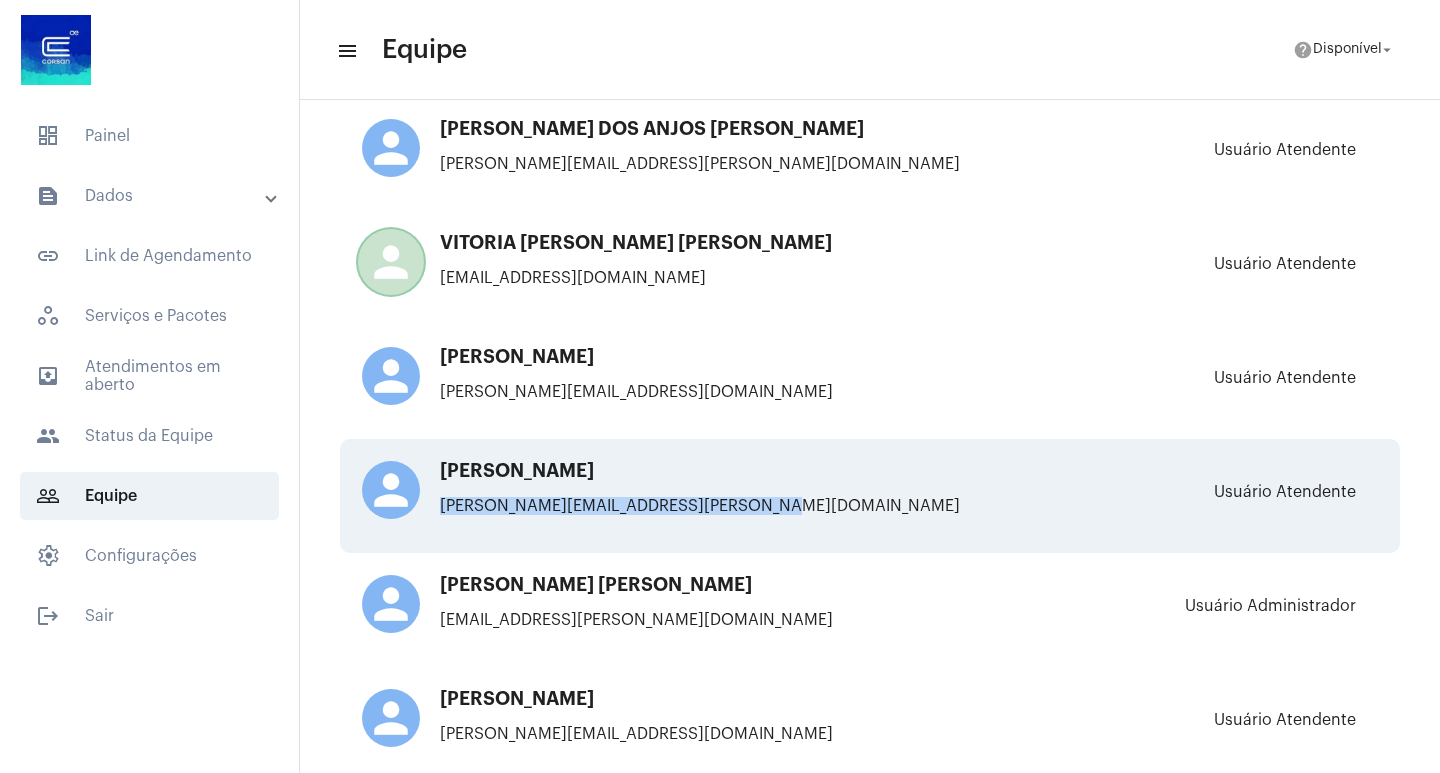 drag, startPoint x: 439, startPoint y: 505, endPoint x: 834, endPoint y: 494, distance: 395.15314 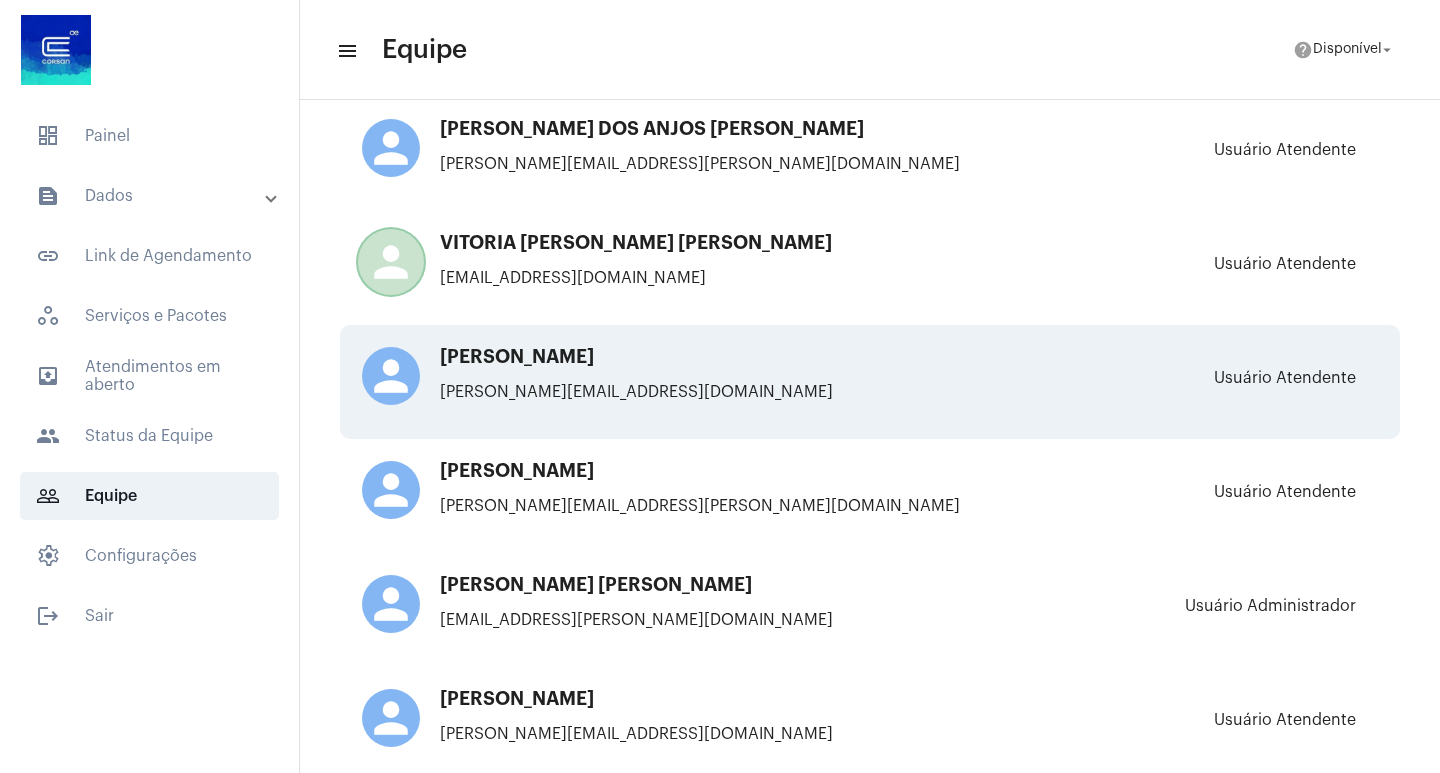 drag, startPoint x: 700, startPoint y: 479, endPoint x: 594, endPoint y: 410, distance: 126.47925 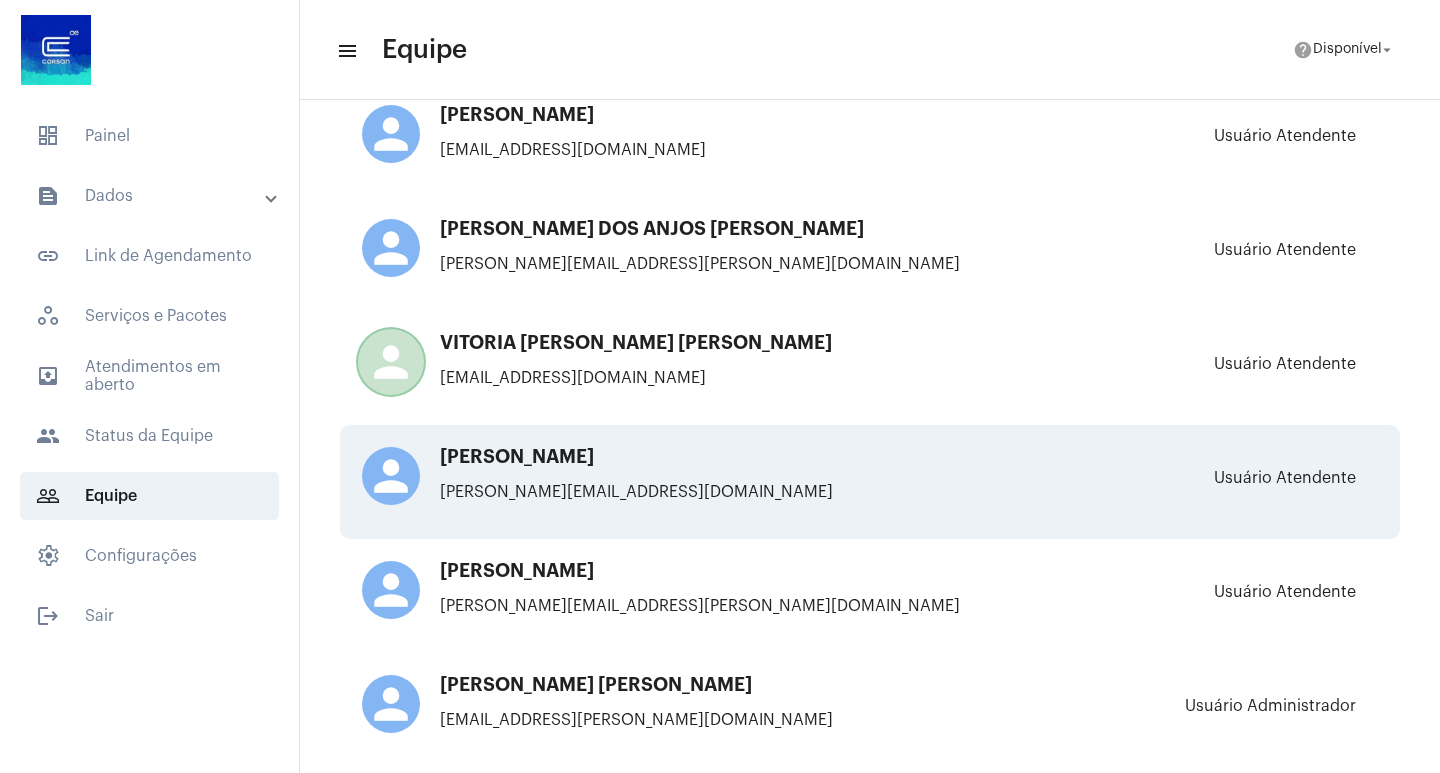scroll, scrollTop: 5215, scrollLeft: 0, axis: vertical 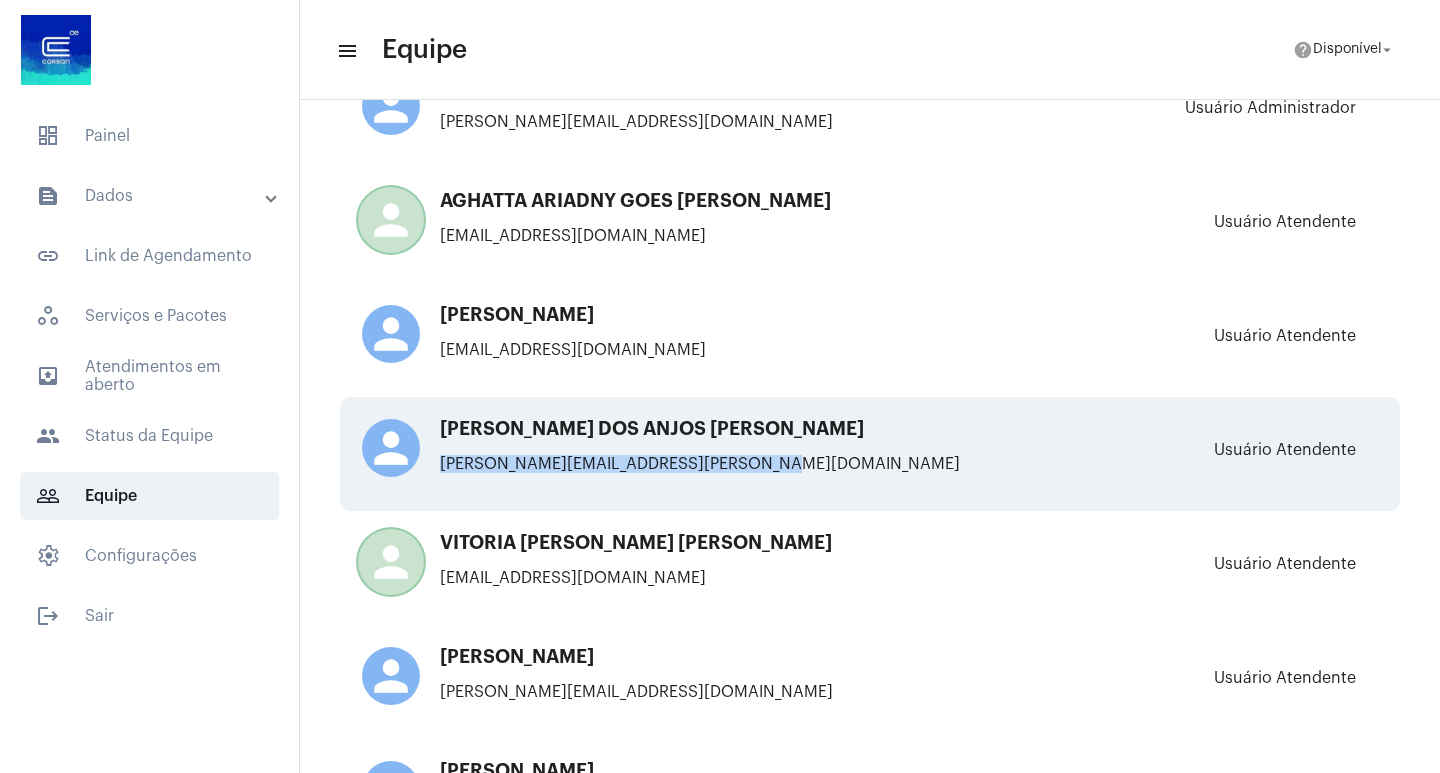 drag, startPoint x: 445, startPoint y: 461, endPoint x: 1023, endPoint y: 456, distance: 578.0216 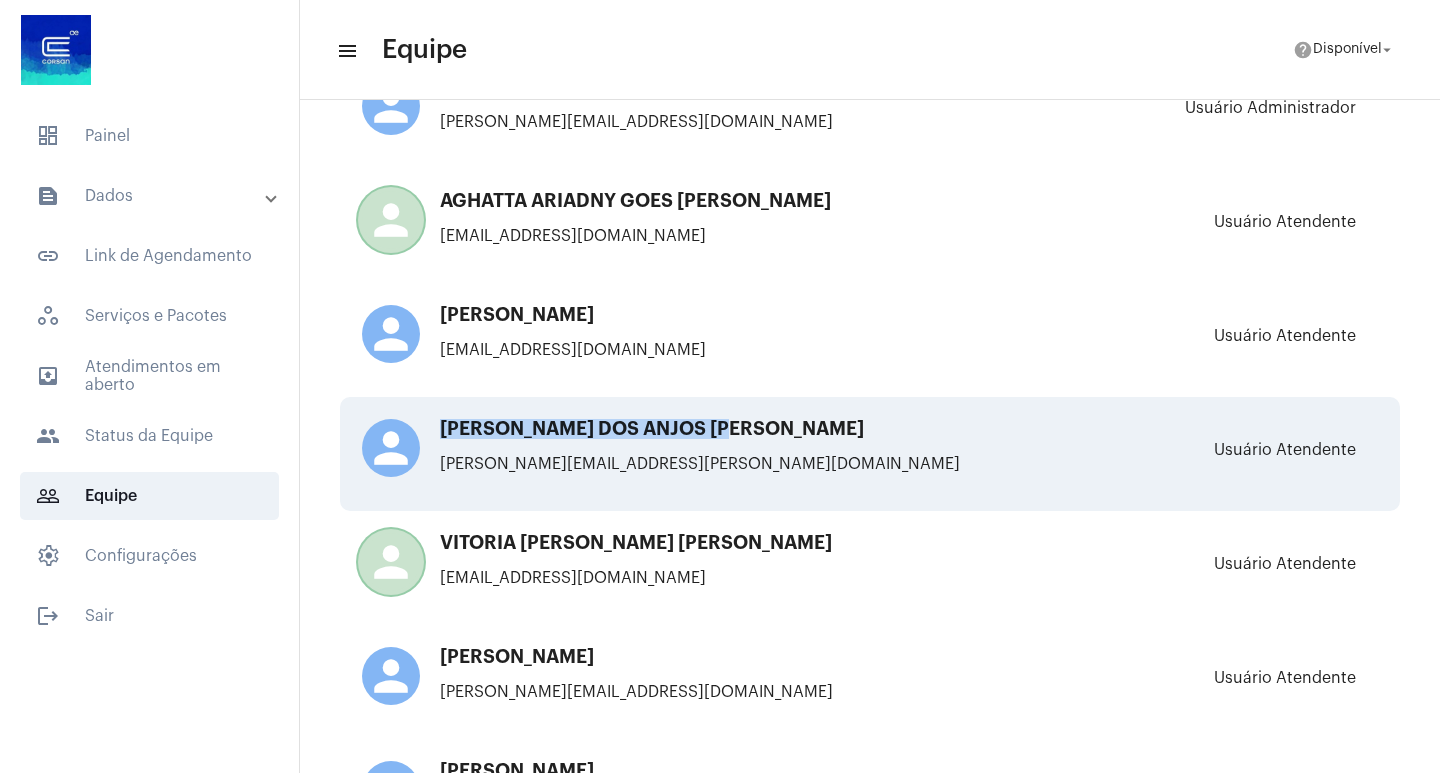drag, startPoint x: 536, startPoint y: 426, endPoint x: 765, endPoint y: 430, distance: 229.03493 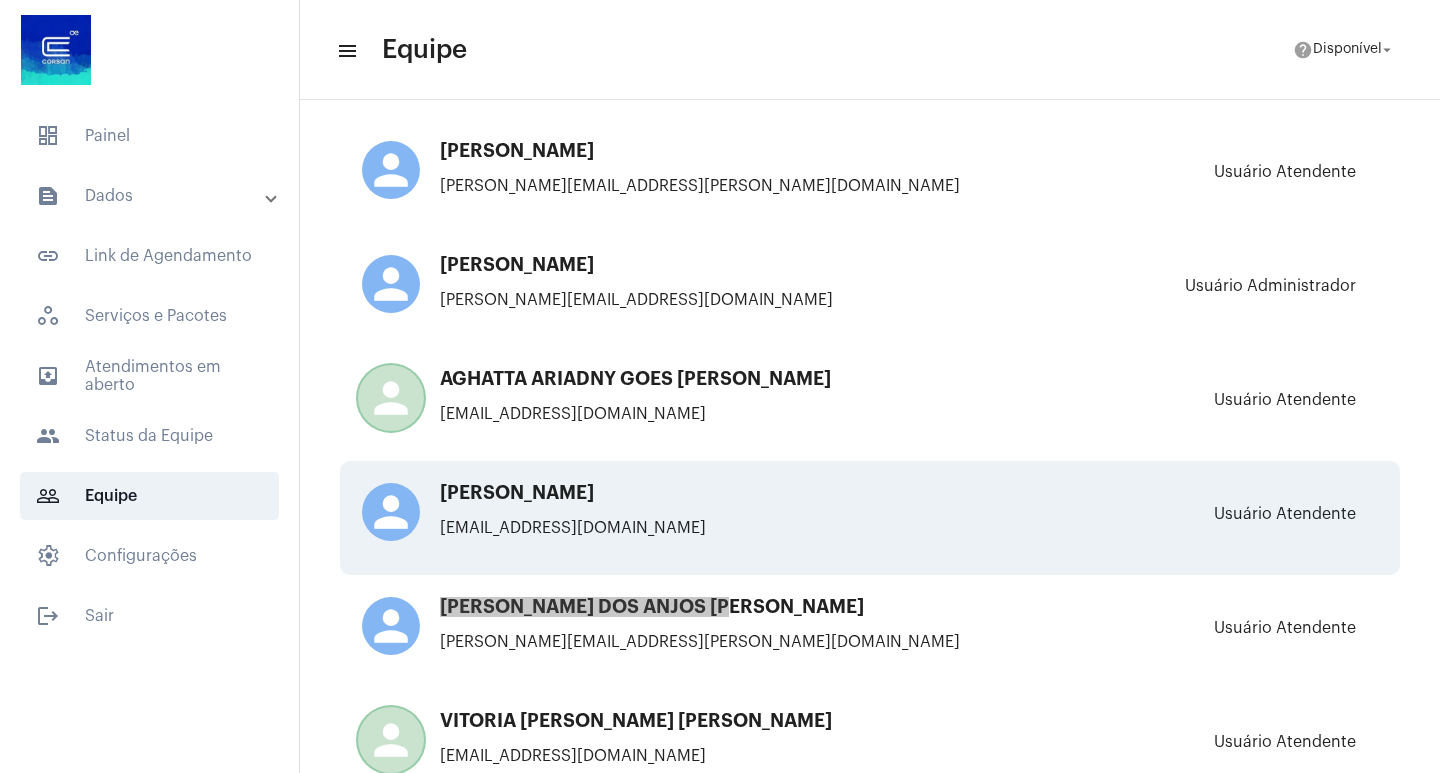 scroll, scrollTop: 5015, scrollLeft: 0, axis: vertical 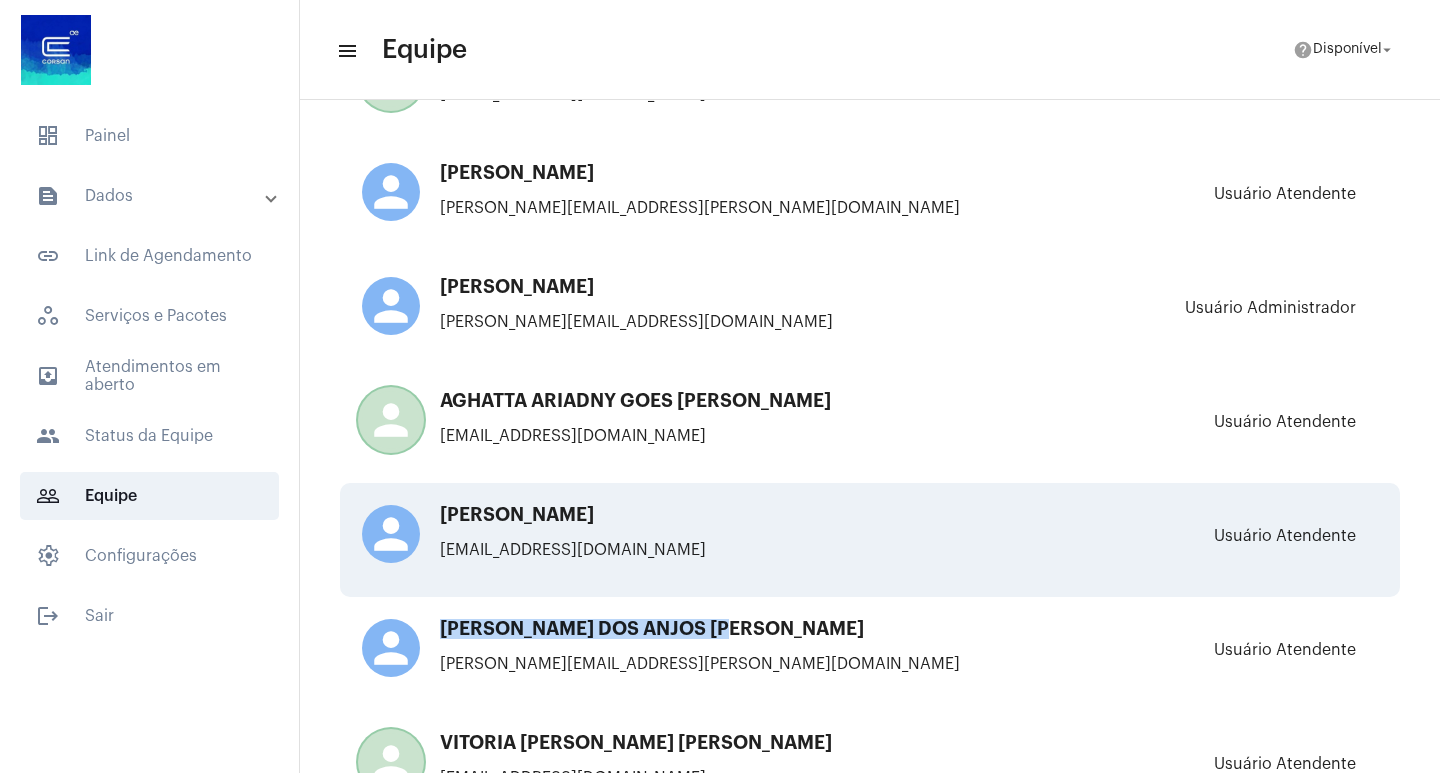 drag, startPoint x: 431, startPoint y: 546, endPoint x: 940, endPoint y: 536, distance: 509.09824 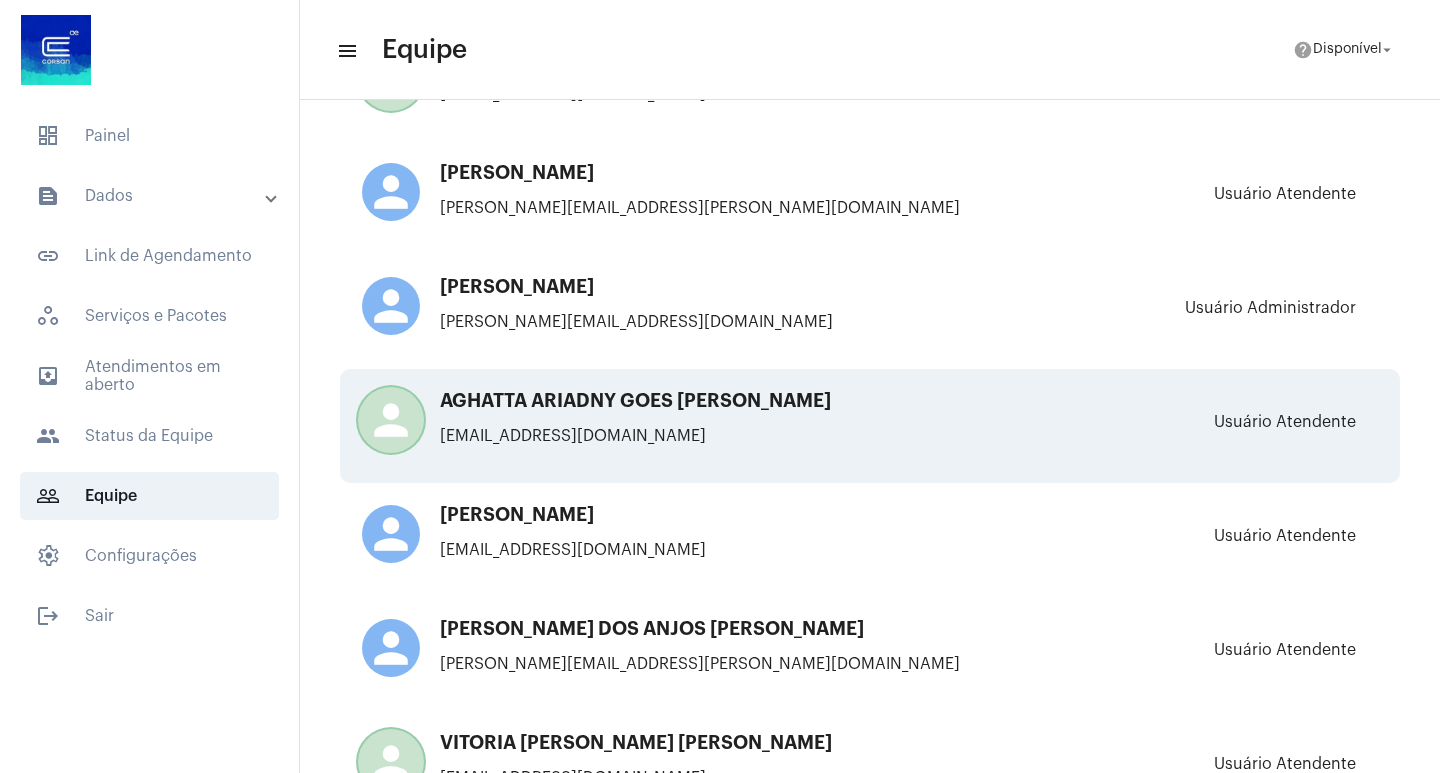 scroll, scrollTop: 4915, scrollLeft: 0, axis: vertical 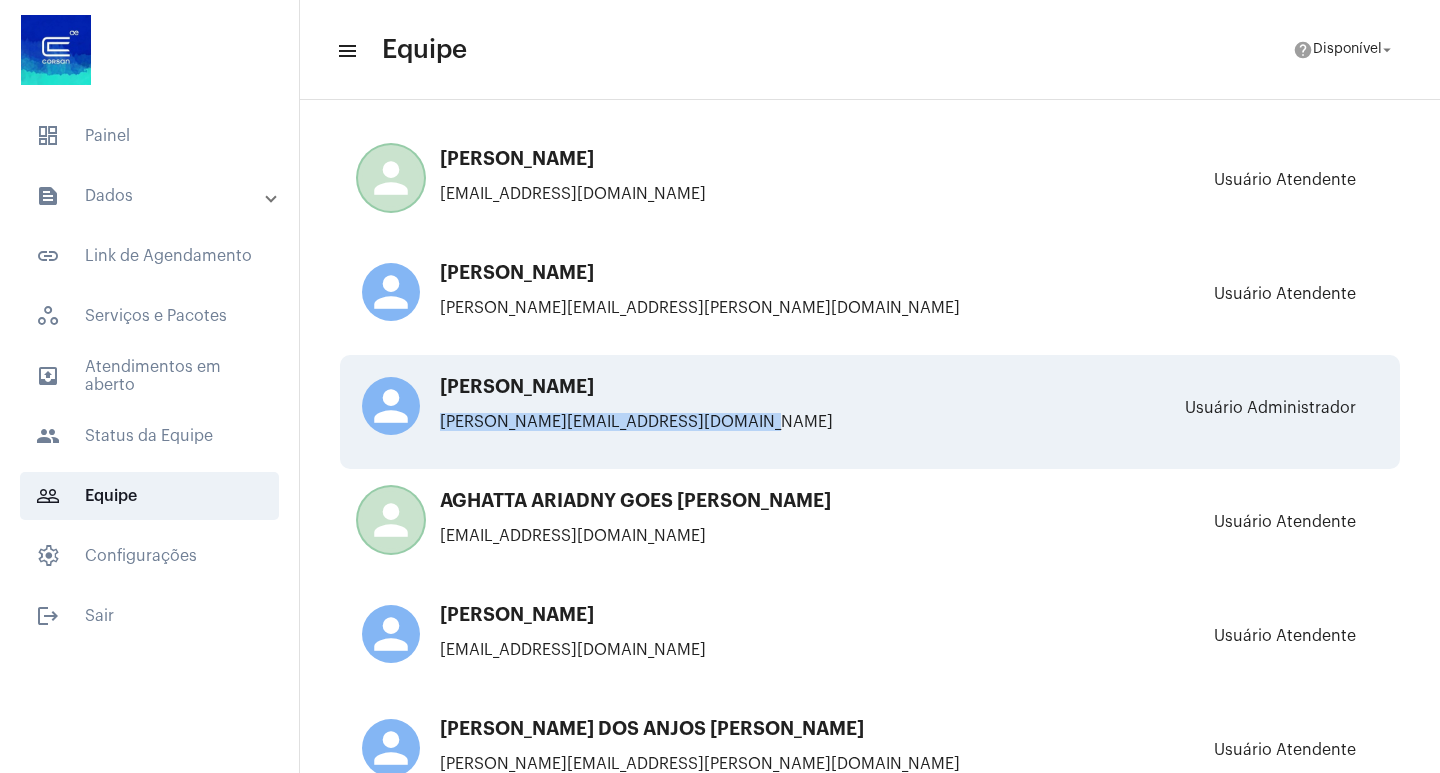 drag, startPoint x: 422, startPoint y: 415, endPoint x: 851, endPoint y: 415, distance: 429 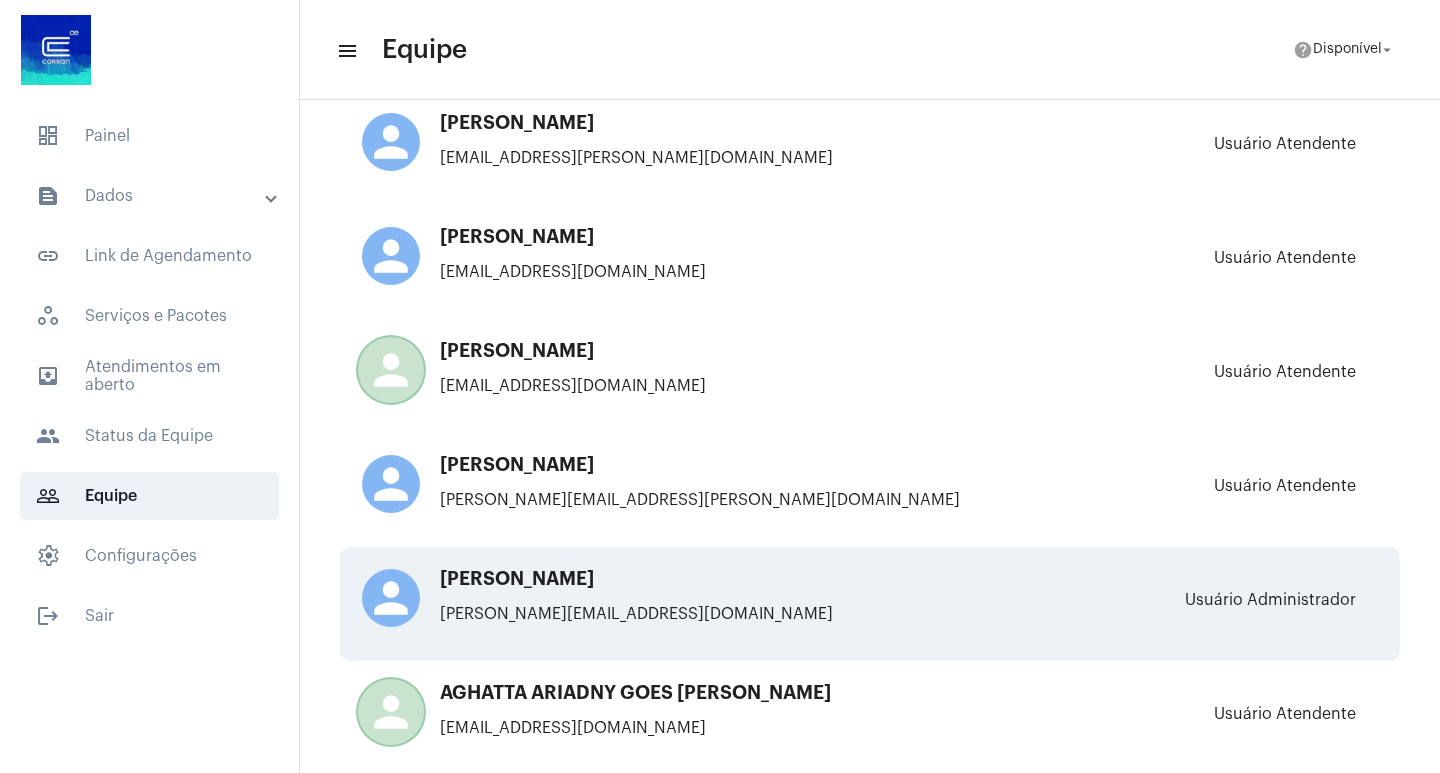 scroll, scrollTop: 4715, scrollLeft: 0, axis: vertical 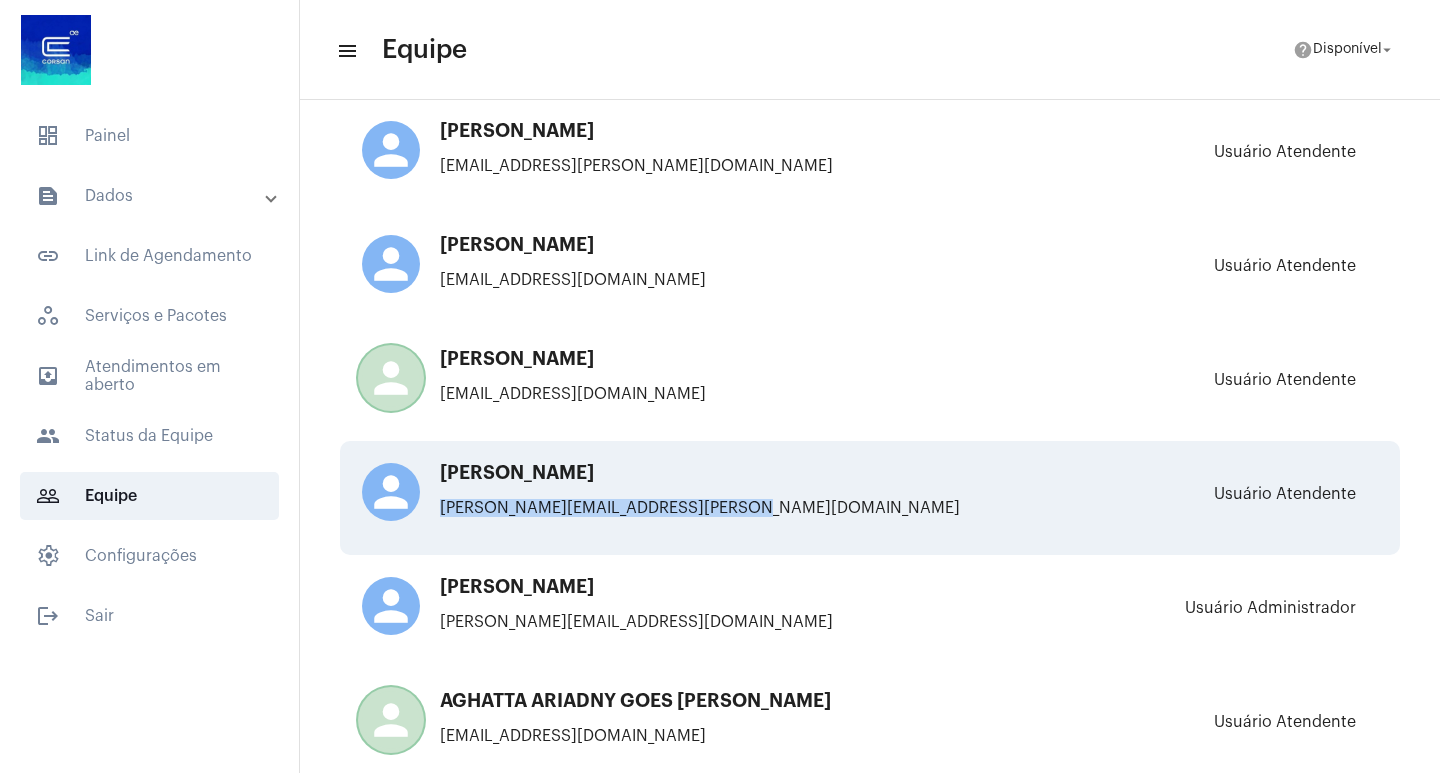 drag, startPoint x: 433, startPoint y: 506, endPoint x: 811, endPoint y: 506, distance: 378 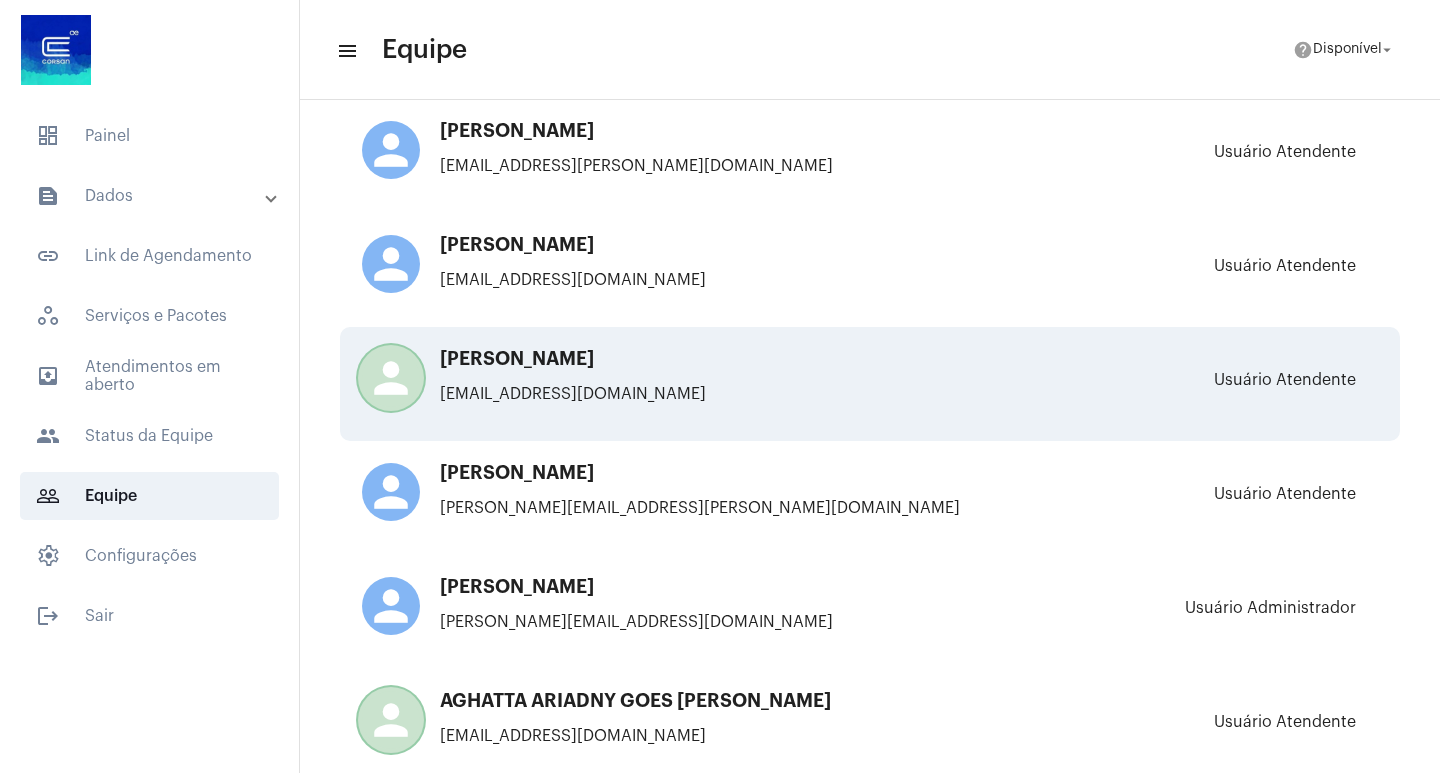 drag, startPoint x: 519, startPoint y: 385, endPoint x: 501, endPoint y: 424, distance: 42.953465 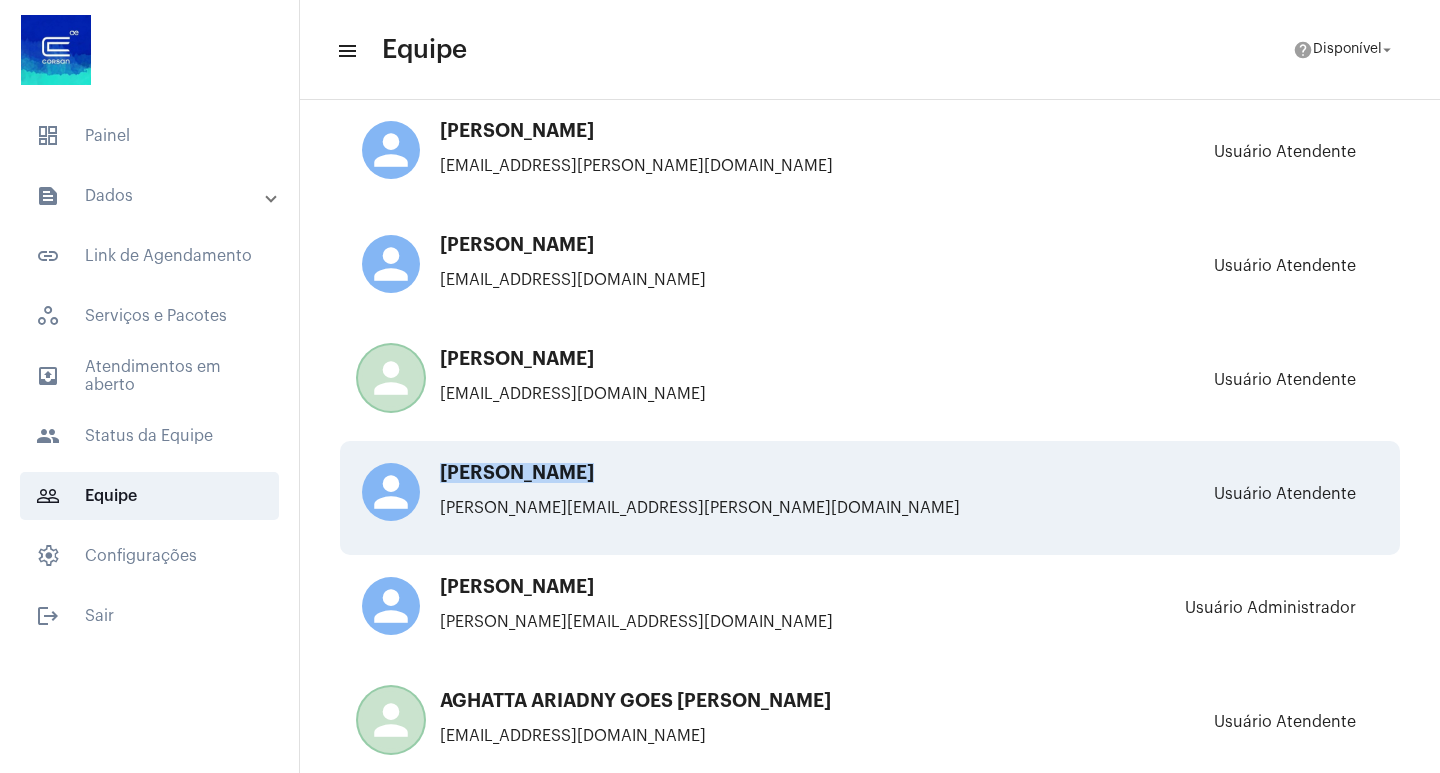 drag, startPoint x: 443, startPoint y: 471, endPoint x: 583, endPoint y: 479, distance: 140.22838 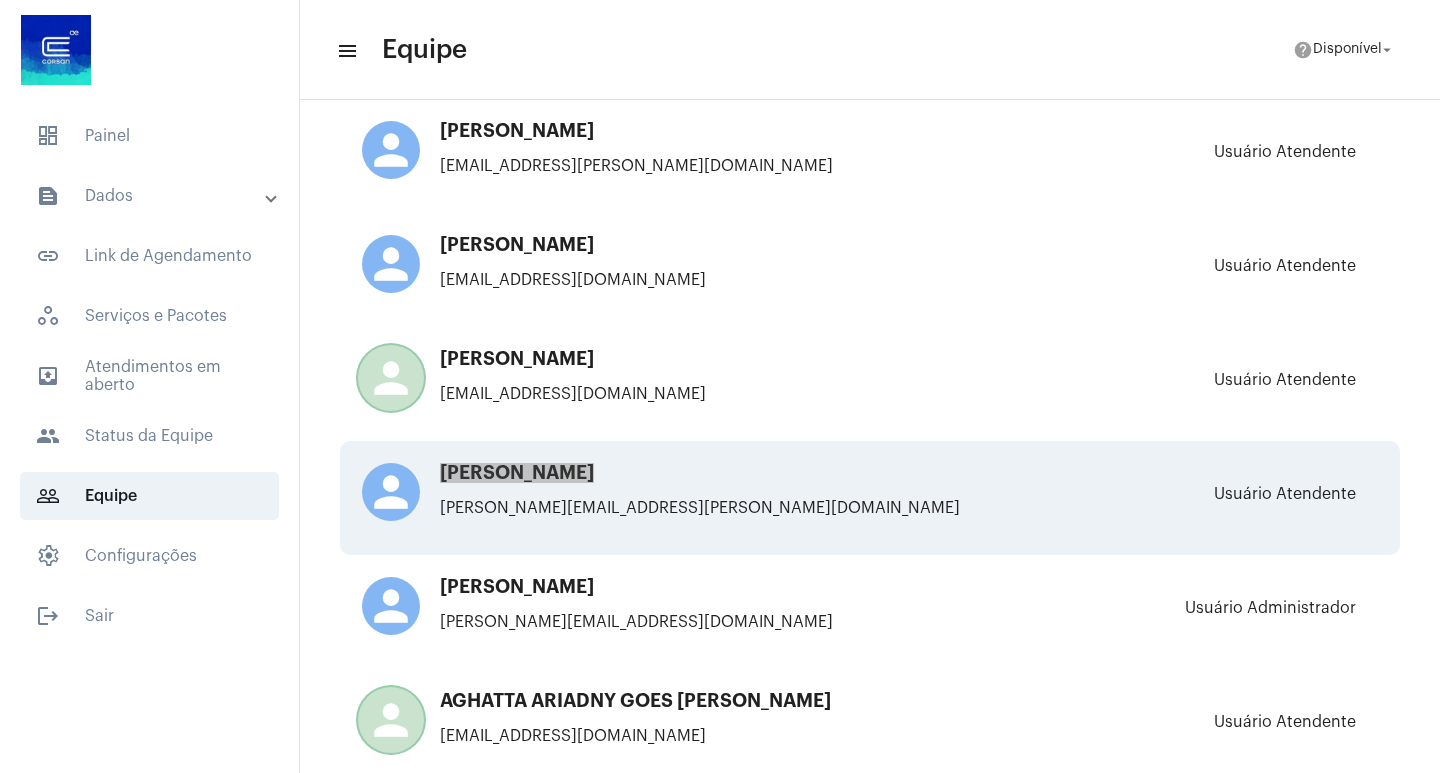 scroll, scrollTop: 4615, scrollLeft: 0, axis: vertical 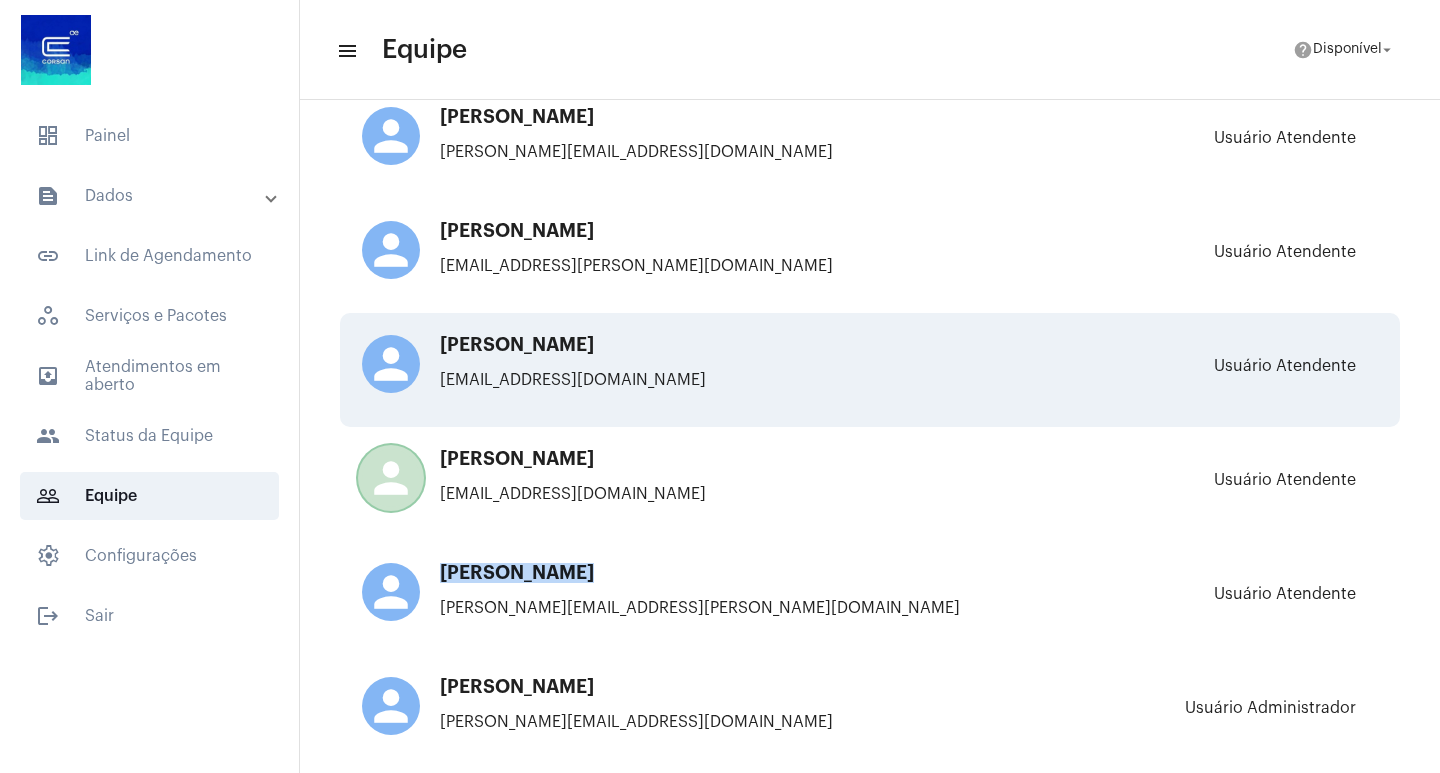 drag, startPoint x: 434, startPoint y: 384, endPoint x: 820, endPoint y: 380, distance: 386.02072 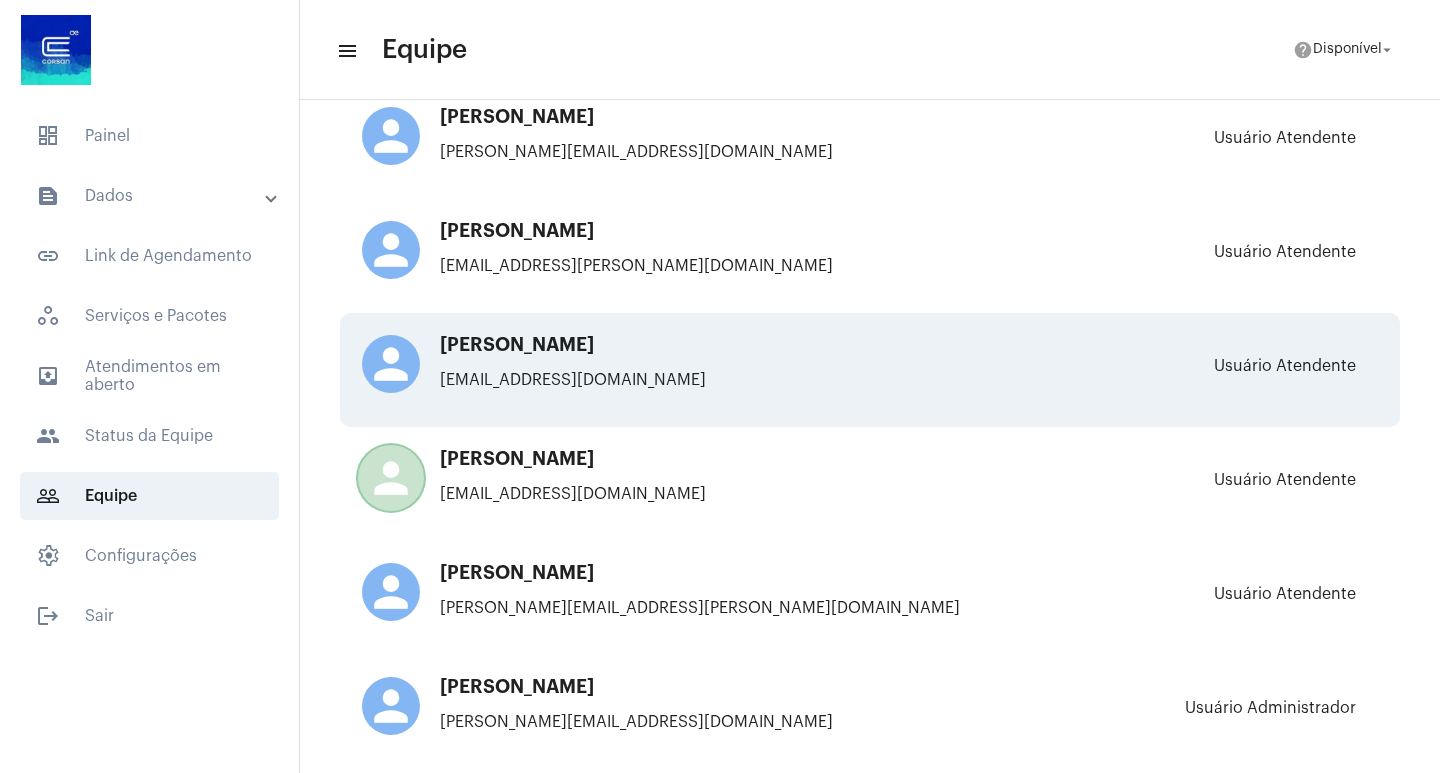 drag, startPoint x: 474, startPoint y: 350, endPoint x: 458, endPoint y: 344, distance: 17.088007 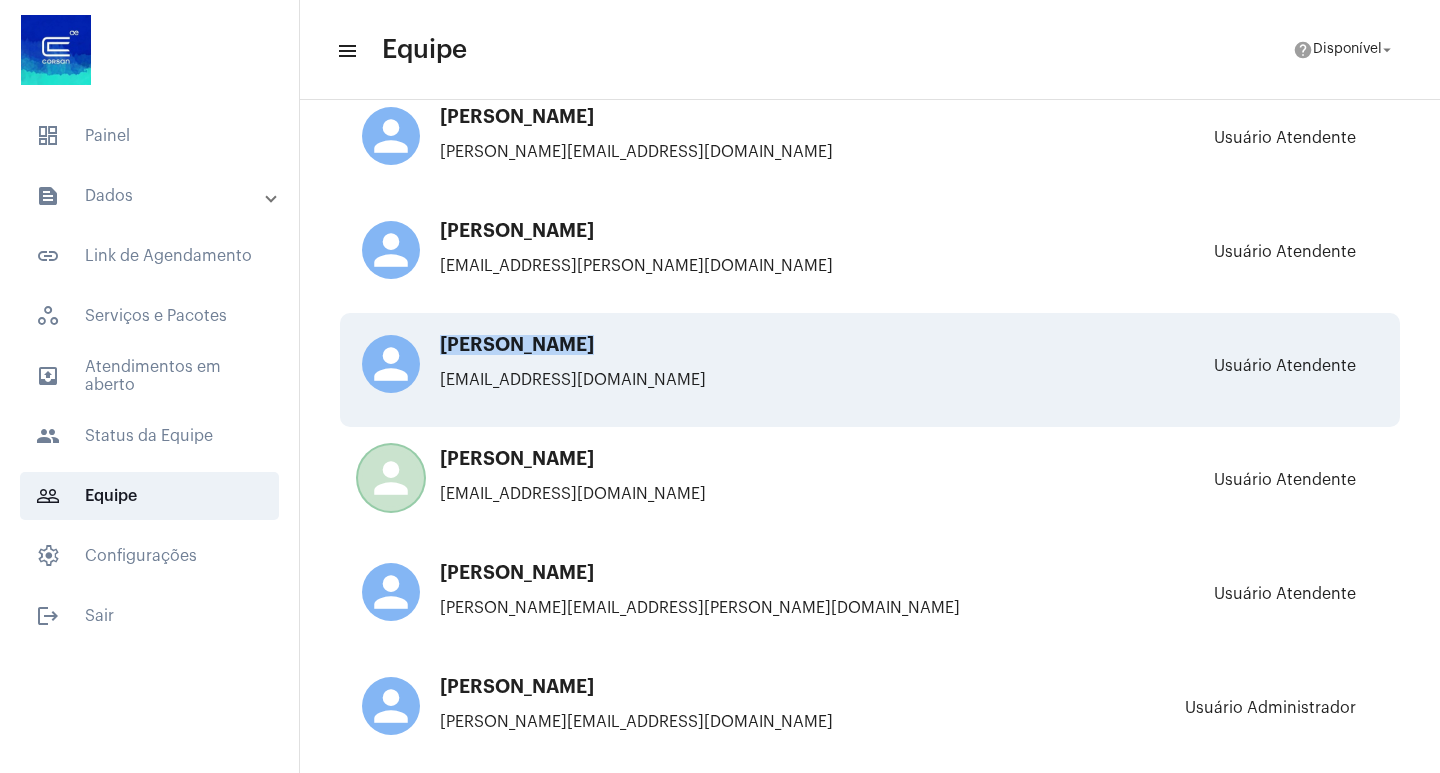 drag, startPoint x: 432, startPoint y: 338, endPoint x: 747, endPoint y: 336, distance: 315.00635 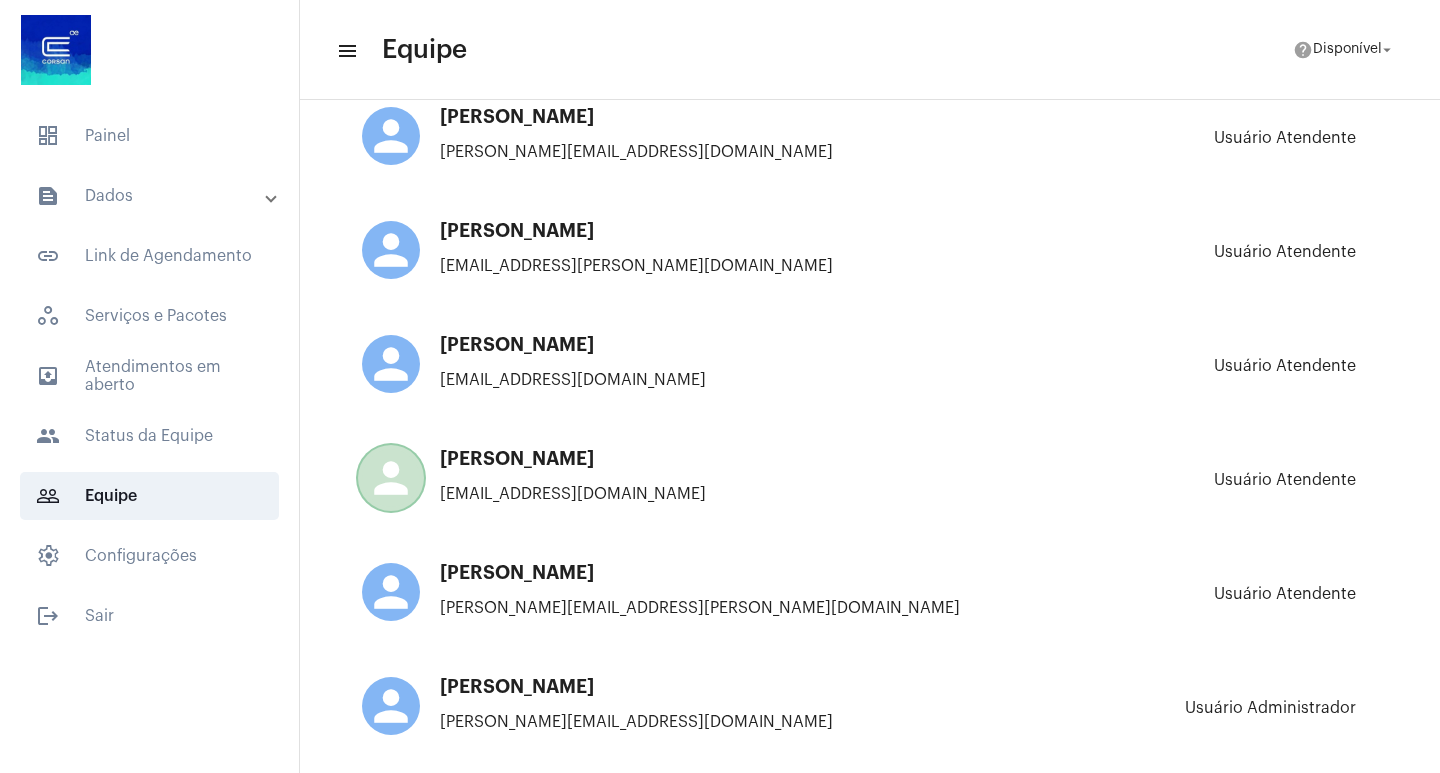 drag, startPoint x: 1390, startPoint y: 397, endPoint x: 1438, endPoint y: 397, distance: 48 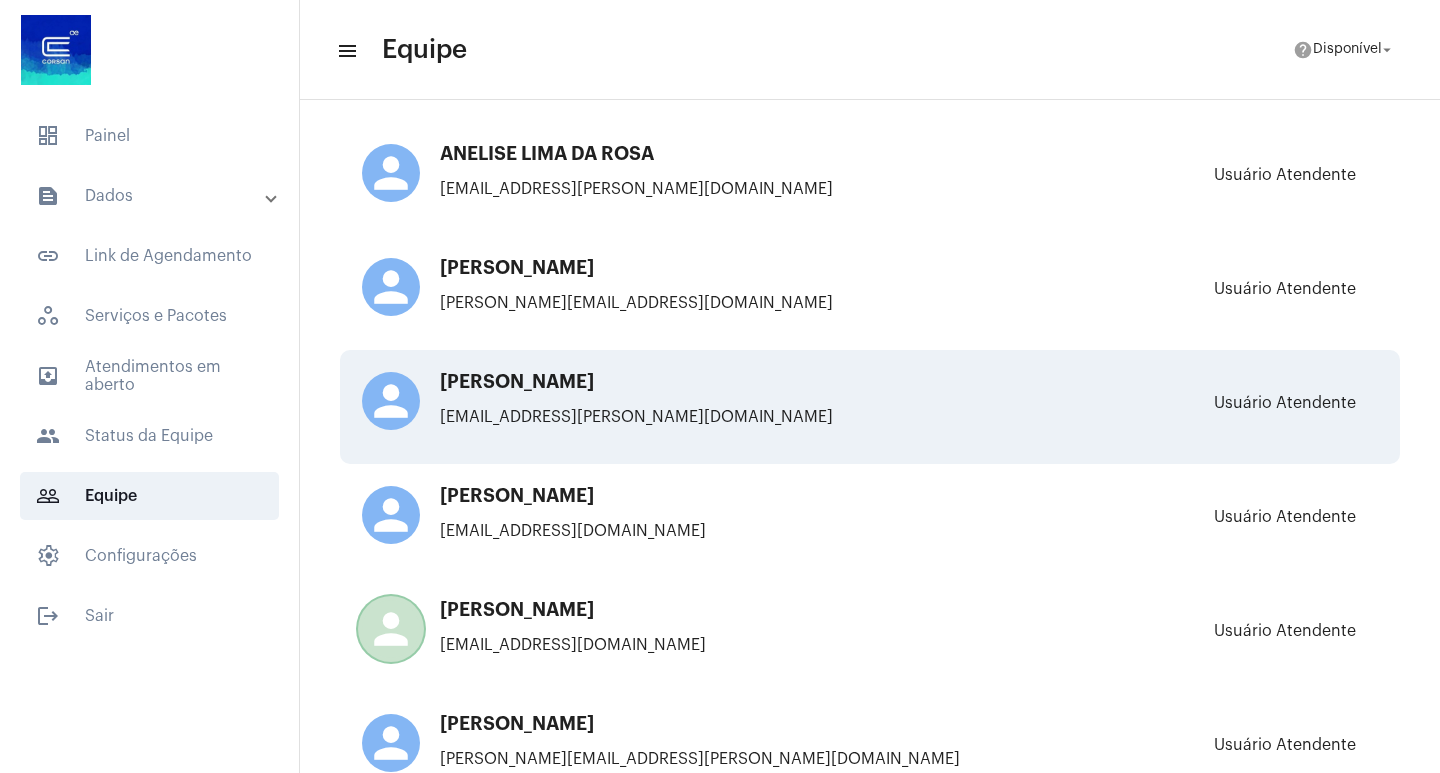 scroll, scrollTop: 4415, scrollLeft: 0, axis: vertical 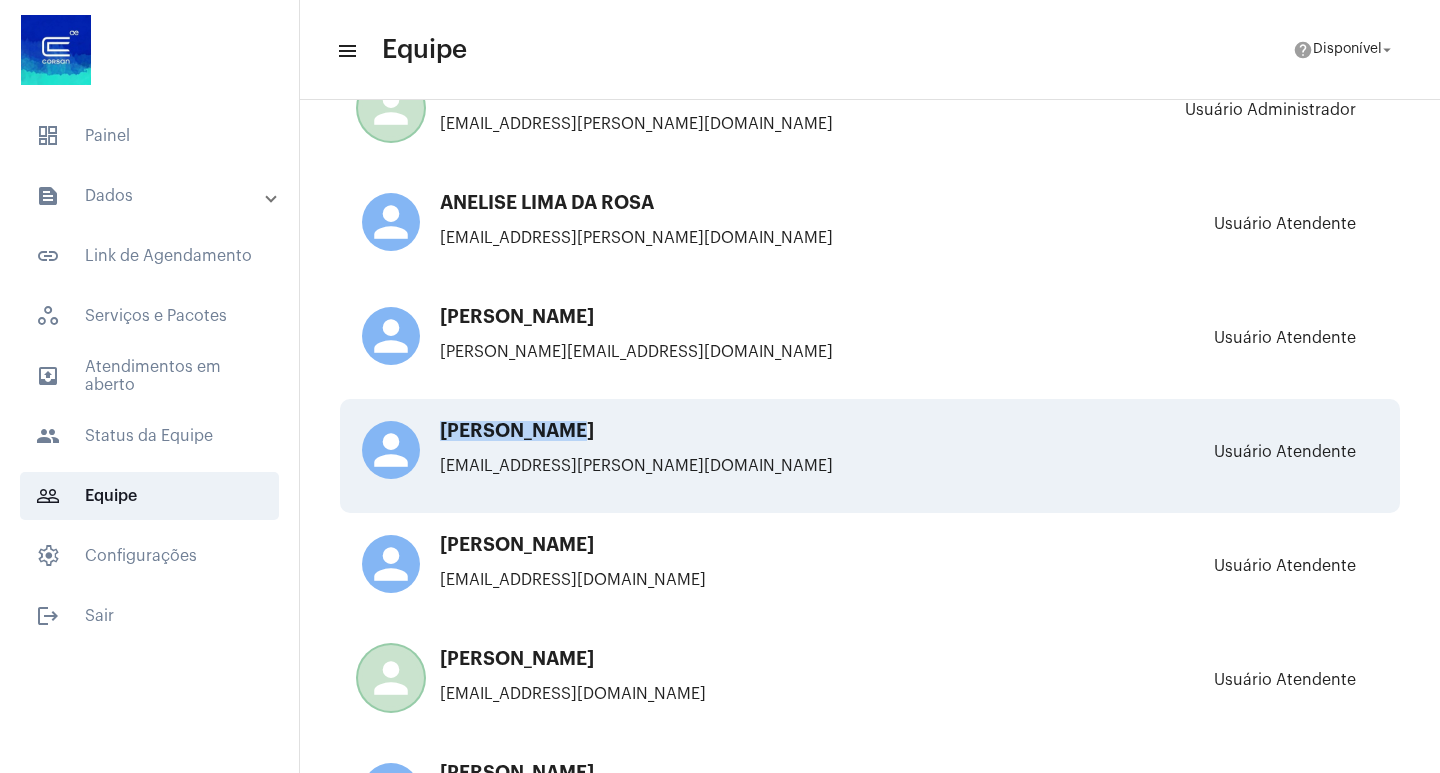 drag, startPoint x: 441, startPoint y: 430, endPoint x: 624, endPoint y: 418, distance: 183.39302 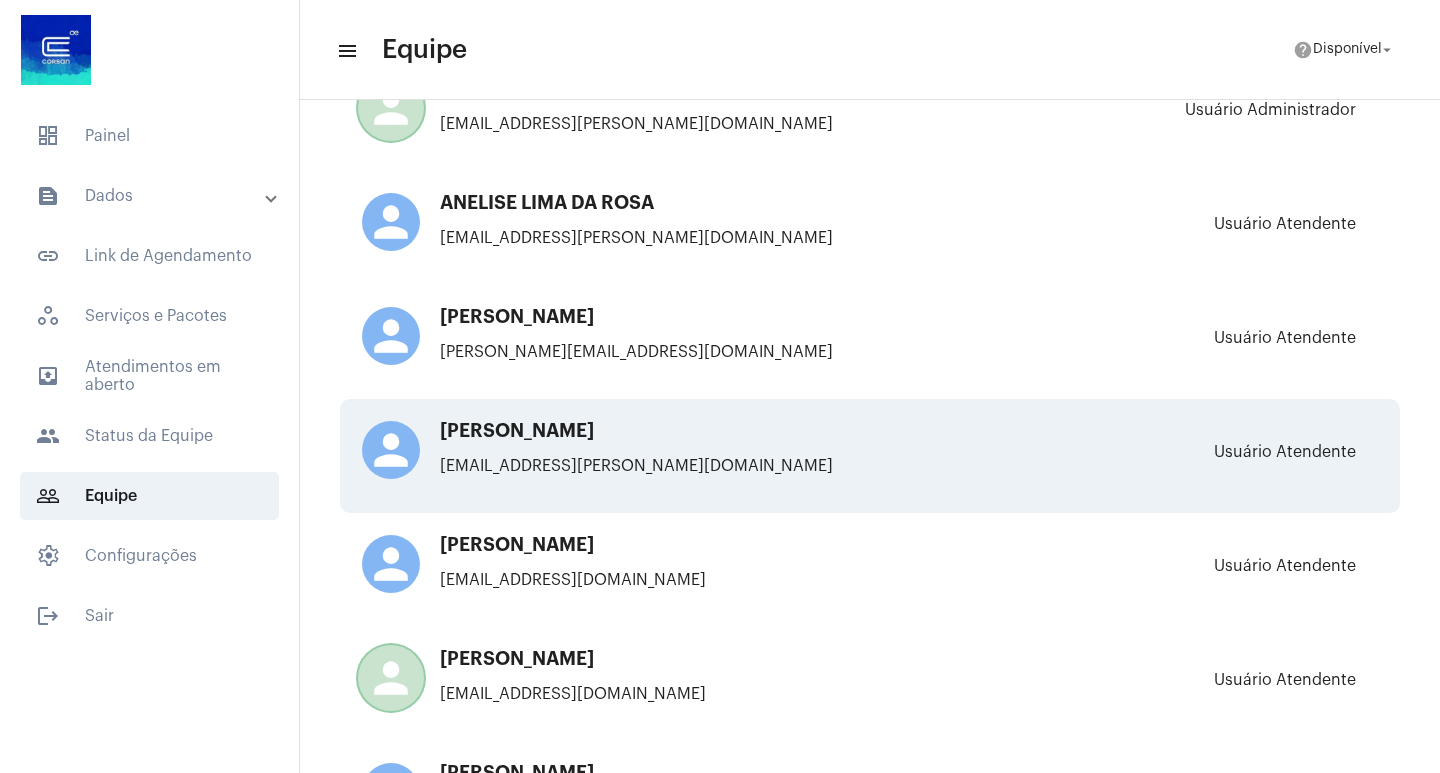 click on "[EMAIL_ADDRESS][PERSON_NAME][DOMAIN_NAME]" 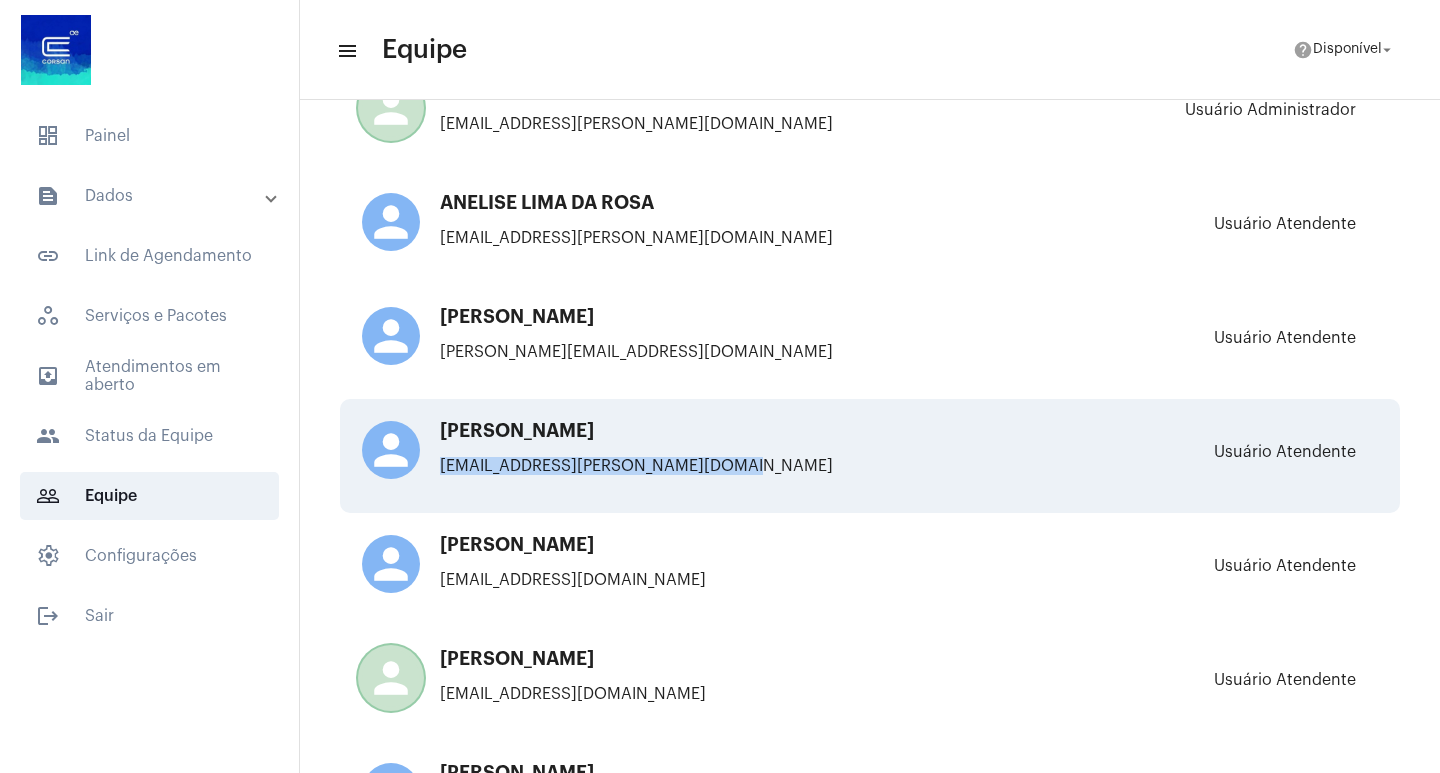 drag, startPoint x: 604, startPoint y: 467, endPoint x: 866, endPoint y: 472, distance: 262.0477 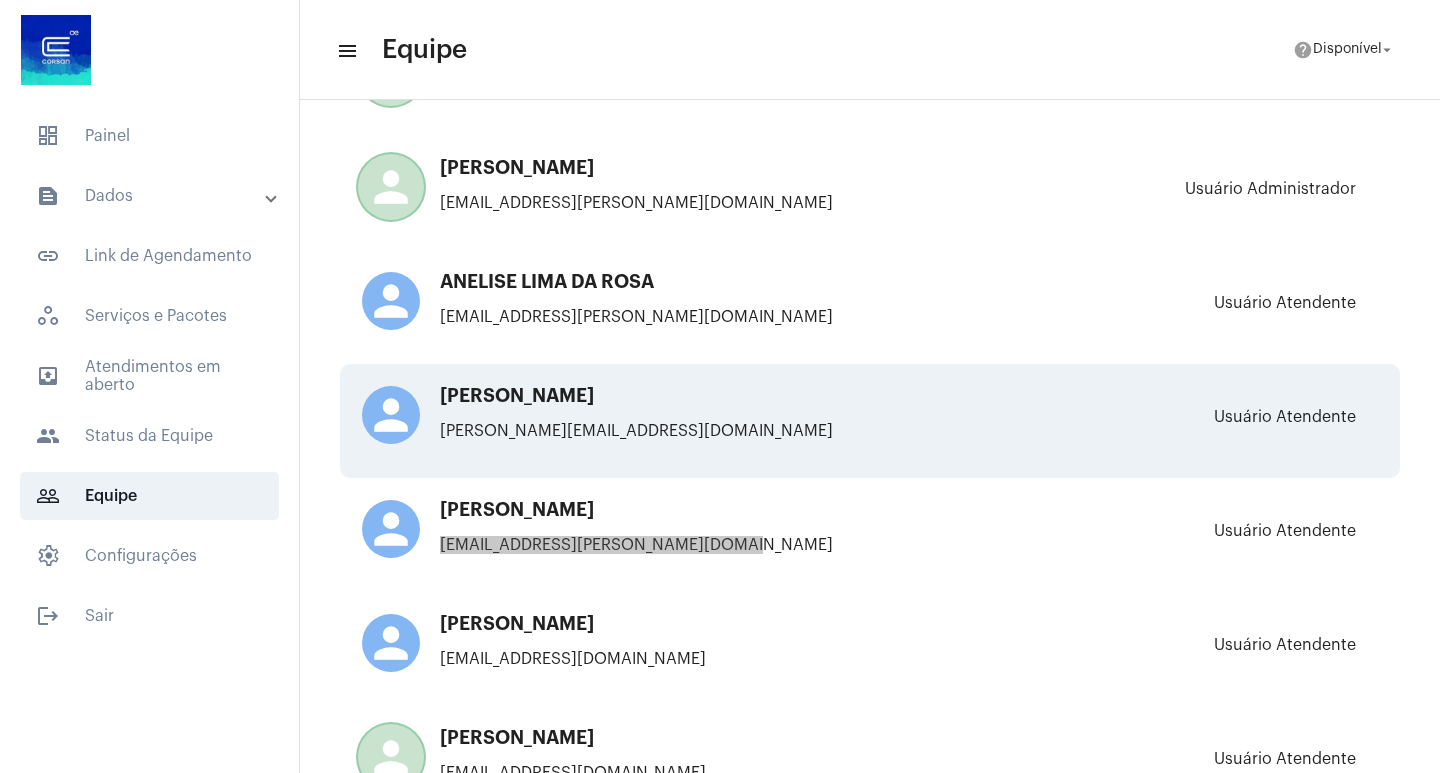 scroll, scrollTop: 4215, scrollLeft: 0, axis: vertical 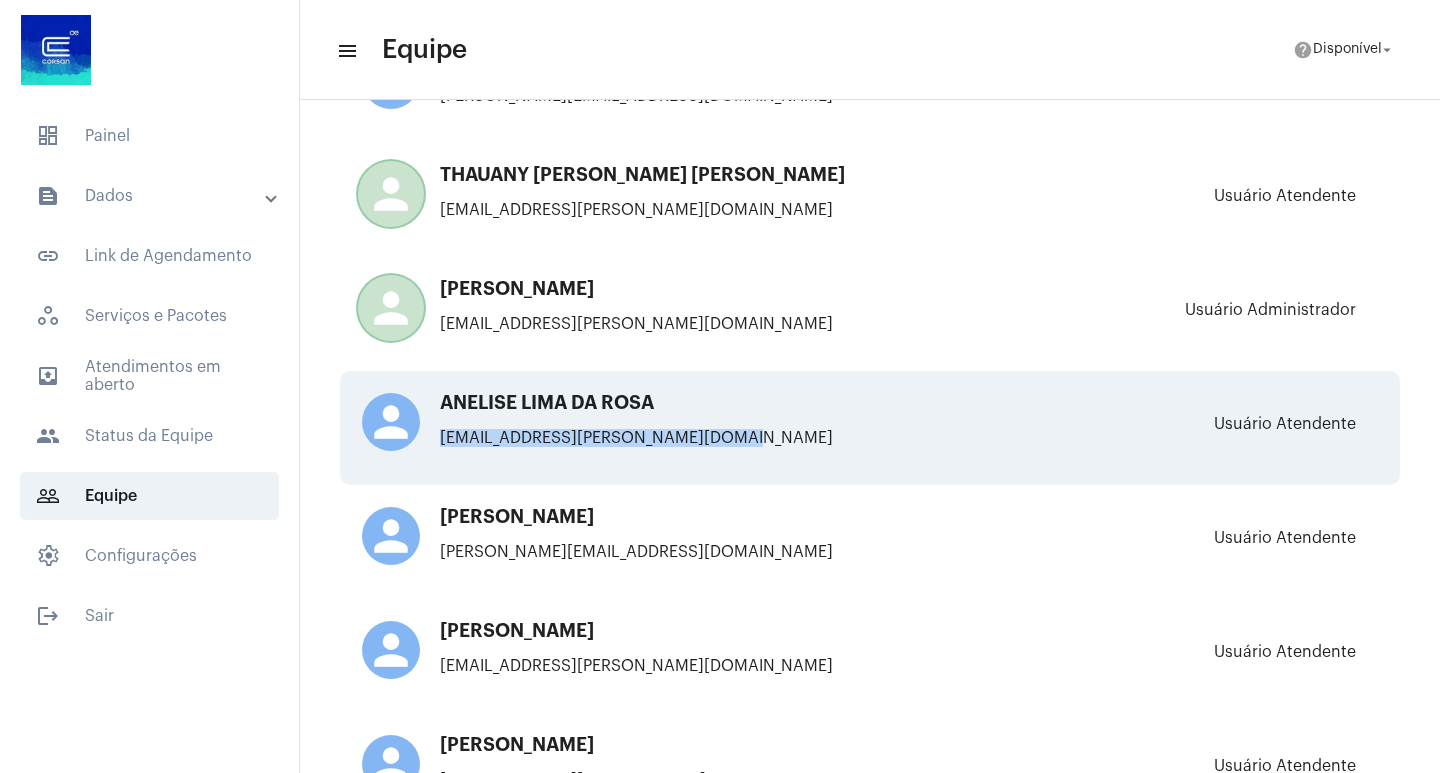 drag, startPoint x: 423, startPoint y: 443, endPoint x: 849, endPoint y: 439, distance: 426.01877 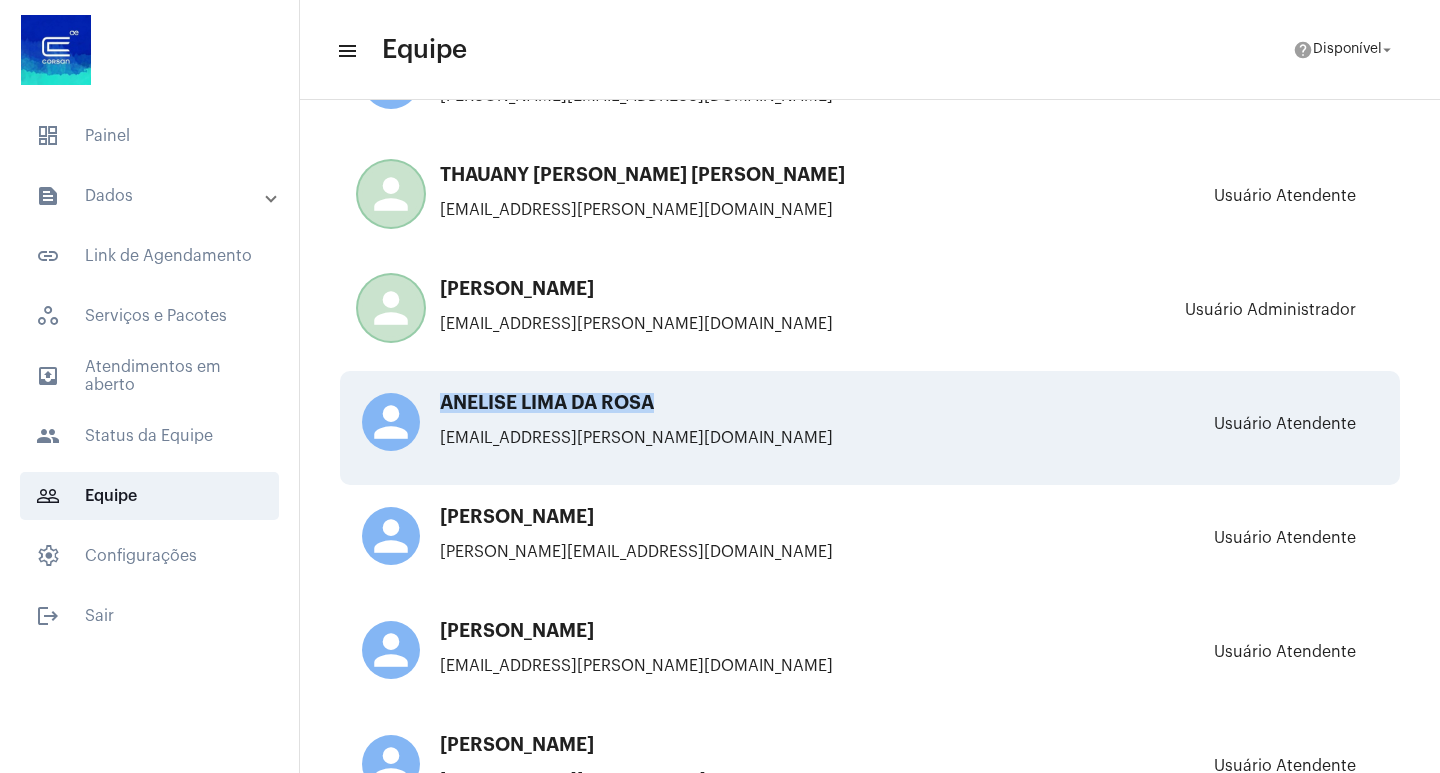 drag, startPoint x: 430, startPoint y: 400, endPoint x: 795, endPoint y: 399, distance: 365.00137 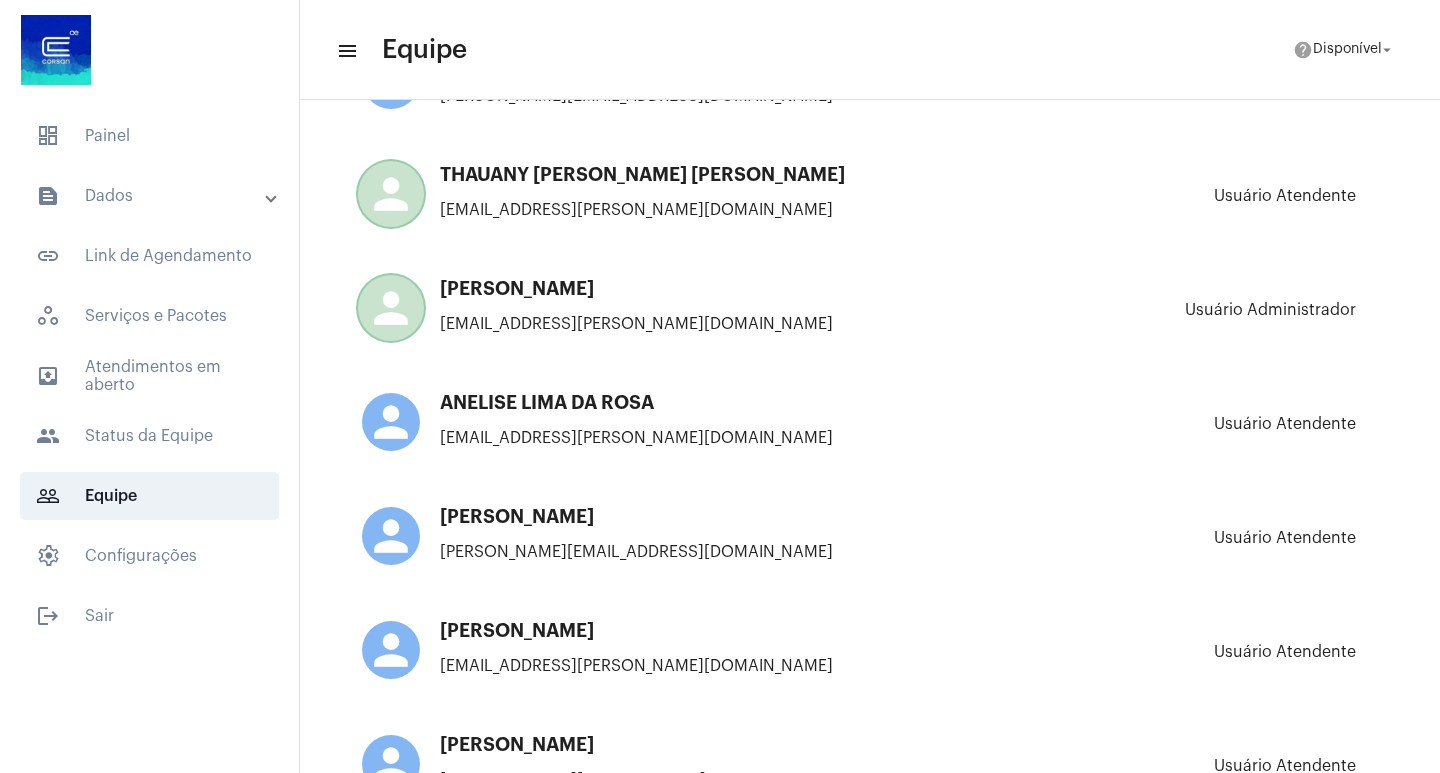 drag, startPoint x: 1364, startPoint y: 508, endPoint x: 1424, endPoint y: 473, distance: 69.46222 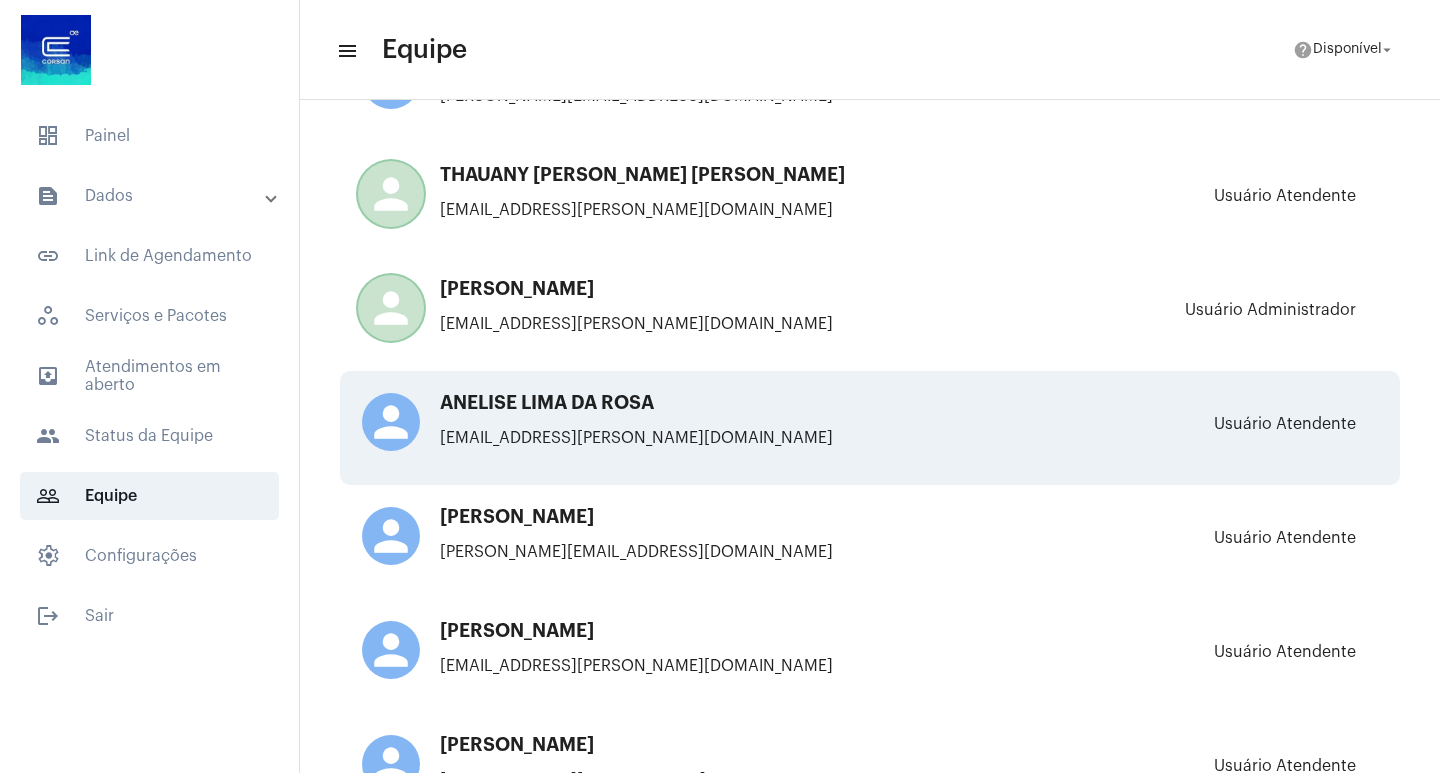 drag, startPoint x: 487, startPoint y: 525, endPoint x: 494, endPoint y: 470, distance: 55.443665 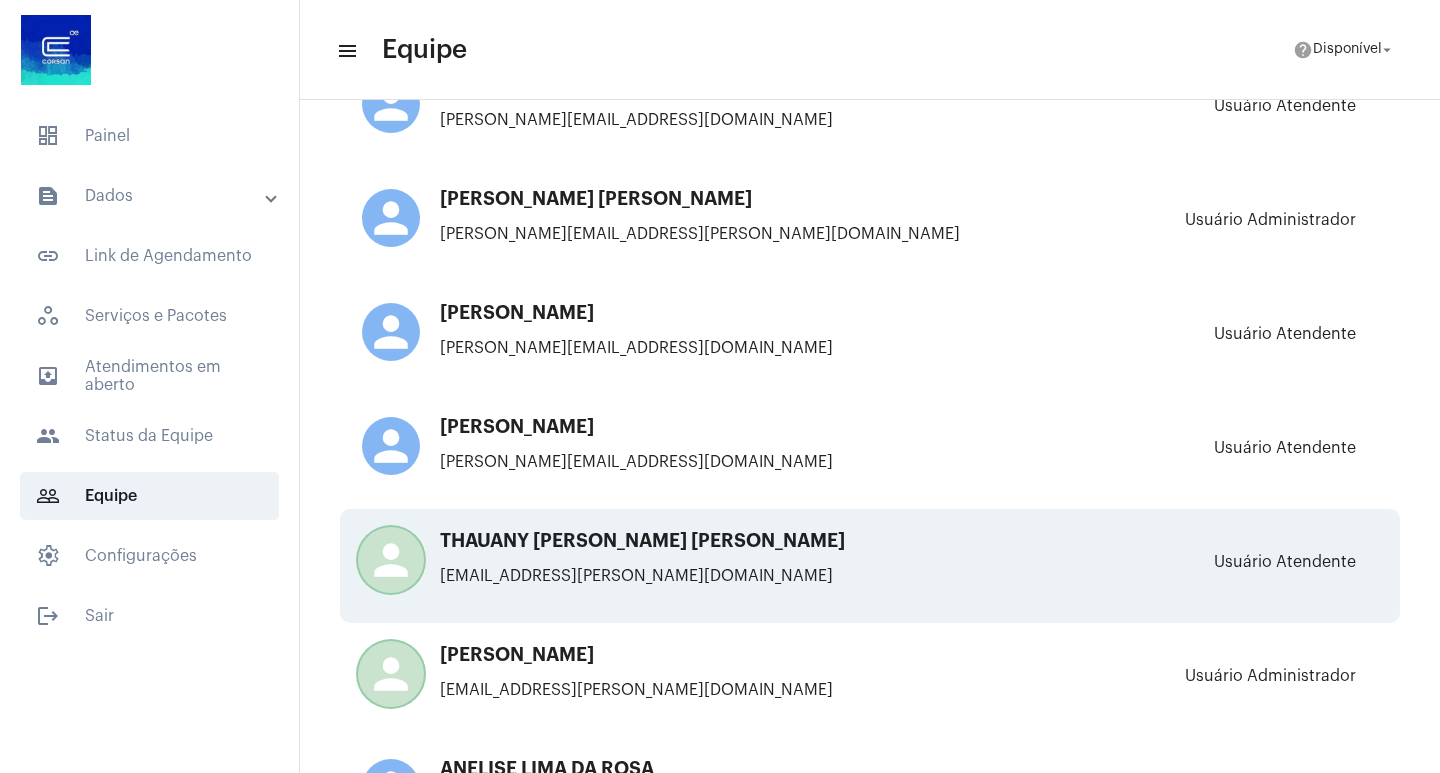 scroll, scrollTop: 3815, scrollLeft: 0, axis: vertical 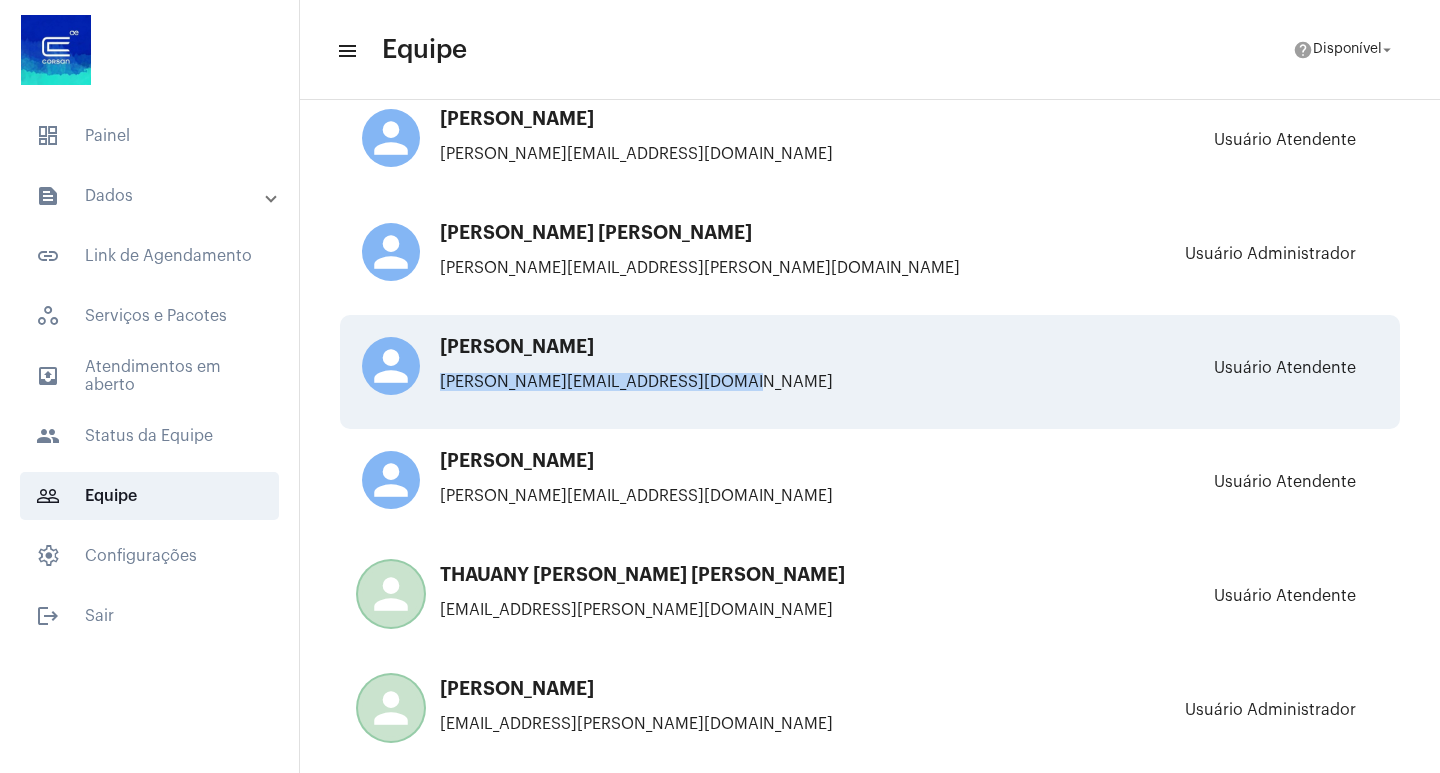 drag, startPoint x: 440, startPoint y: 377, endPoint x: 872, endPoint y: 376, distance: 432.00116 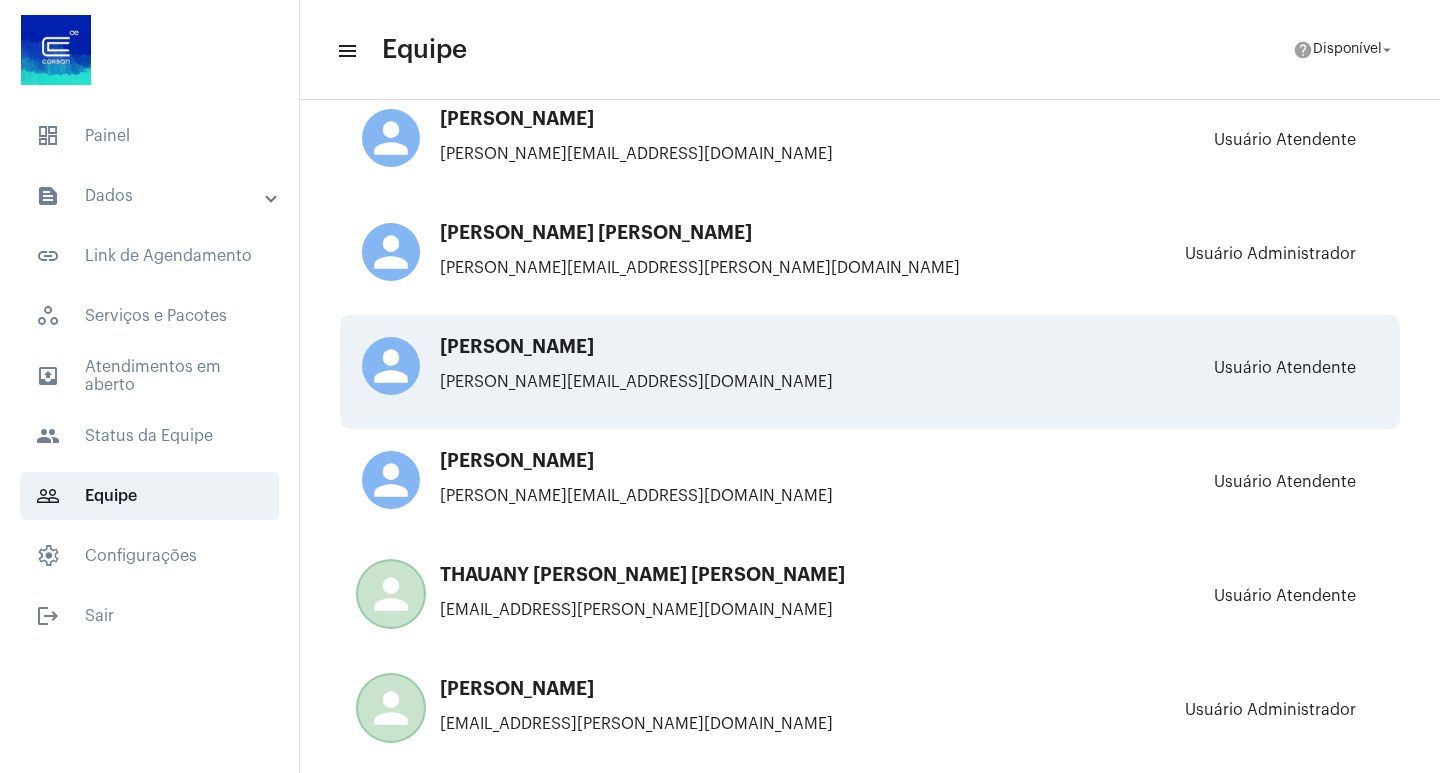 drag, startPoint x: 526, startPoint y: 345, endPoint x: 482, endPoint y: 356, distance: 45.35416 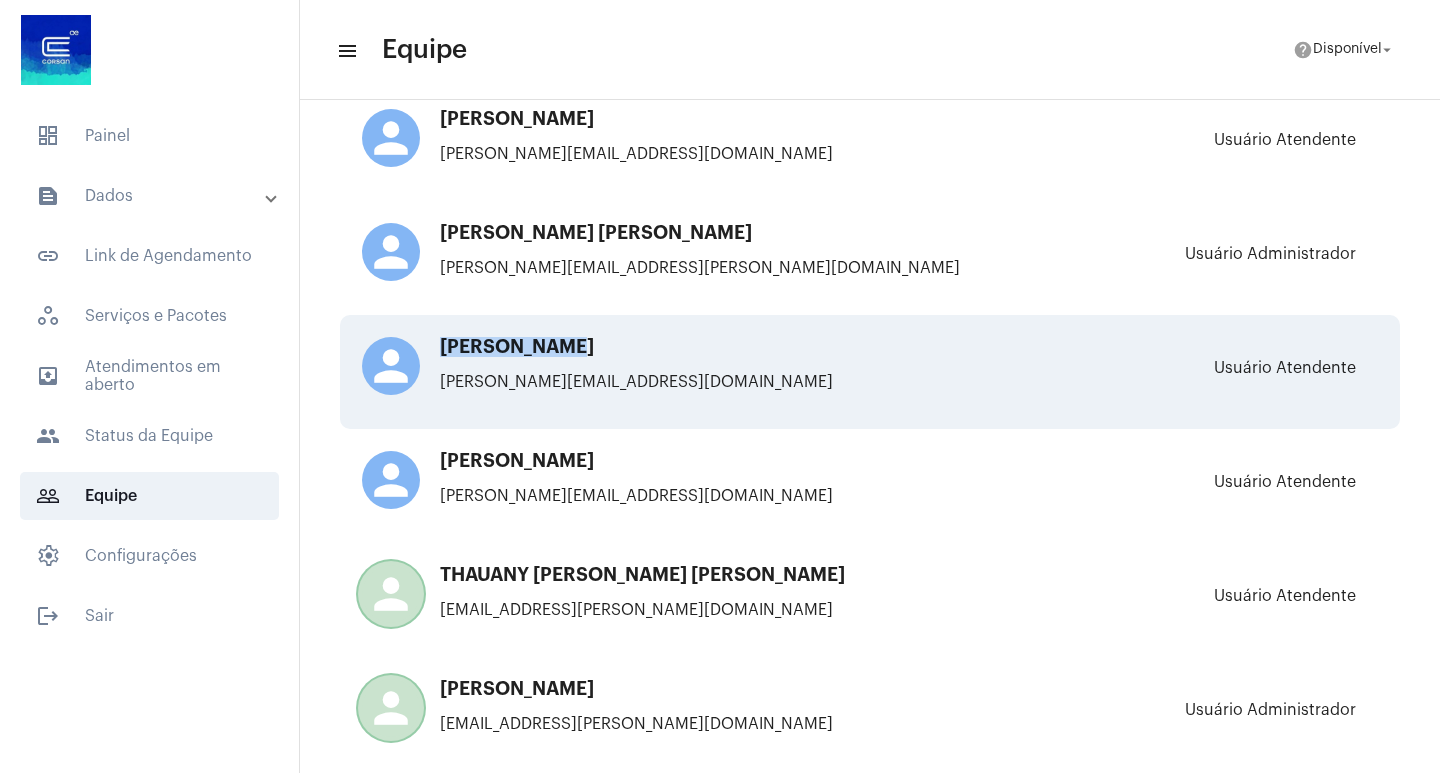drag, startPoint x: 425, startPoint y: 343, endPoint x: 640, endPoint y: 351, distance: 215.14879 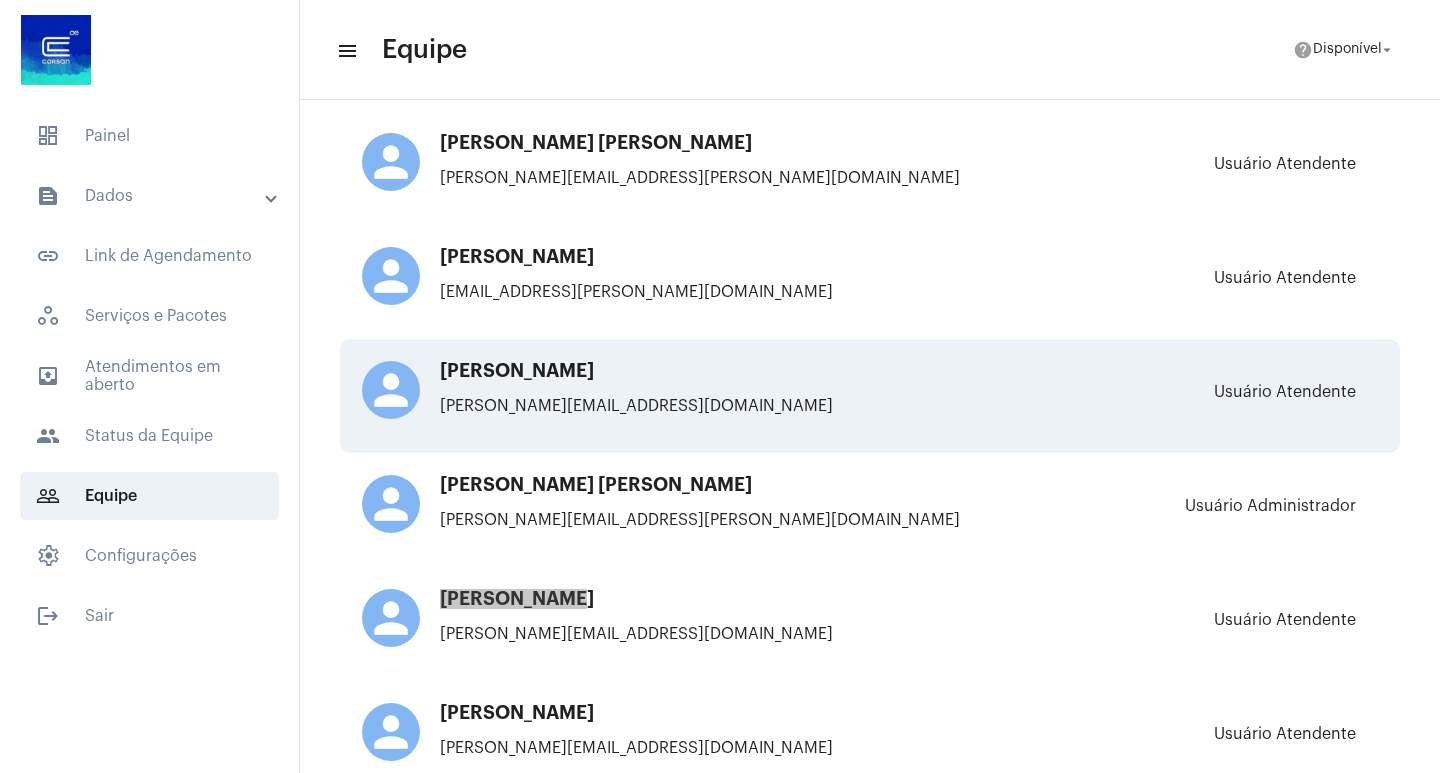 scroll, scrollTop: 3415, scrollLeft: 0, axis: vertical 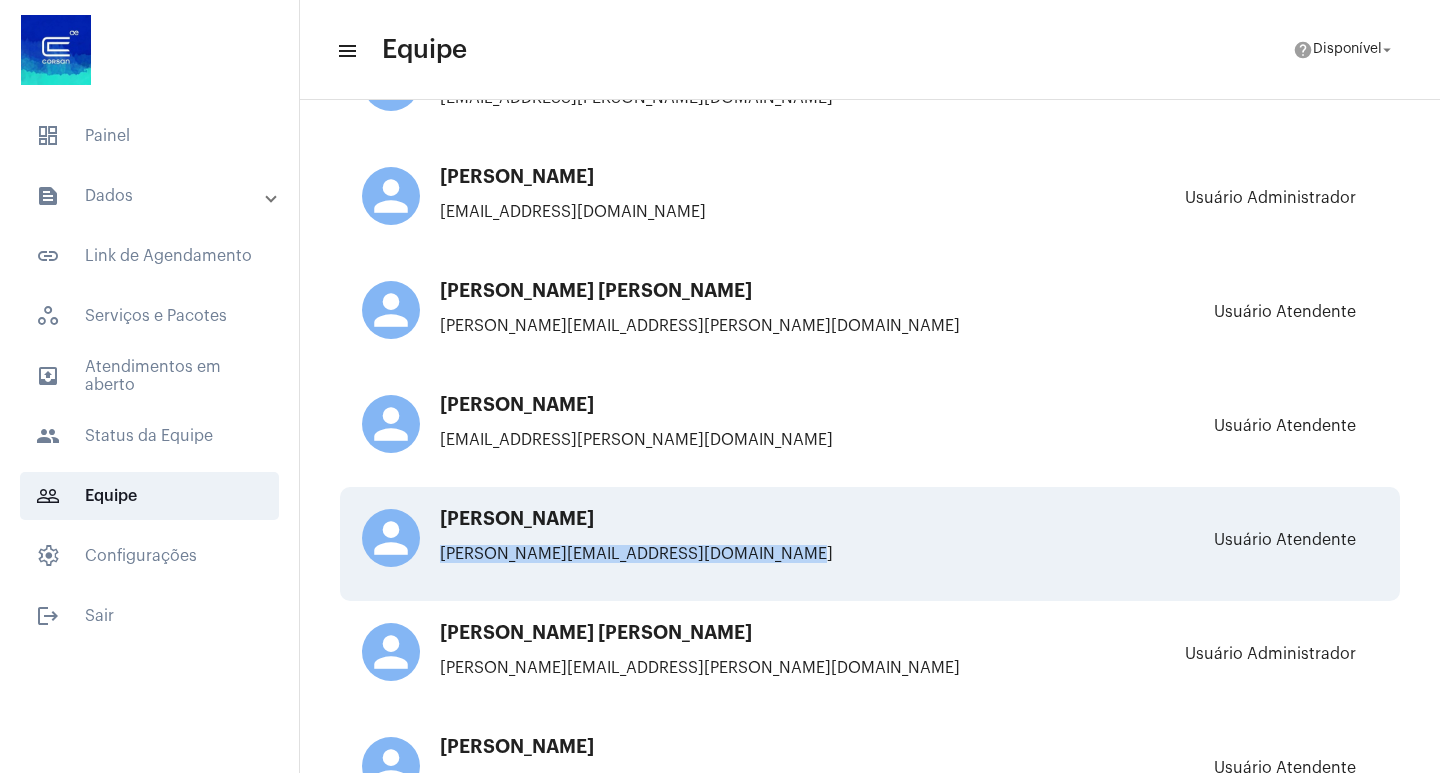 drag, startPoint x: 444, startPoint y: 553, endPoint x: 840, endPoint y: 553, distance: 396 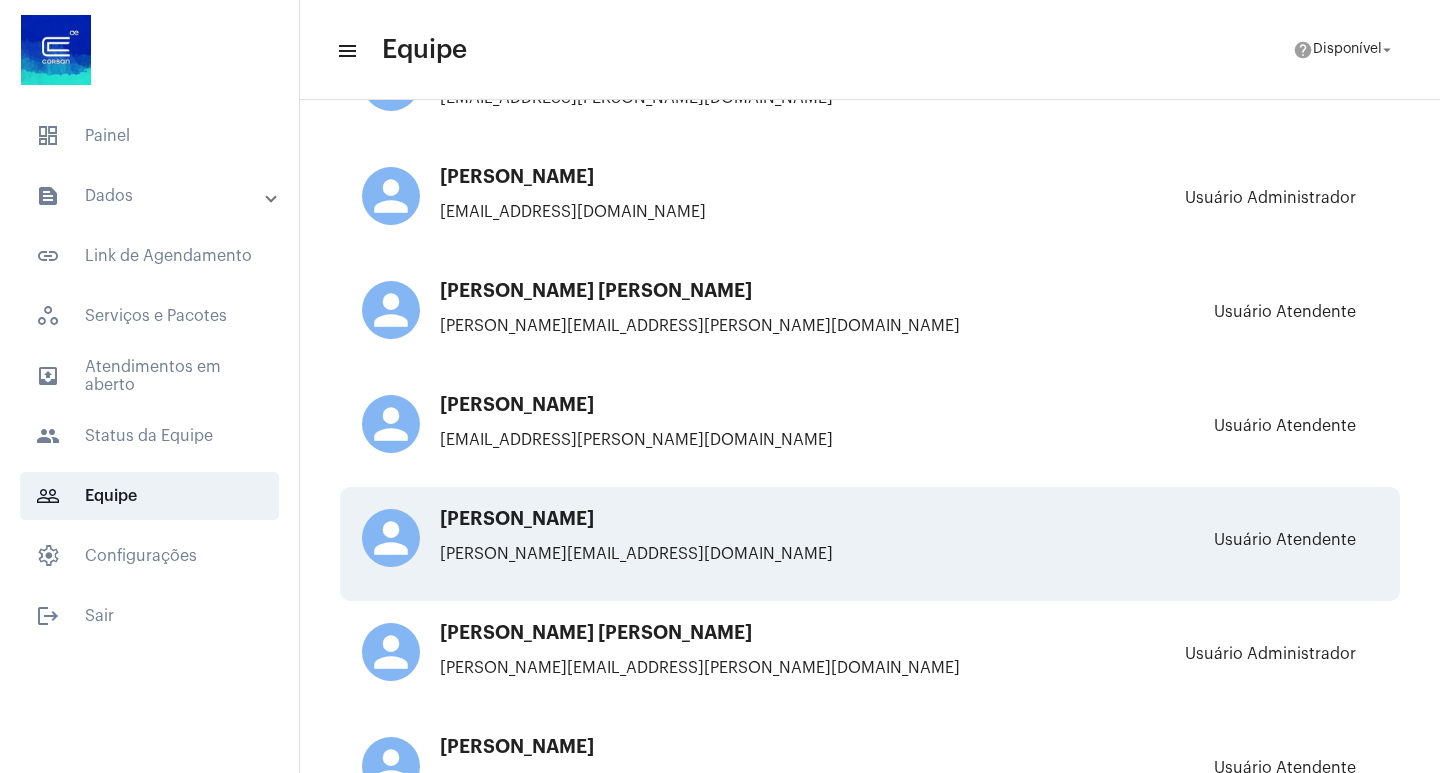 drag, startPoint x: 506, startPoint y: 499, endPoint x: 464, endPoint y: 518, distance: 46.09772 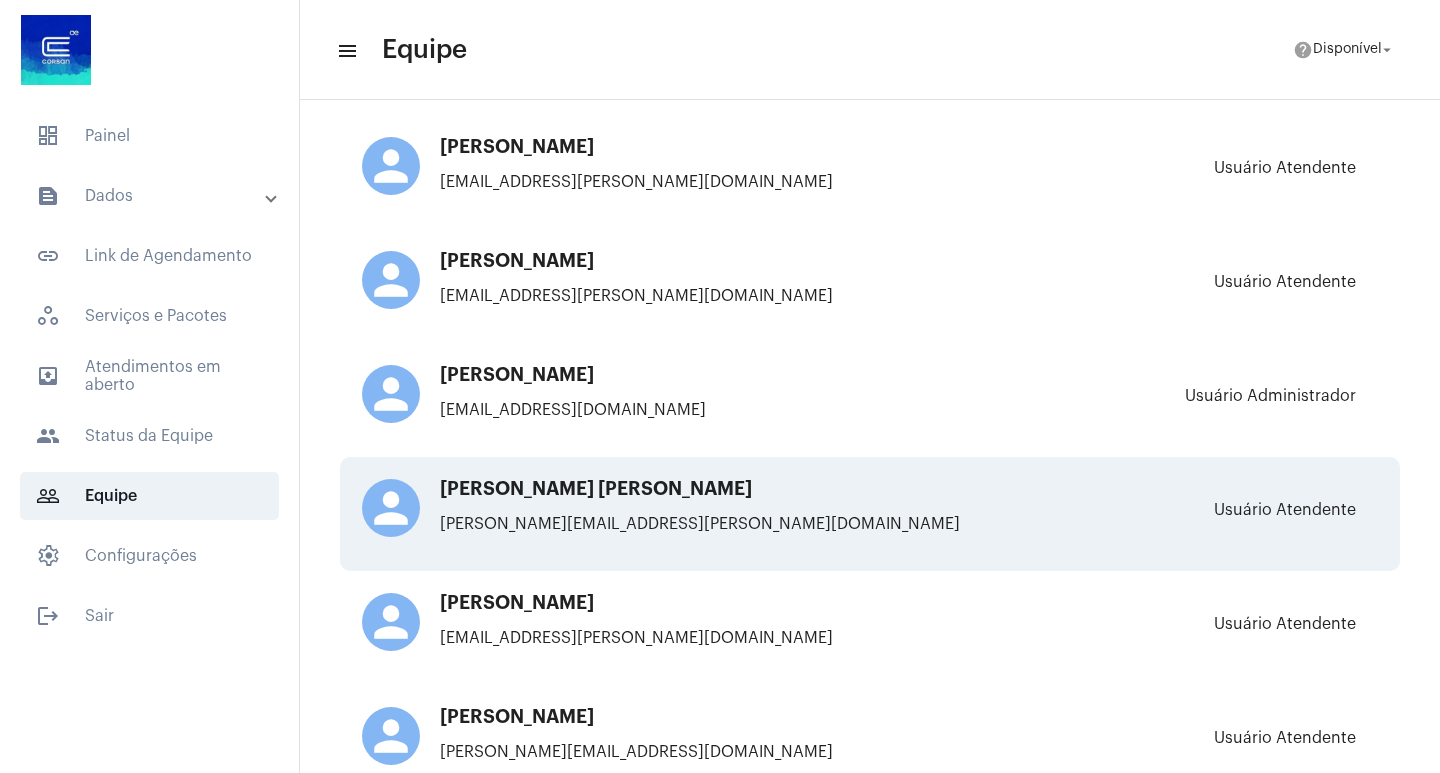 scroll, scrollTop: 3215, scrollLeft: 0, axis: vertical 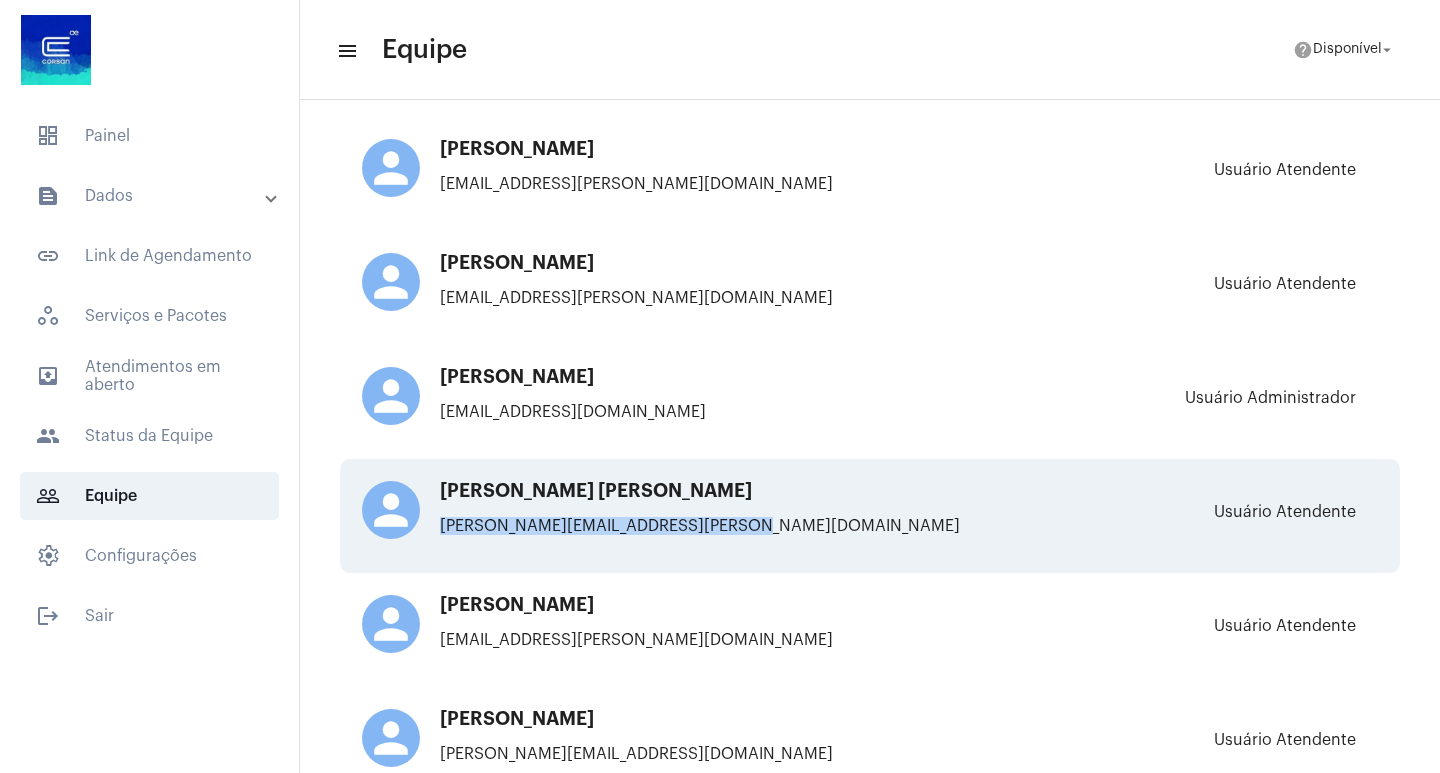 drag, startPoint x: 440, startPoint y: 524, endPoint x: 810, endPoint y: 516, distance: 370.0865 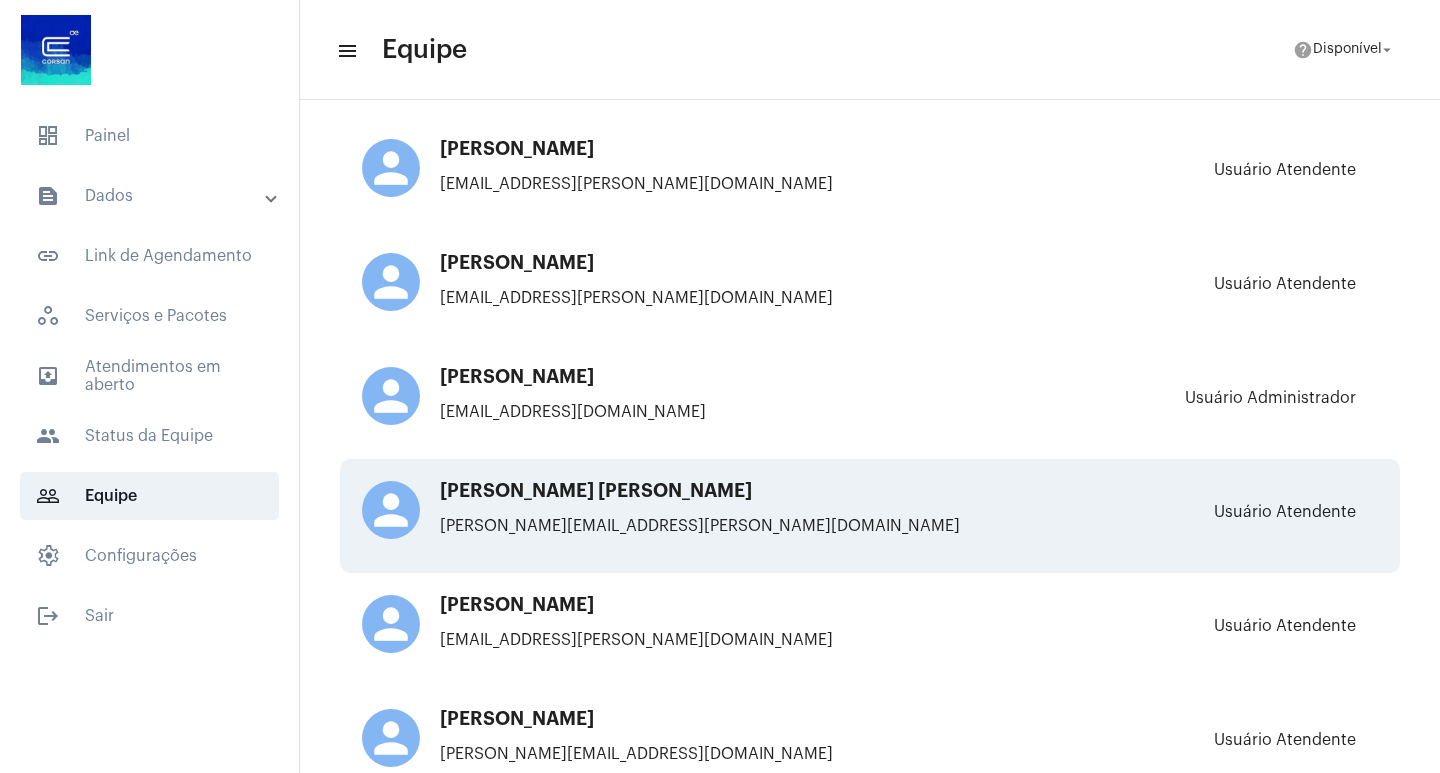drag, startPoint x: 563, startPoint y: 499, endPoint x: 521, endPoint y: 502, distance: 42.107006 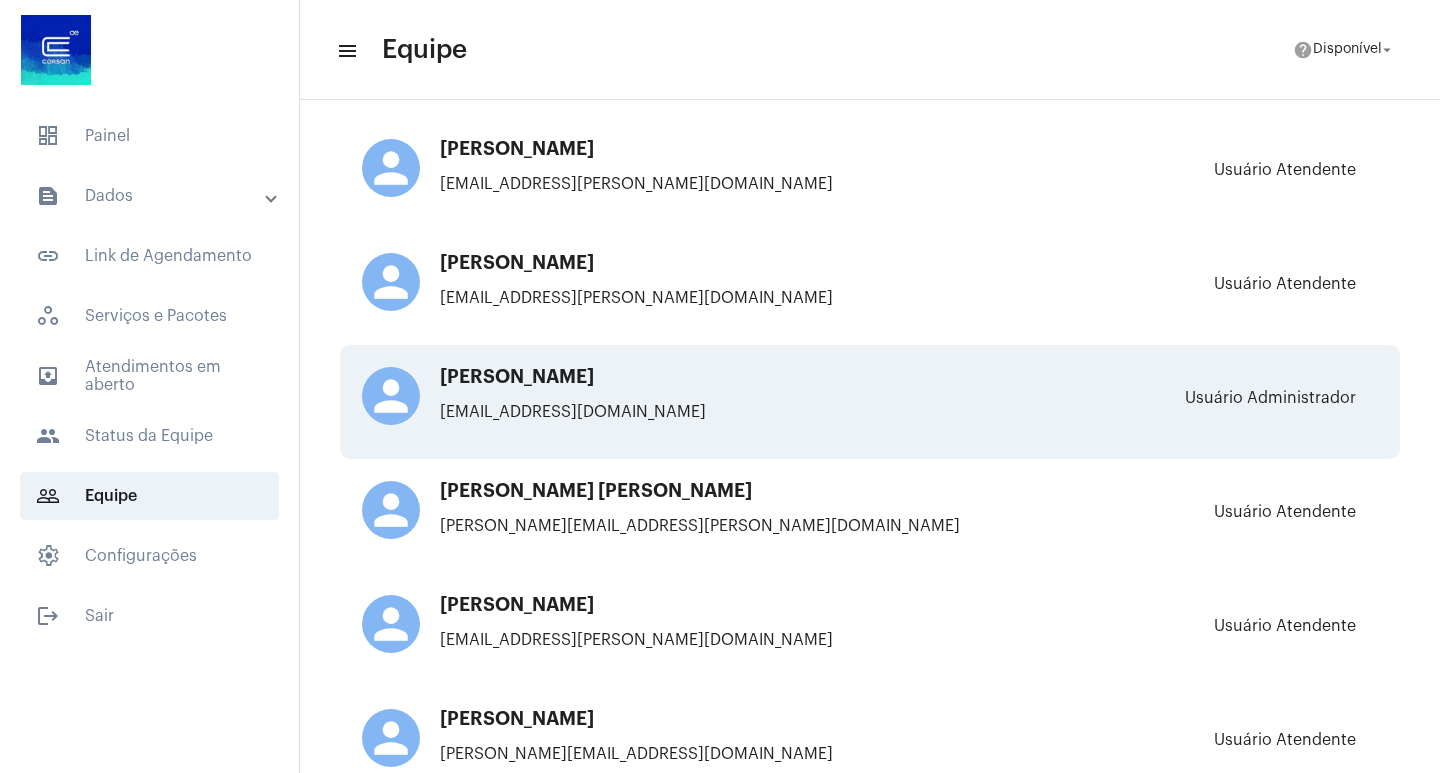 drag, startPoint x: 957, startPoint y: 464, endPoint x: 999, endPoint y: 450, distance: 44.27189 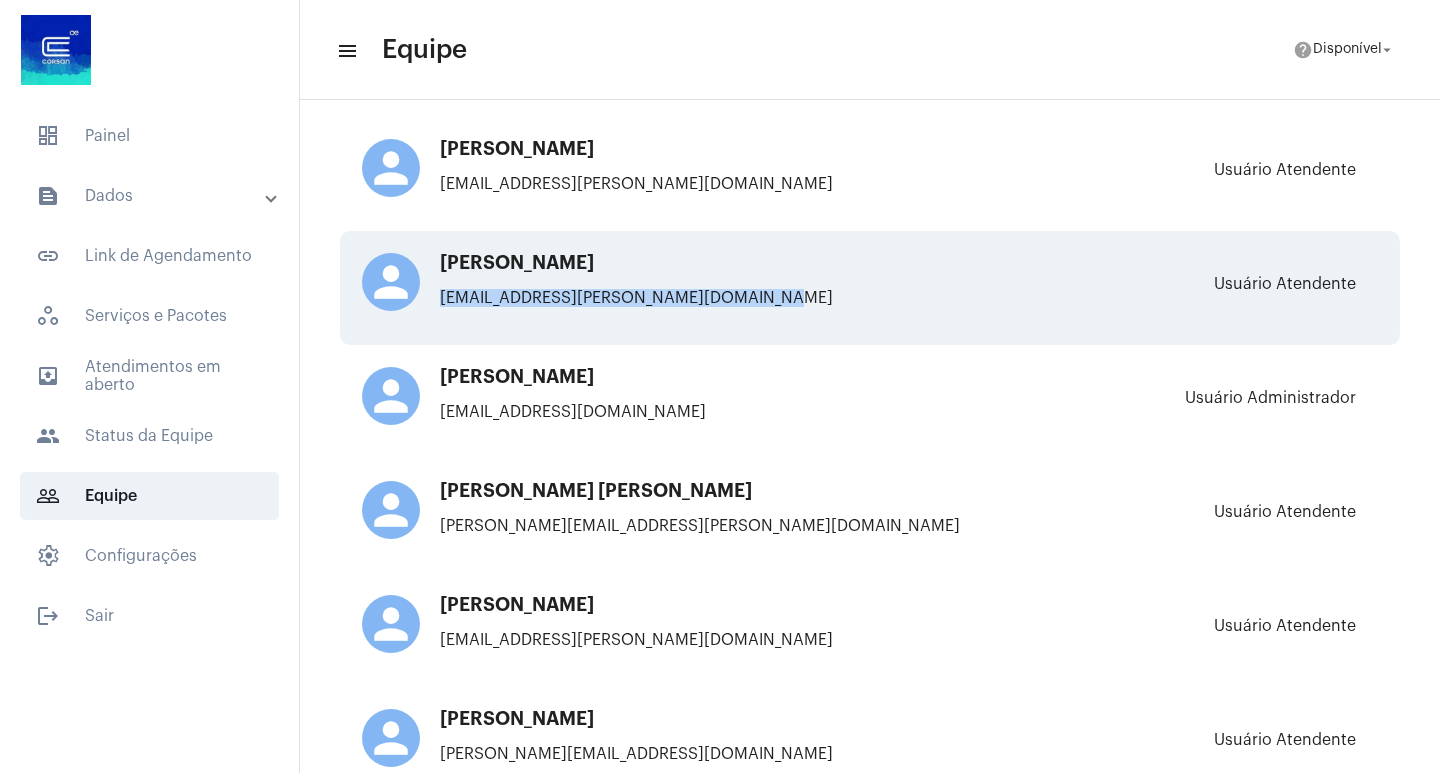 drag, startPoint x: 435, startPoint y: 294, endPoint x: 825, endPoint y: 294, distance: 390 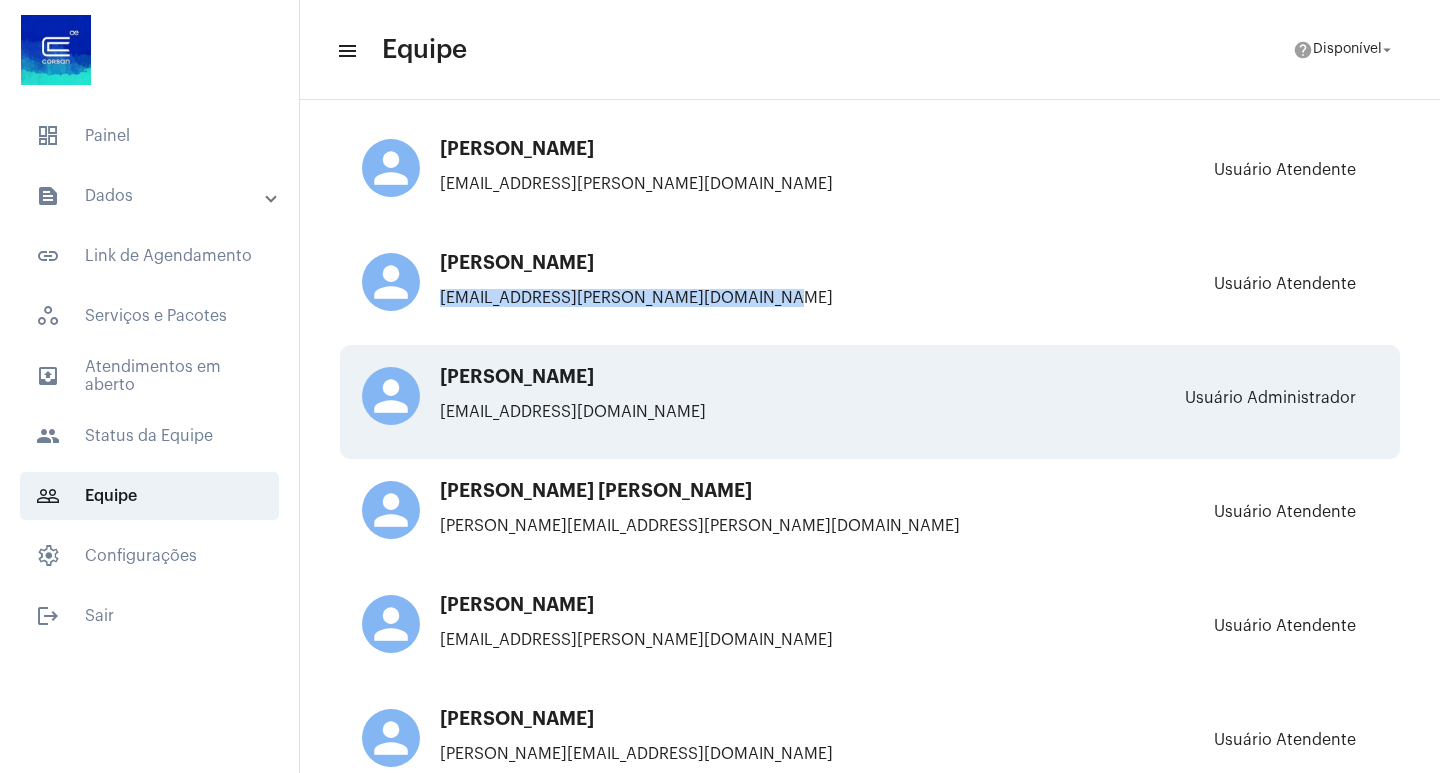 drag, startPoint x: 571, startPoint y: 456, endPoint x: 576, endPoint y: 437, distance: 19.646883 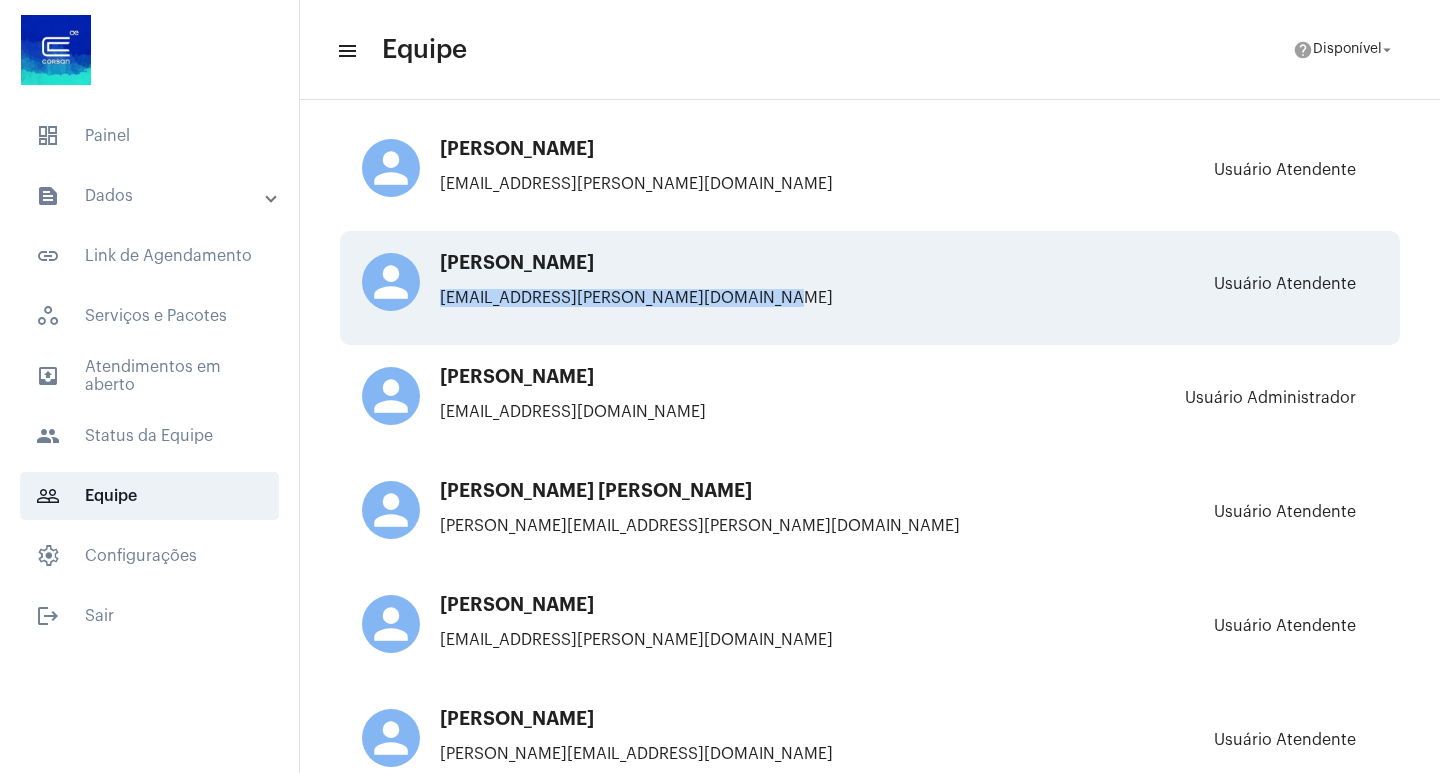 drag, startPoint x: 443, startPoint y: 254, endPoint x: 726, endPoint y: 255, distance: 283.00177 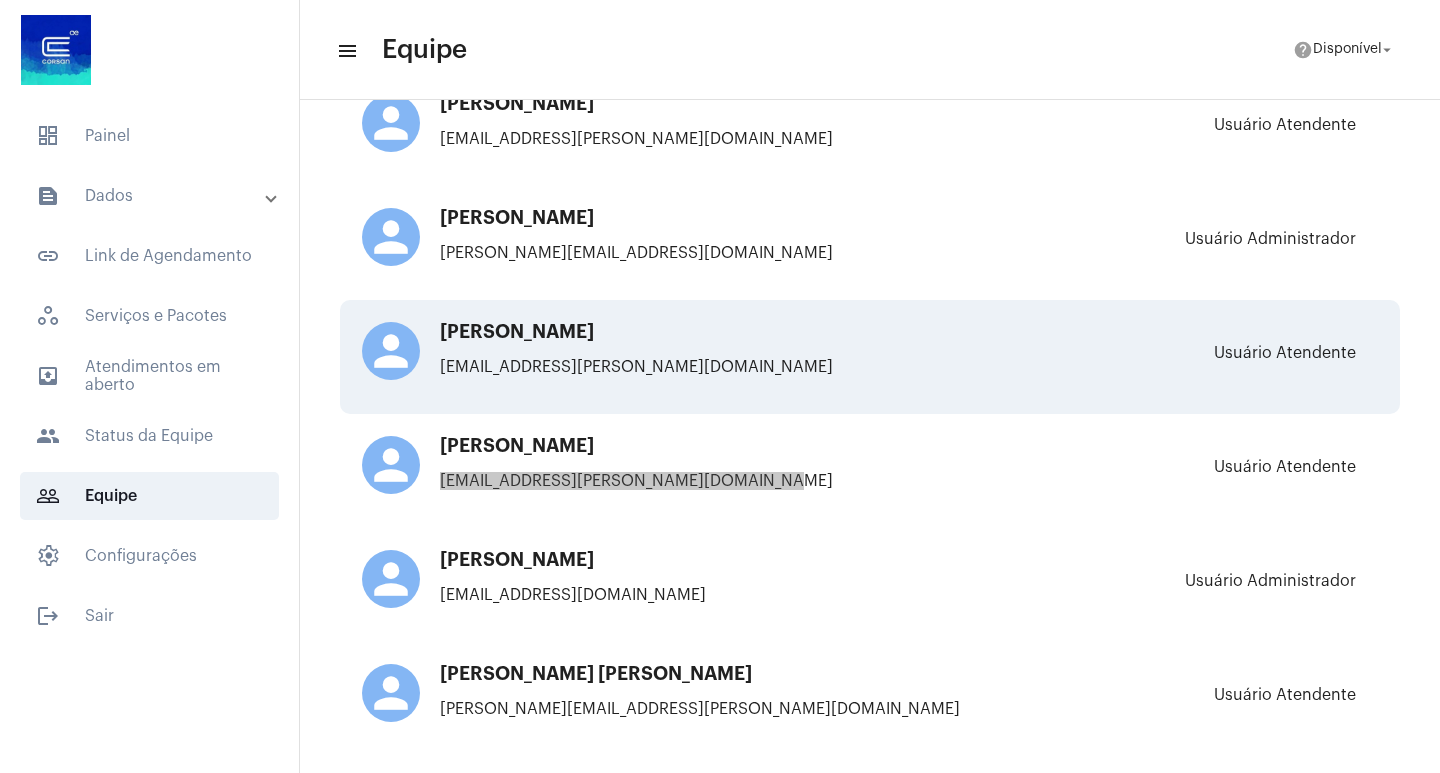 scroll, scrollTop: 3015, scrollLeft: 0, axis: vertical 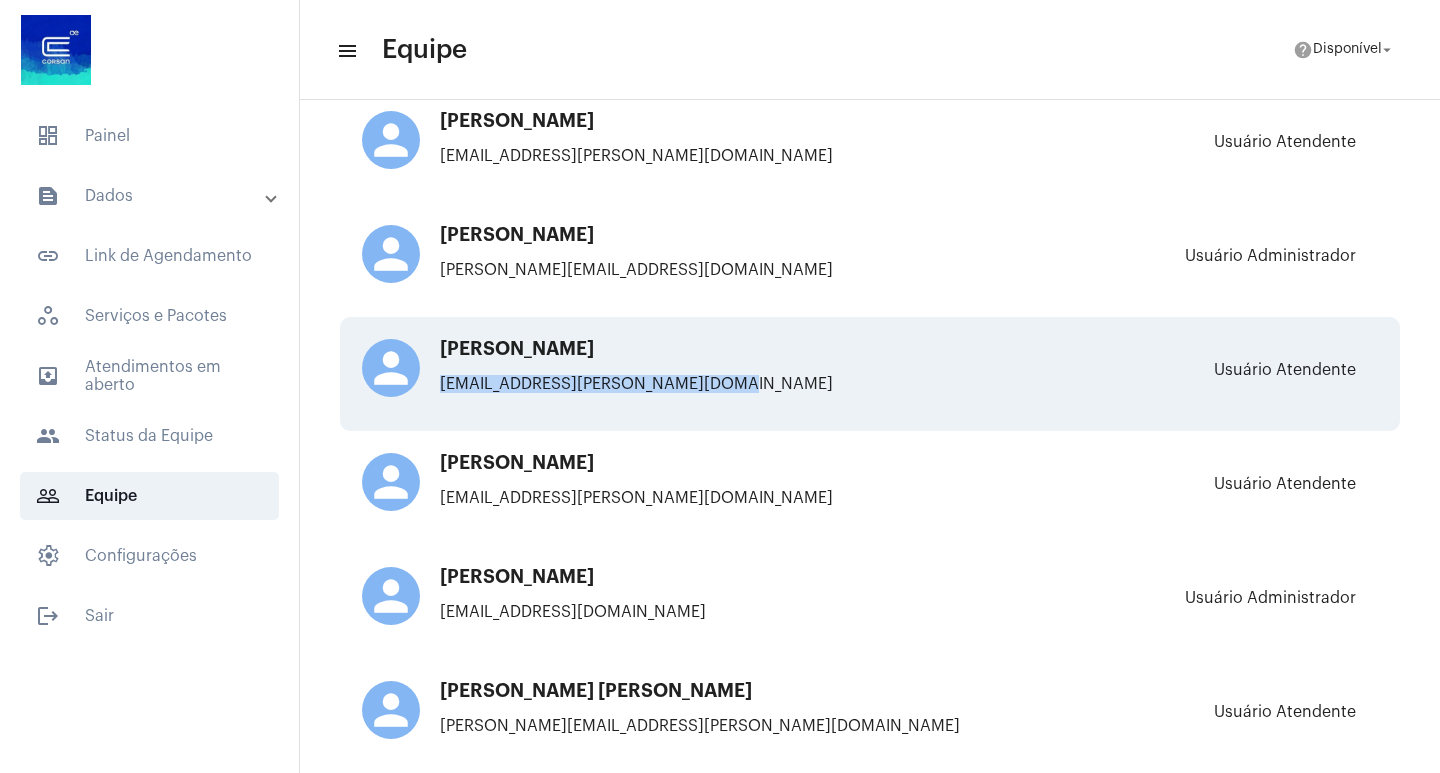 drag, startPoint x: 433, startPoint y: 380, endPoint x: 859, endPoint y: 389, distance: 426.09506 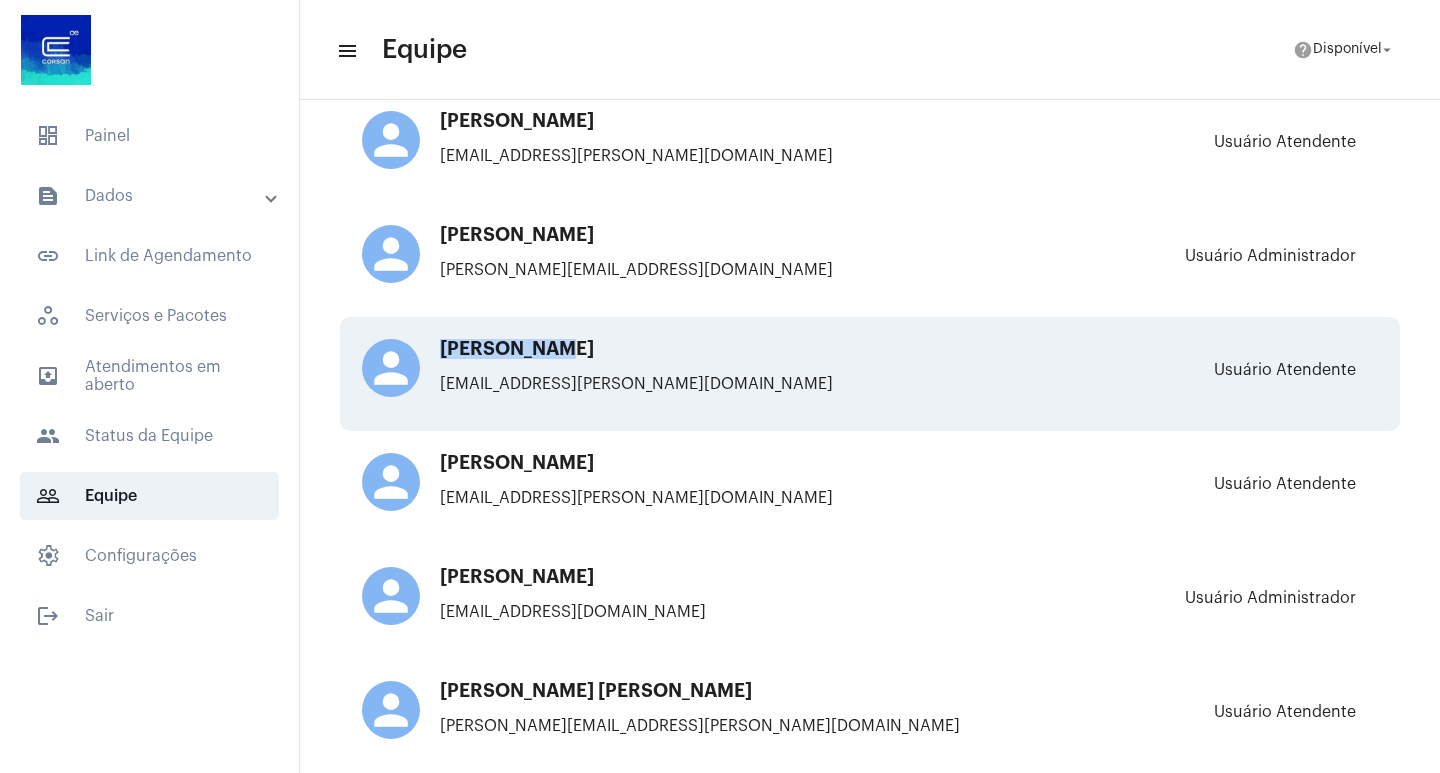 drag, startPoint x: 441, startPoint y: 346, endPoint x: 565, endPoint y: 345, distance: 124.004036 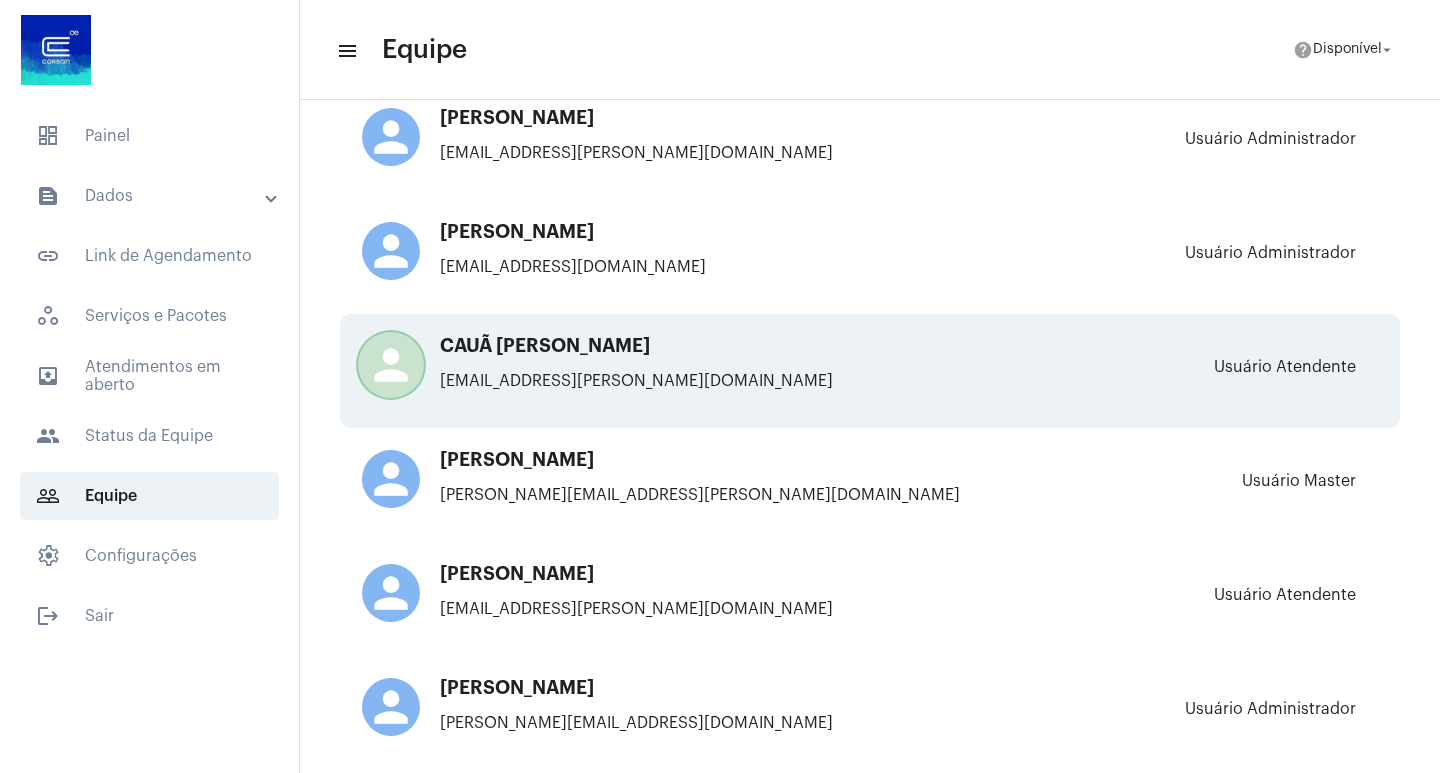 scroll, scrollTop: 2594, scrollLeft: 0, axis: vertical 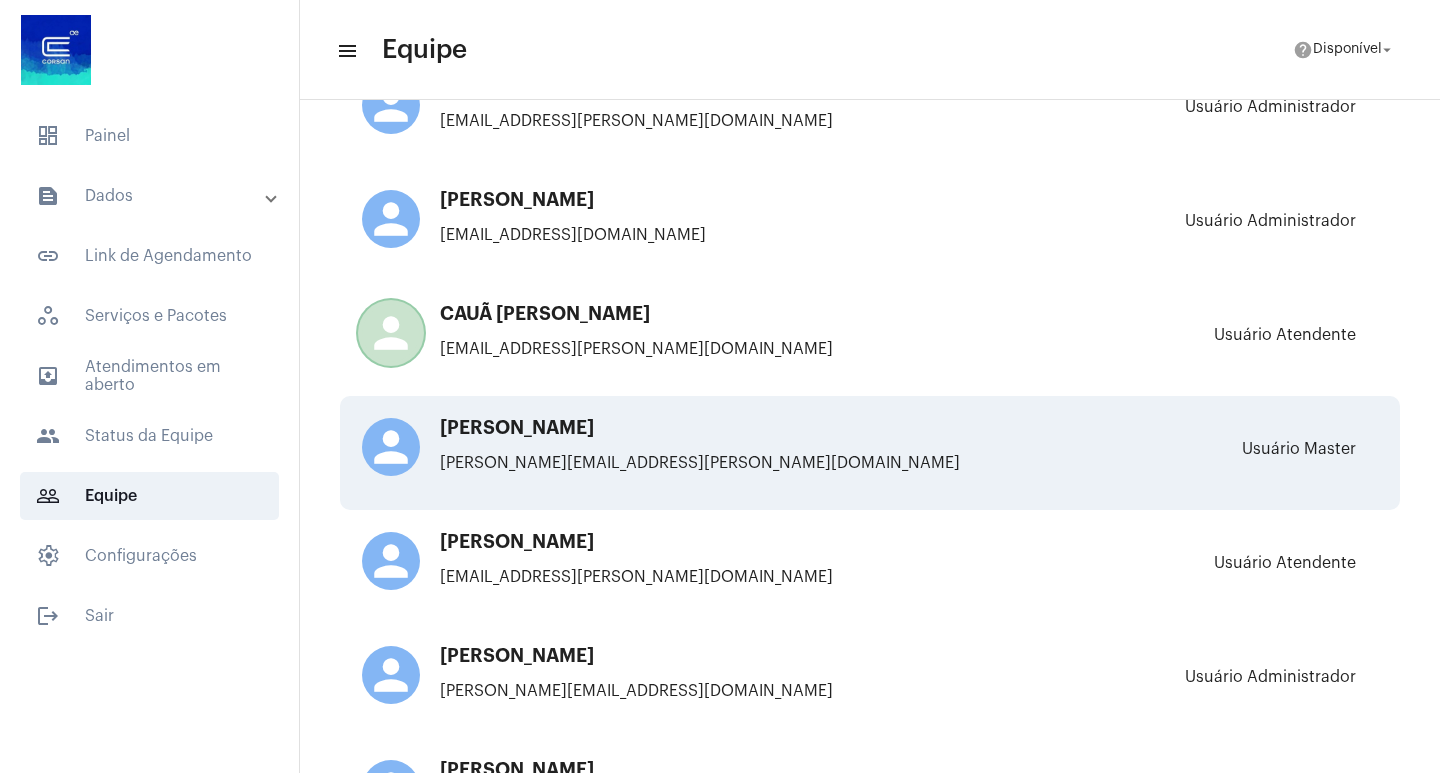drag, startPoint x: 789, startPoint y: 438, endPoint x: 756, endPoint y: 448, distance: 34.48188 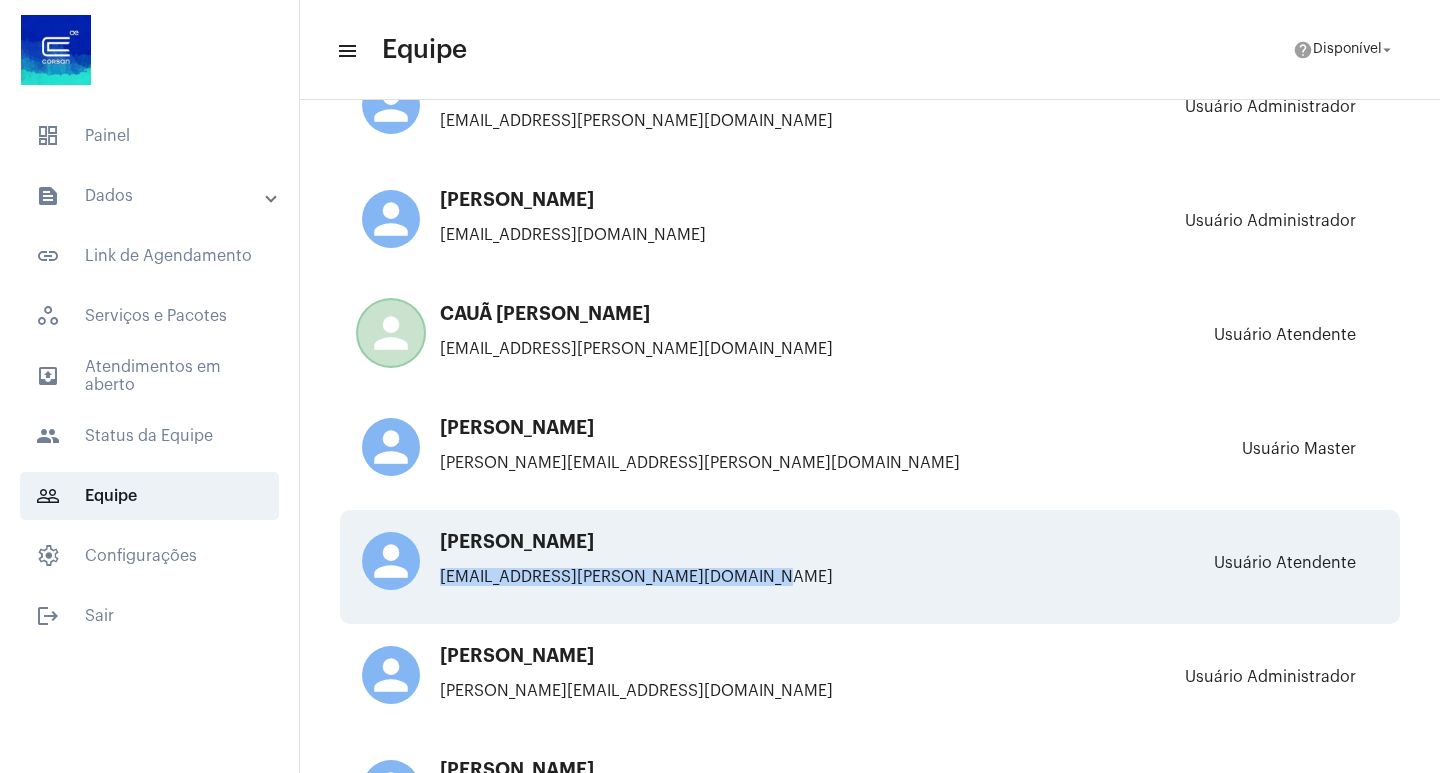drag, startPoint x: 439, startPoint y: 578, endPoint x: 922, endPoint y: 593, distance: 483.23285 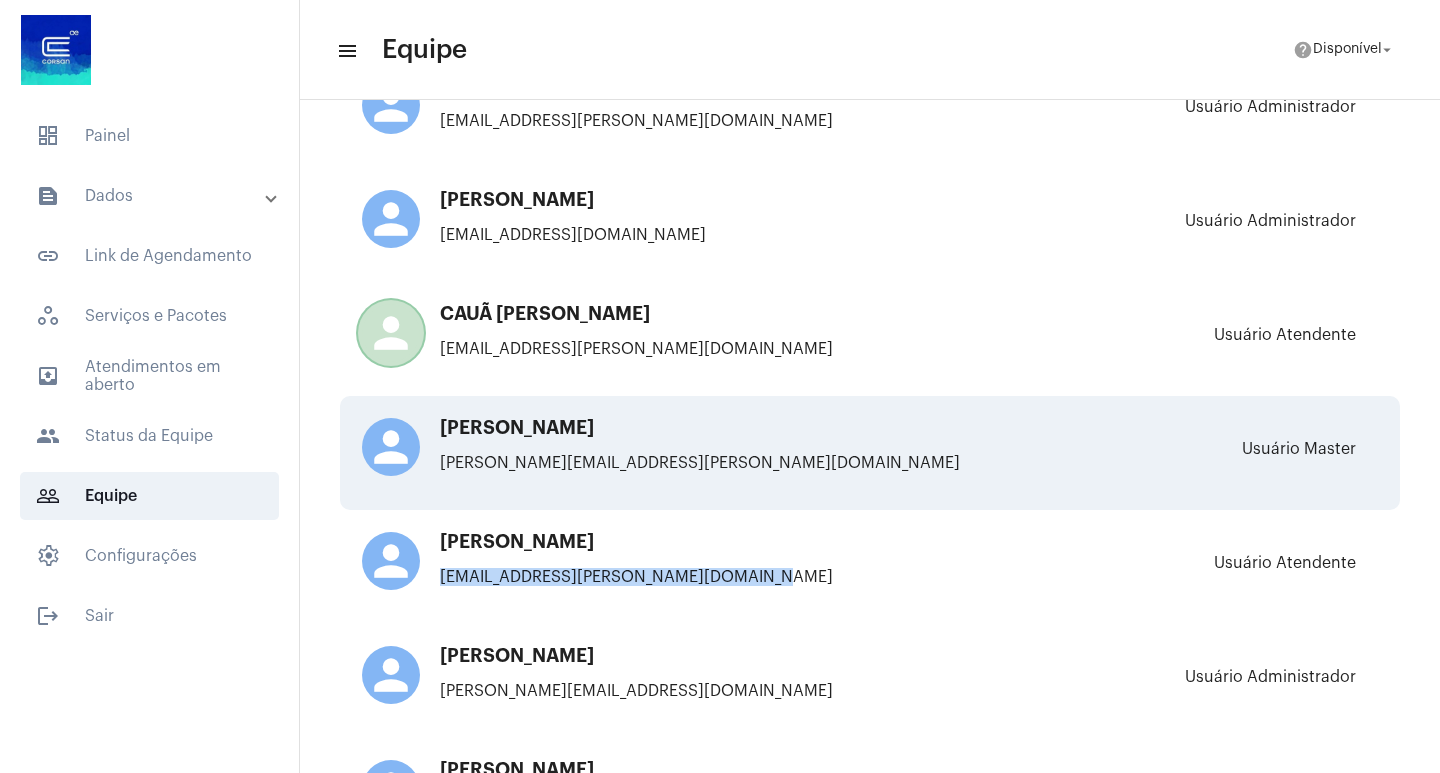 click on "[PERSON_NAME][EMAIL_ADDRESS][PERSON_NAME][DOMAIN_NAME]" 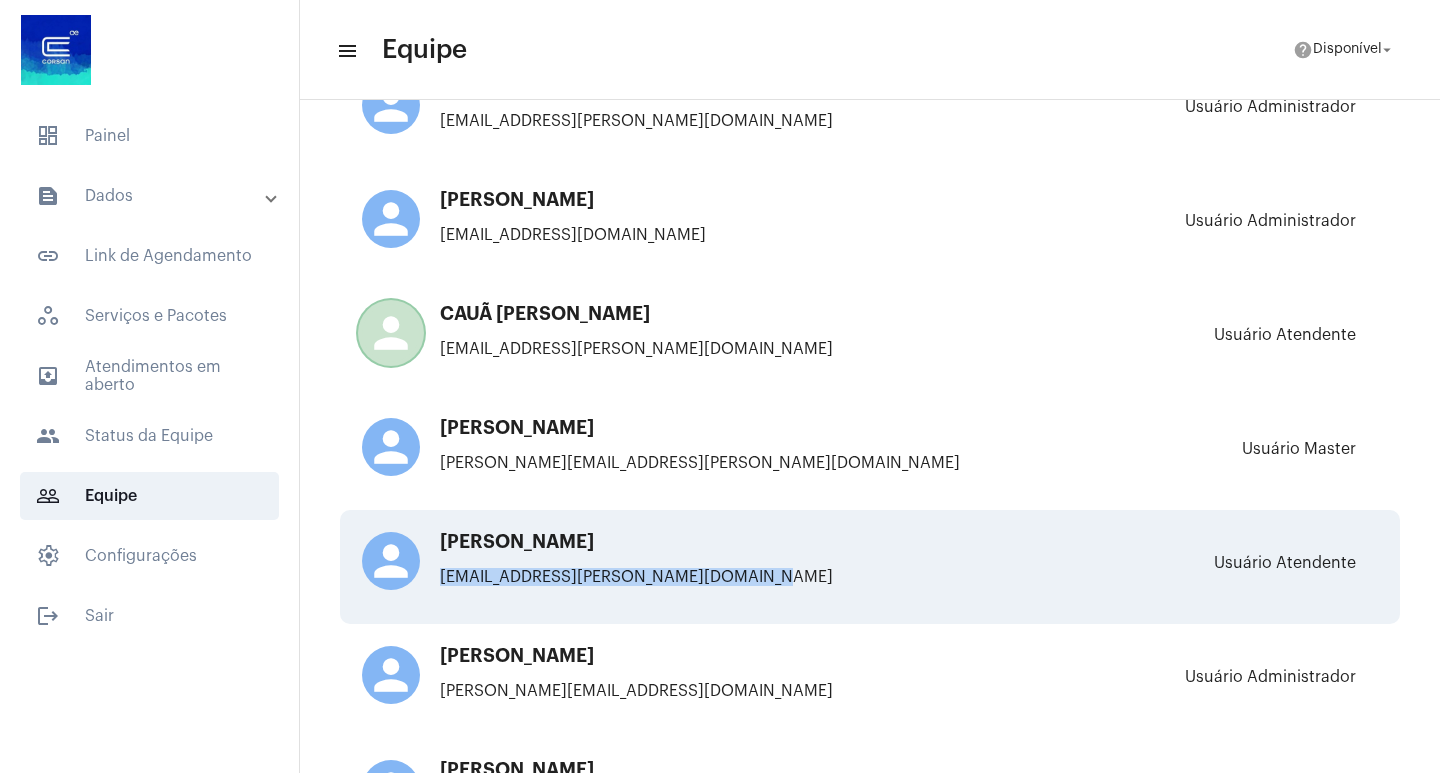 drag, startPoint x: 437, startPoint y: 541, endPoint x: 671, endPoint y: 539, distance: 234.00854 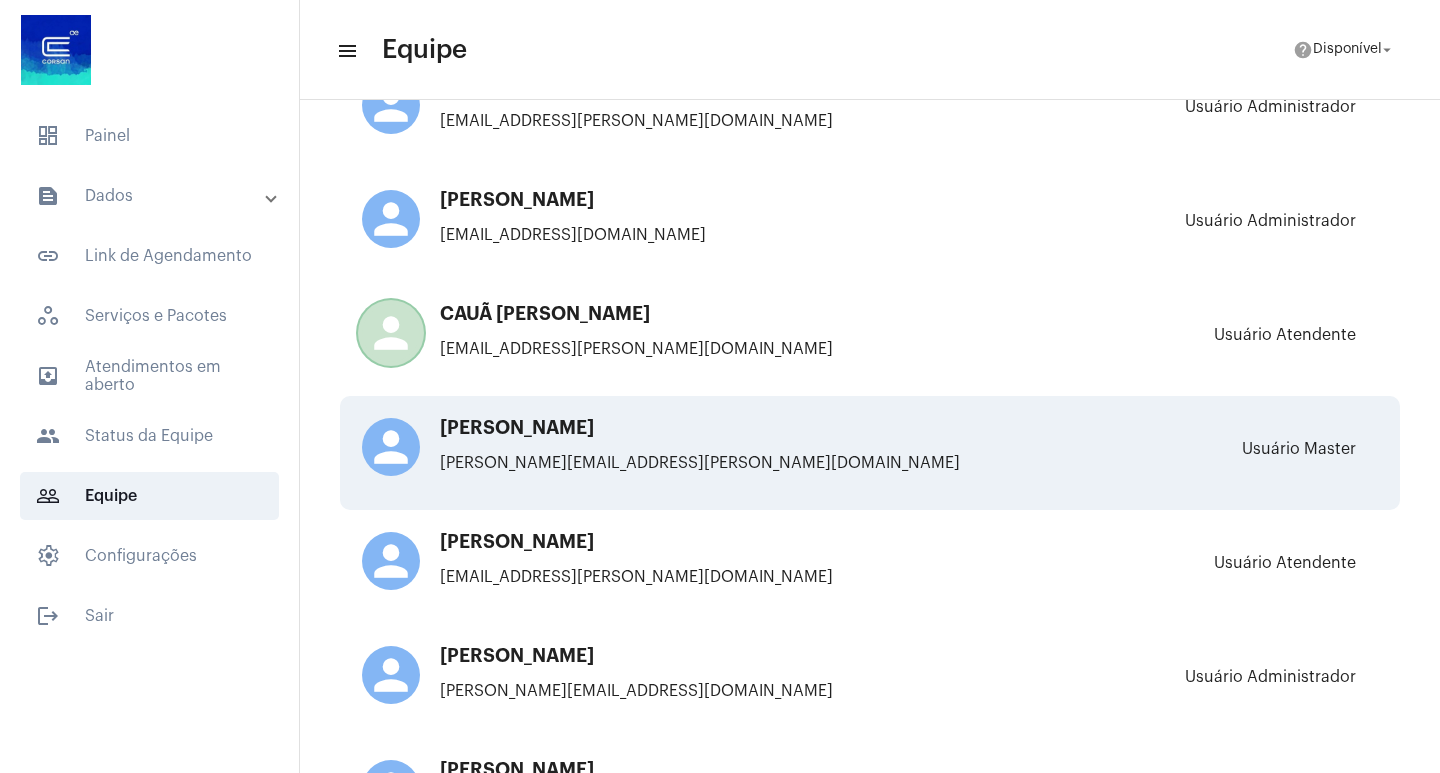 drag, startPoint x: 728, startPoint y: 509, endPoint x: 705, endPoint y: 498, distance: 25.495098 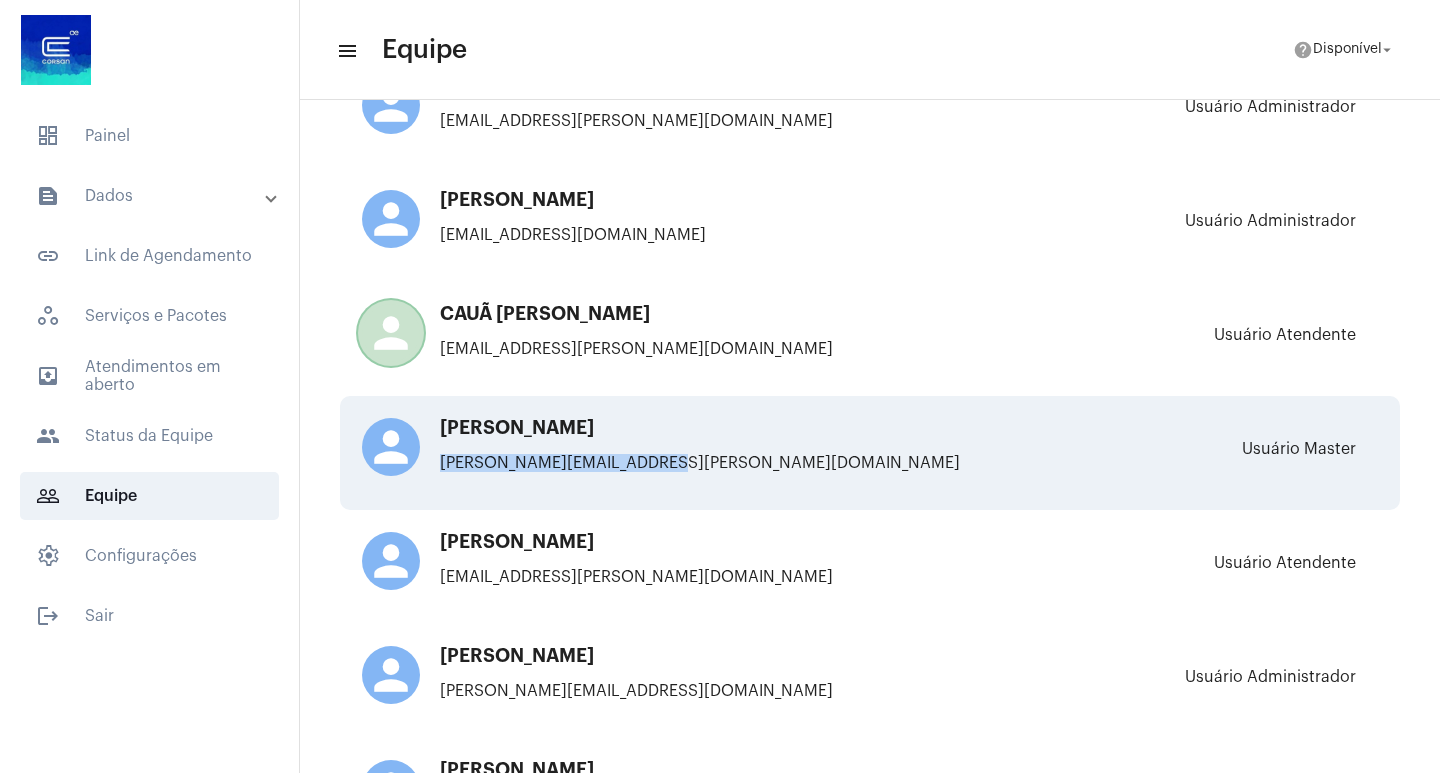 drag, startPoint x: 438, startPoint y: 461, endPoint x: 713, endPoint y: 460, distance: 275.00183 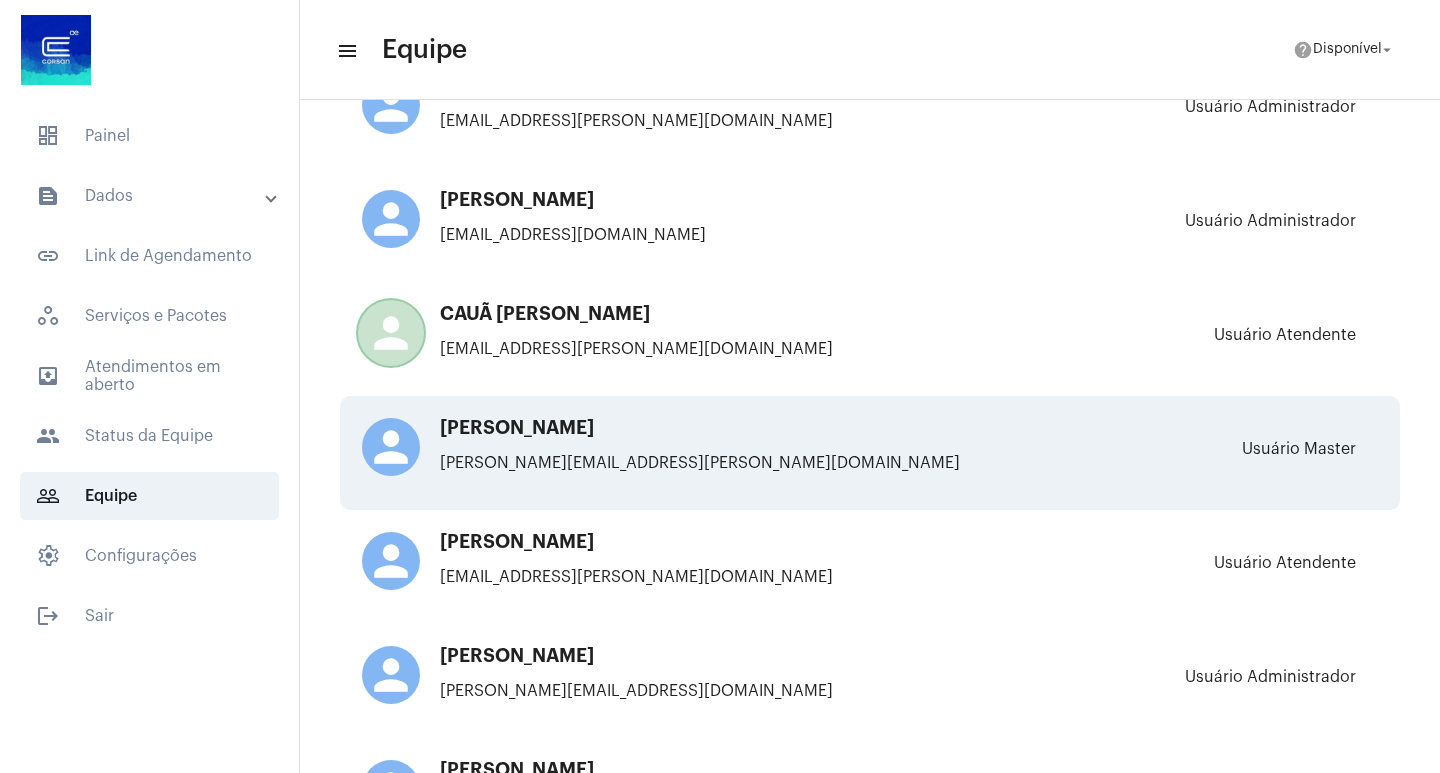 click on "[PERSON_NAME]" 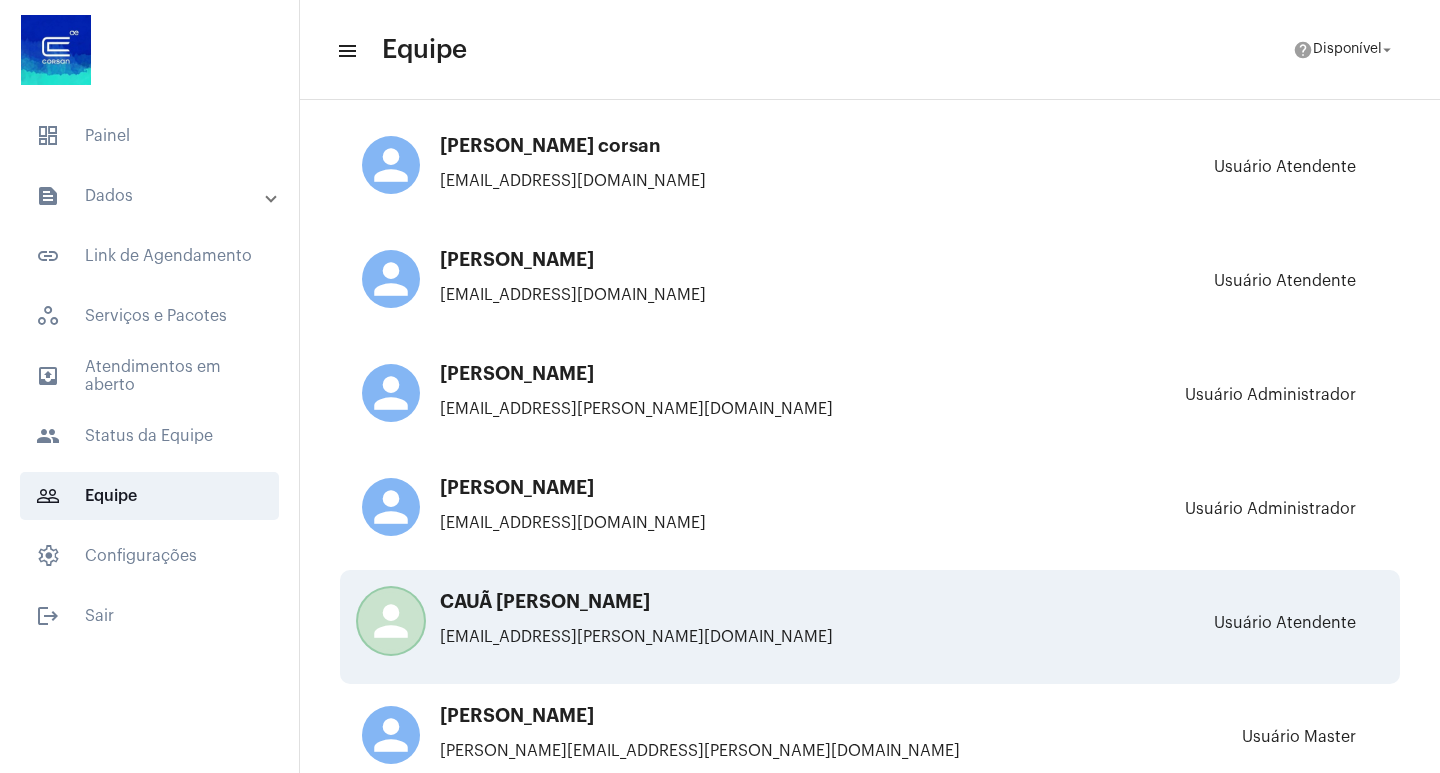 scroll, scrollTop: 2294, scrollLeft: 0, axis: vertical 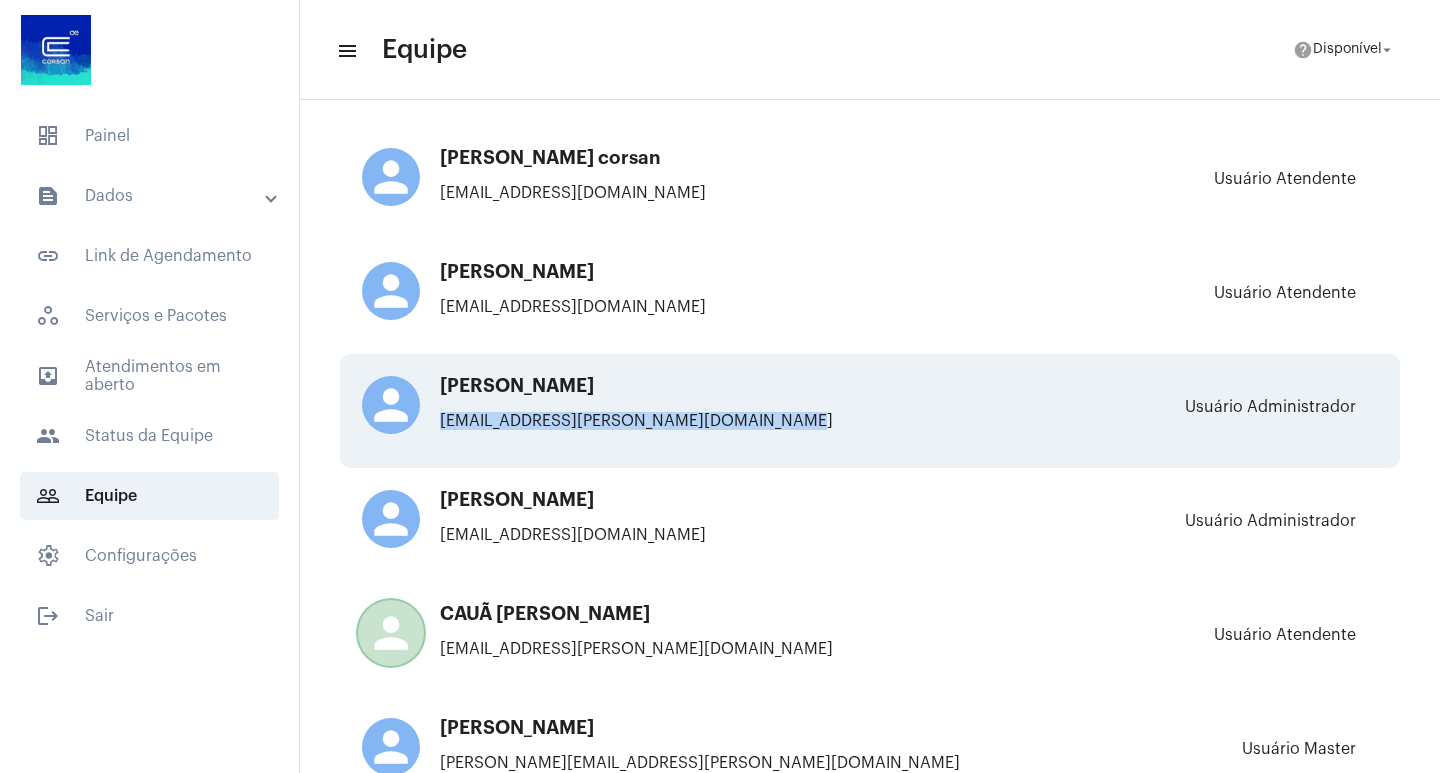 drag, startPoint x: 438, startPoint y: 418, endPoint x: 960, endPoint y: 423, distance: 522.0239 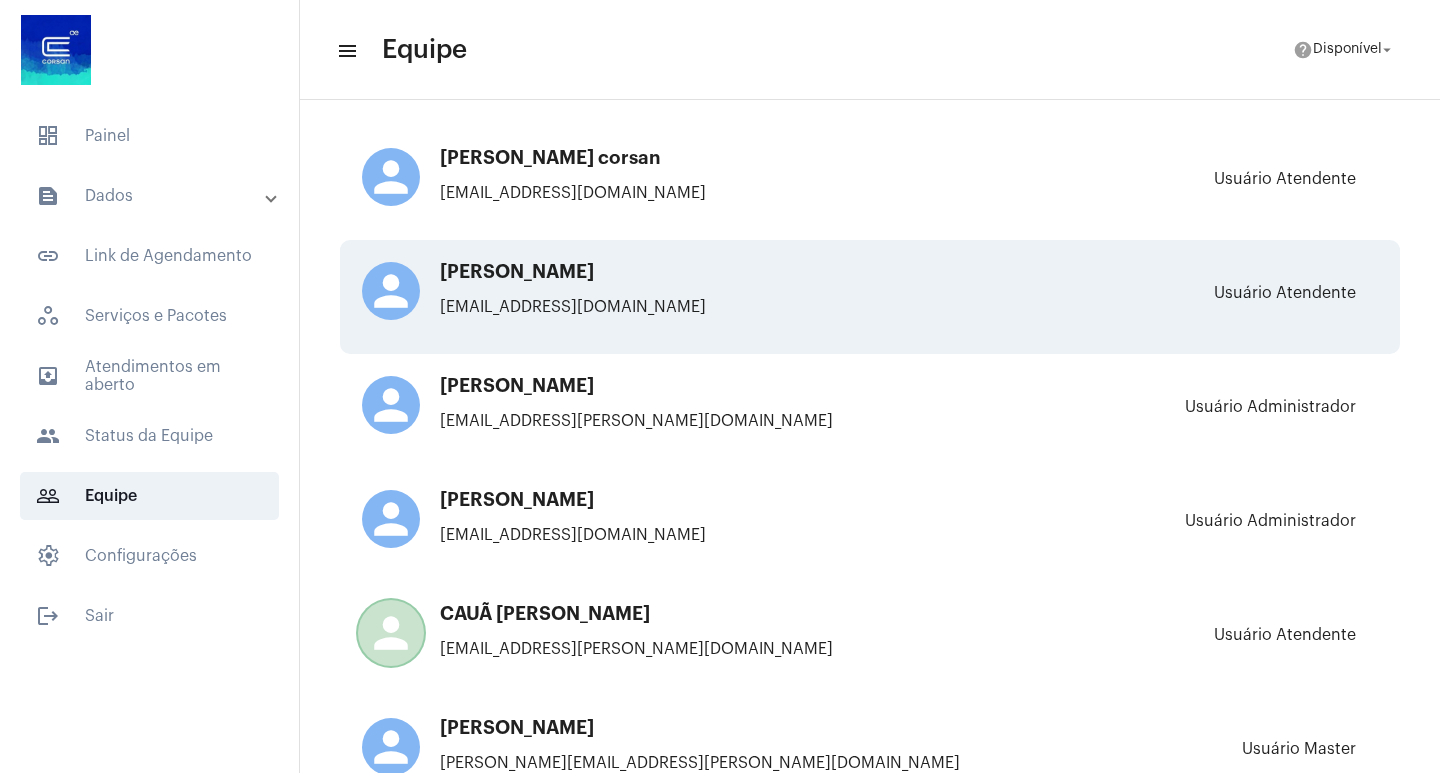 click on "[EMAIL_ADDRESS][DOMAIN_NAME]" 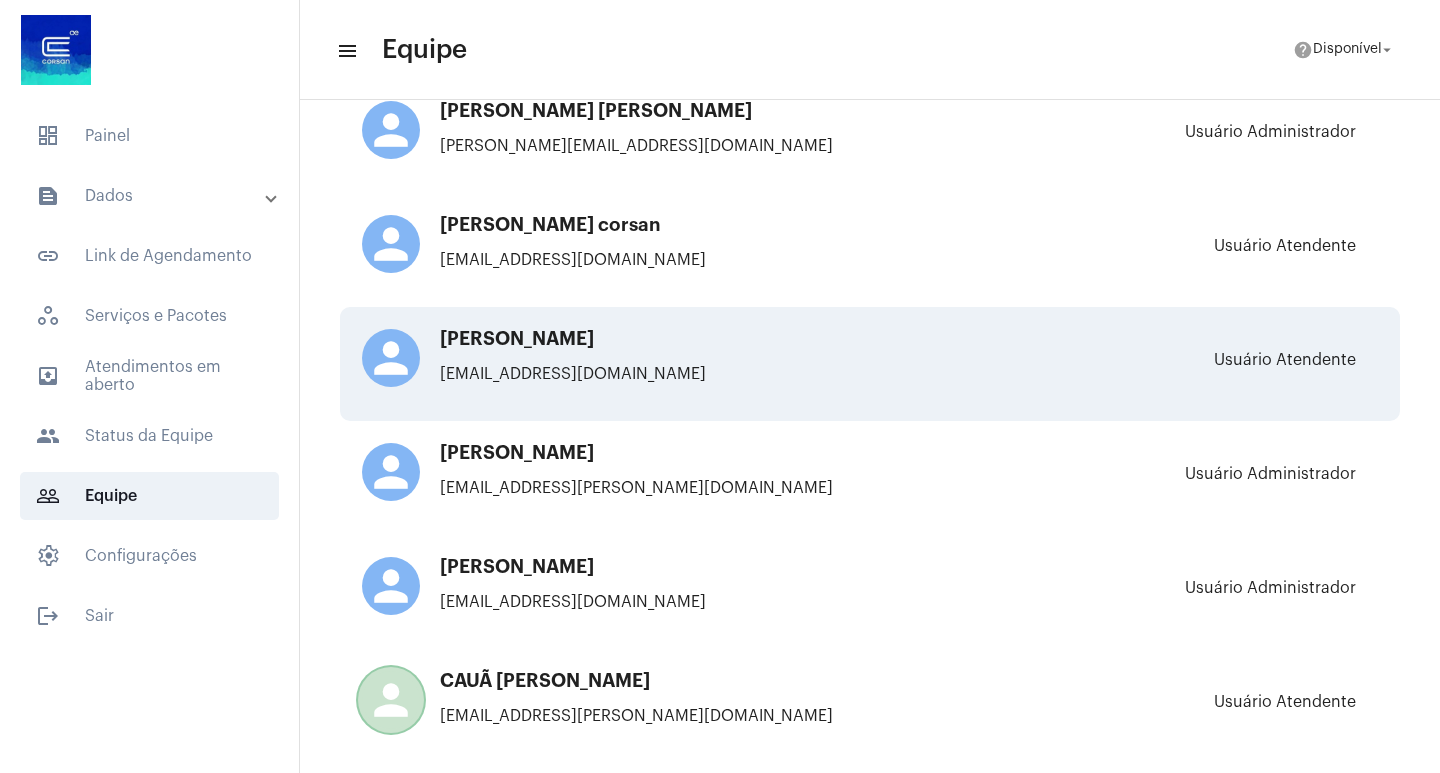 scroll, scrollTop: 2194, scrollLeft: 0, axis: vertical 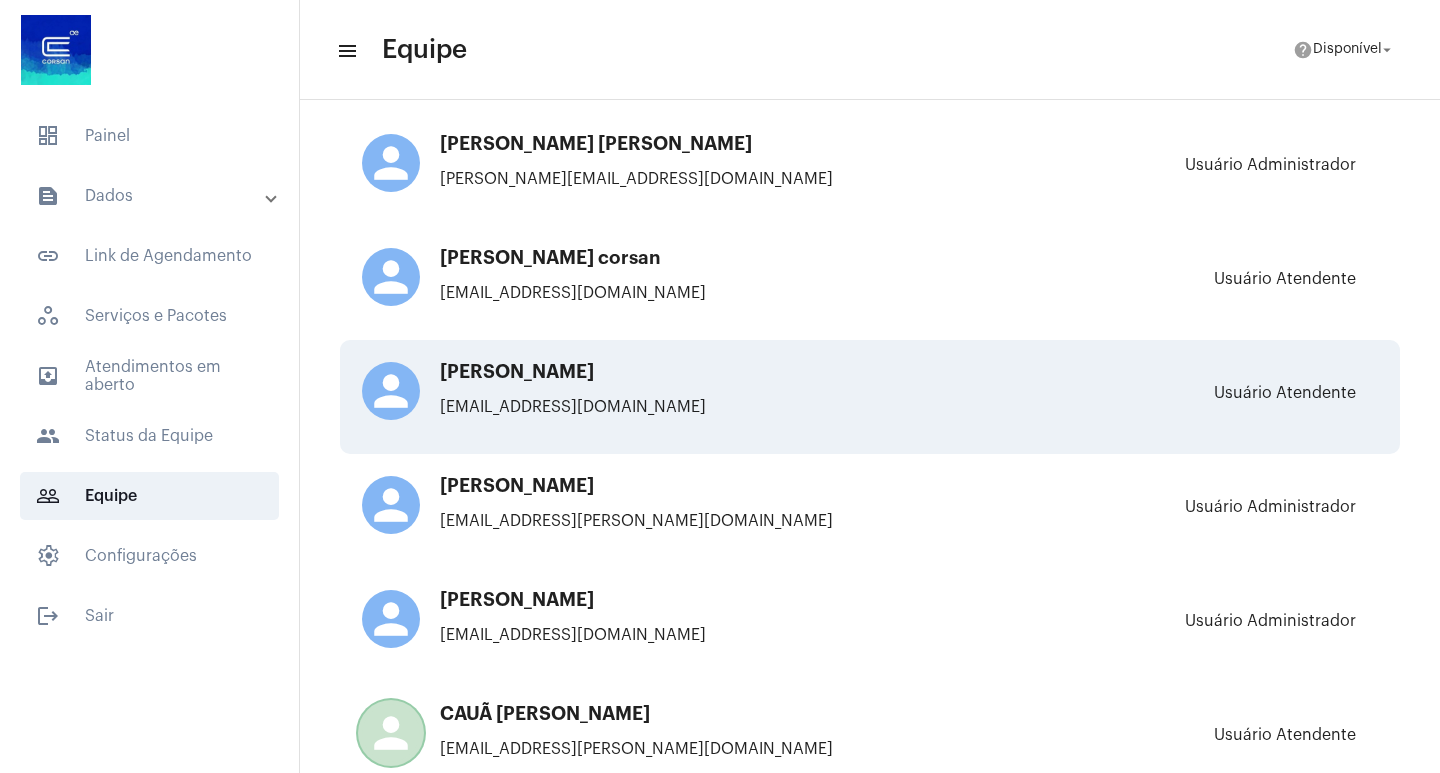 drag, startPoint x: 744, startPoint y: 417, endPoint x: 706, endPoint y: 423, distance: 38.470768 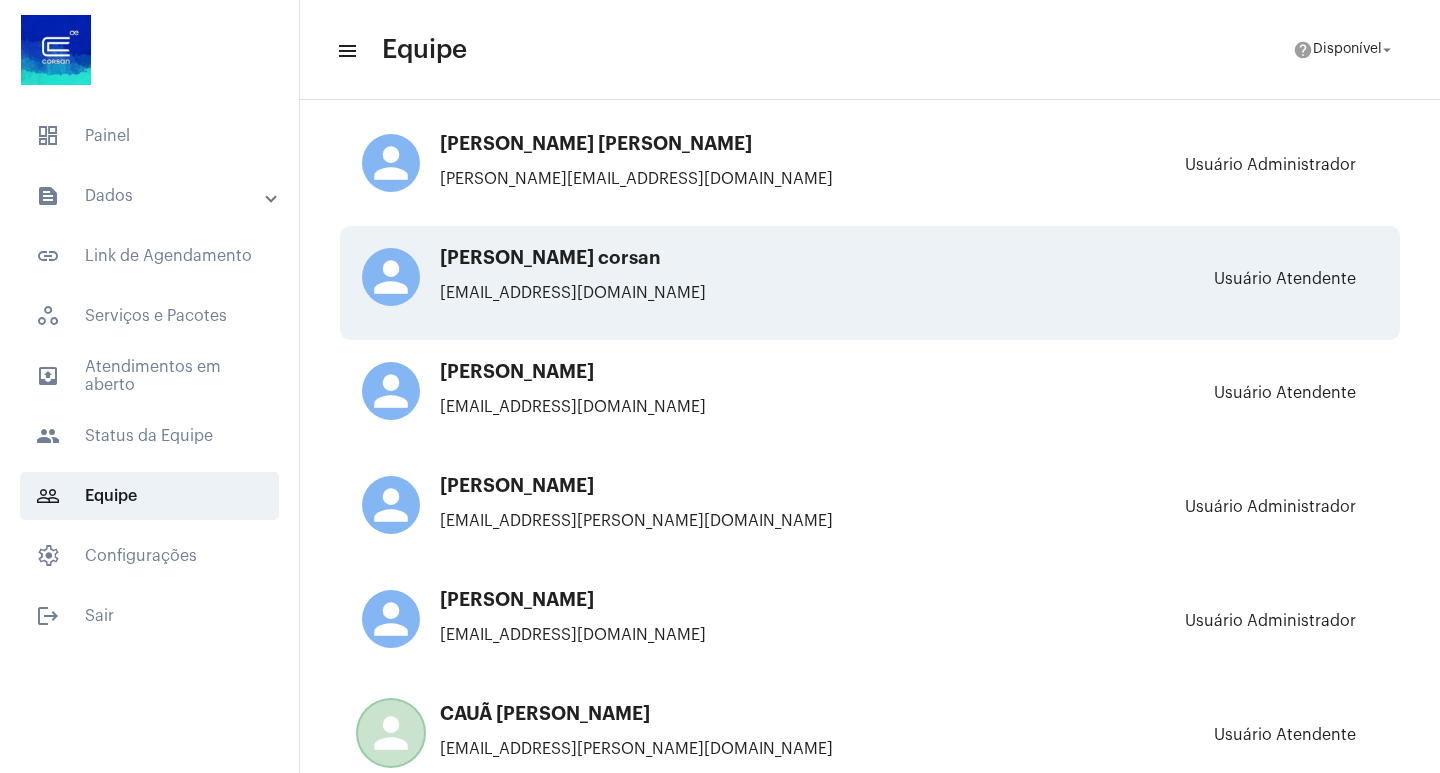 click on "person [PERSON_NAME] corsan [EMAIL_ADDRESS][DOMAIN_NAME] Usuário Atendente" 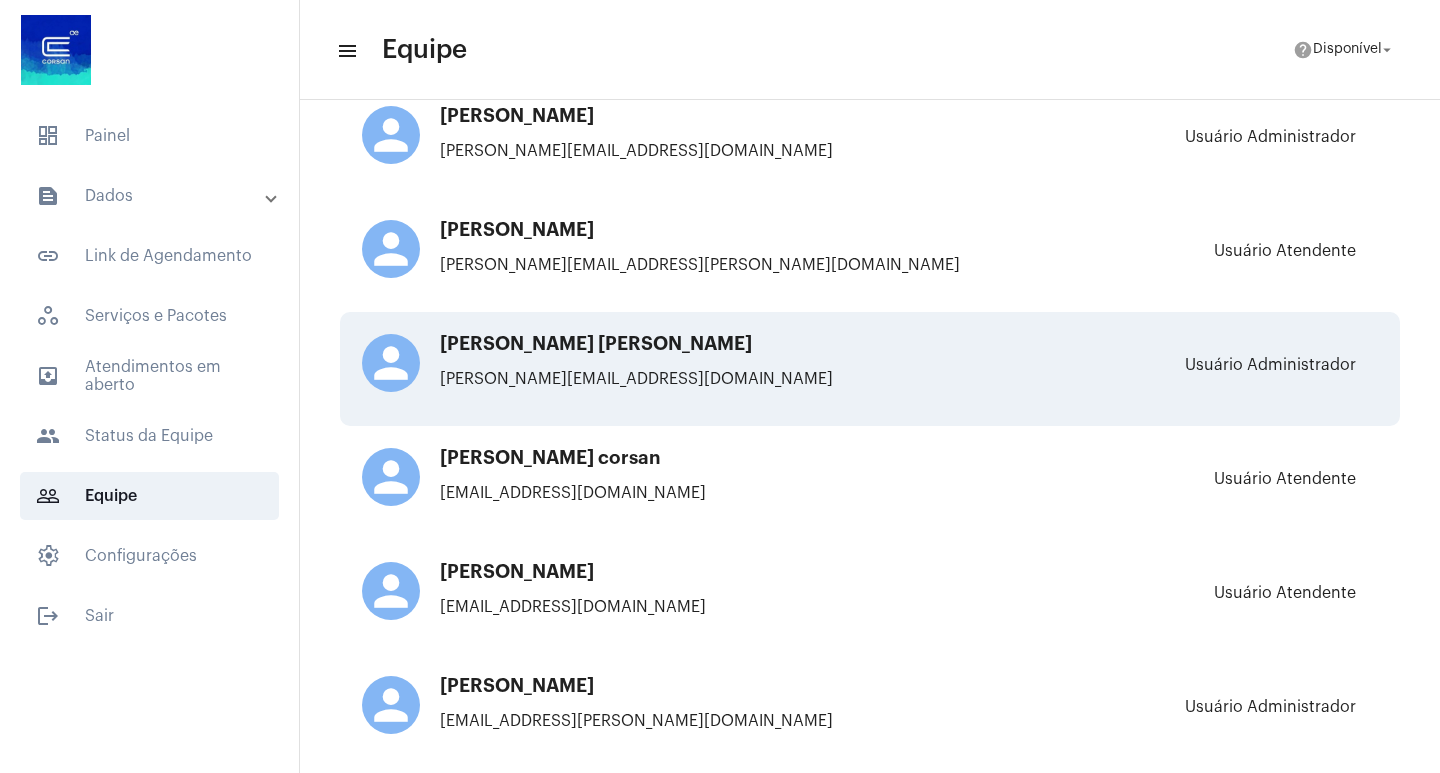 scroll, scrollTop: 1894, scrollLeft: 0, axis: vertical 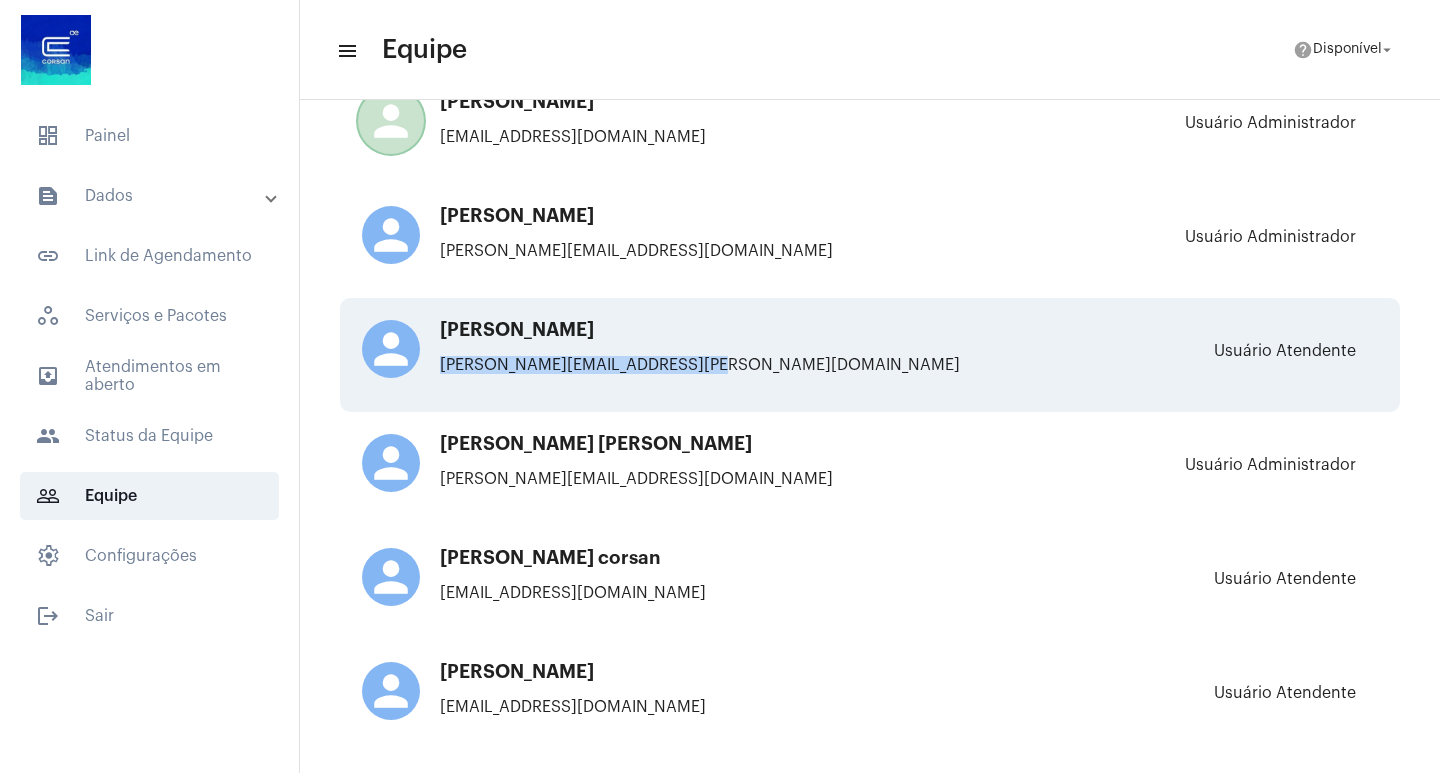 drag, startPoint x: 433, startPoint y: 359, endPoint x: 814, endPoint y: 352, distance: 381.0643 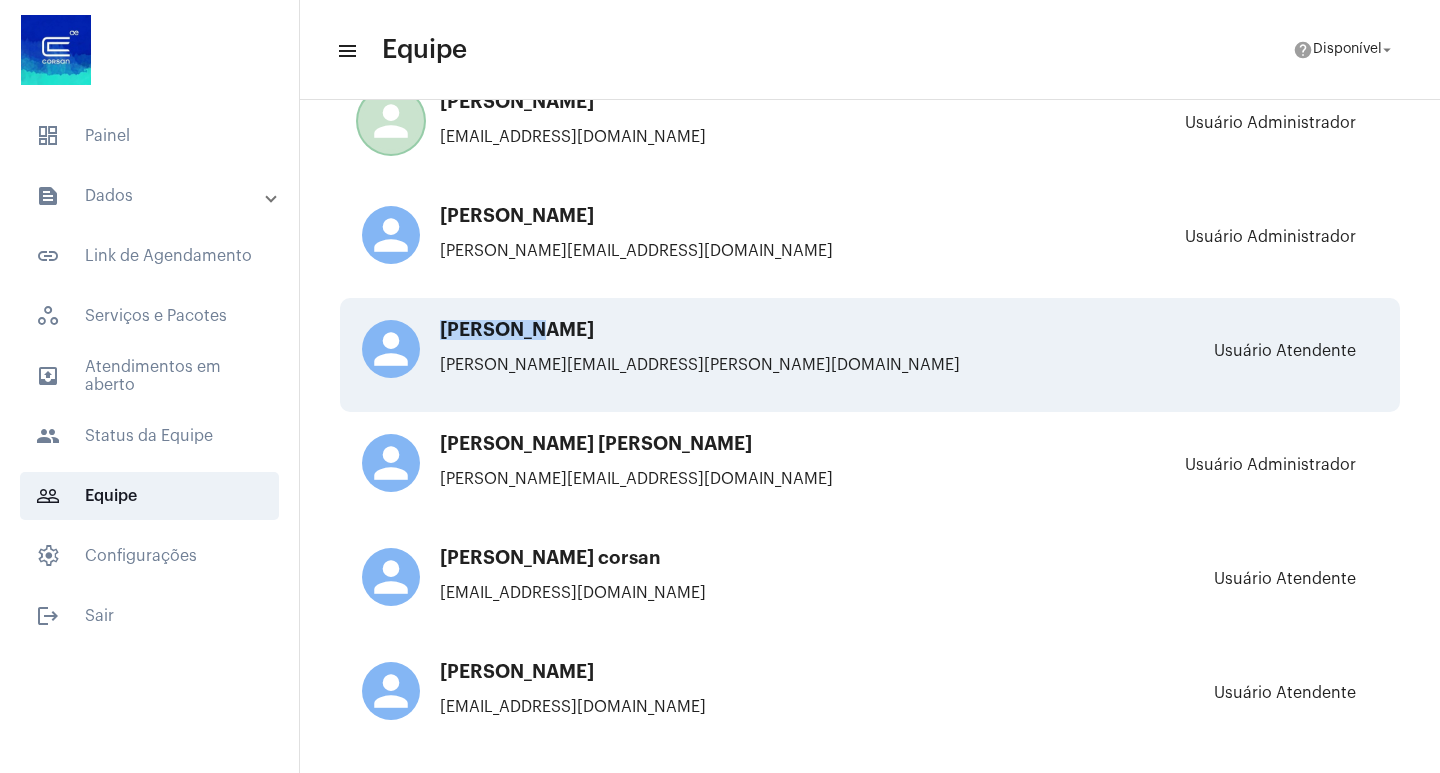 drag, startPoint x: 439, startPoint y: 323, endPoint x: 581, endPoint y: 338, distance: 142.79005 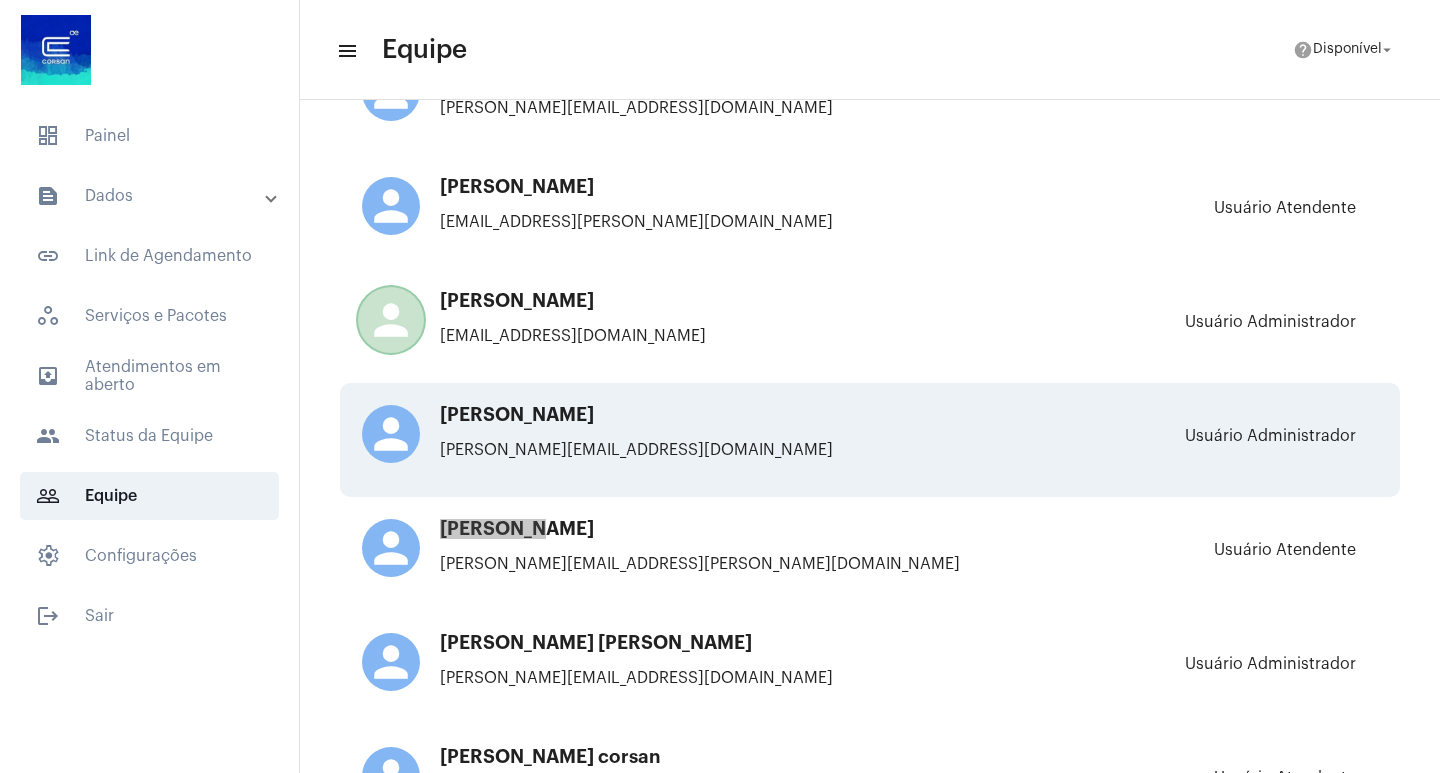 scroll, scrollTop: 1694, scrollLeft: 0, axis: vertical 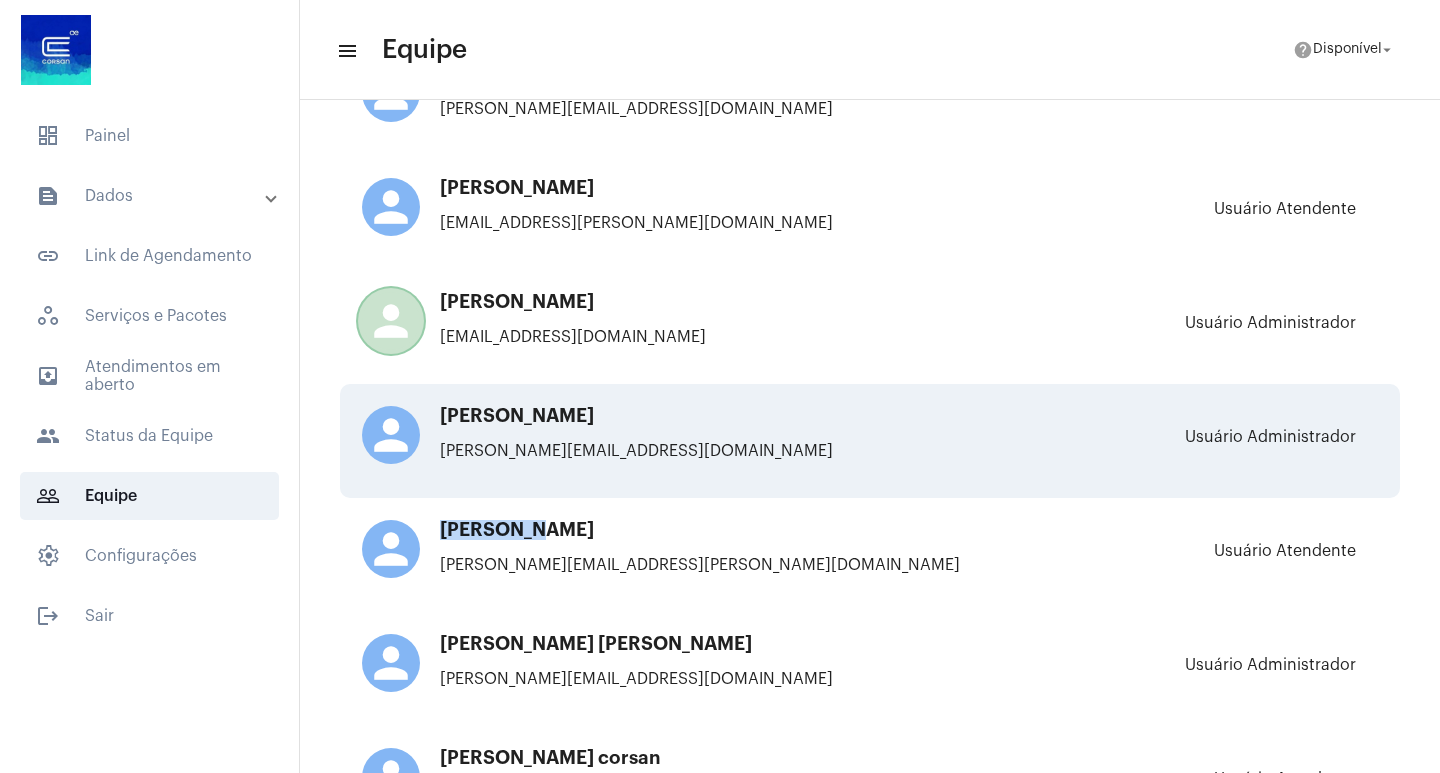 drag, startPoint x: 440, startPoint y: 449, endPoint x: 881, endPoint y: 448, distance: 441.00113 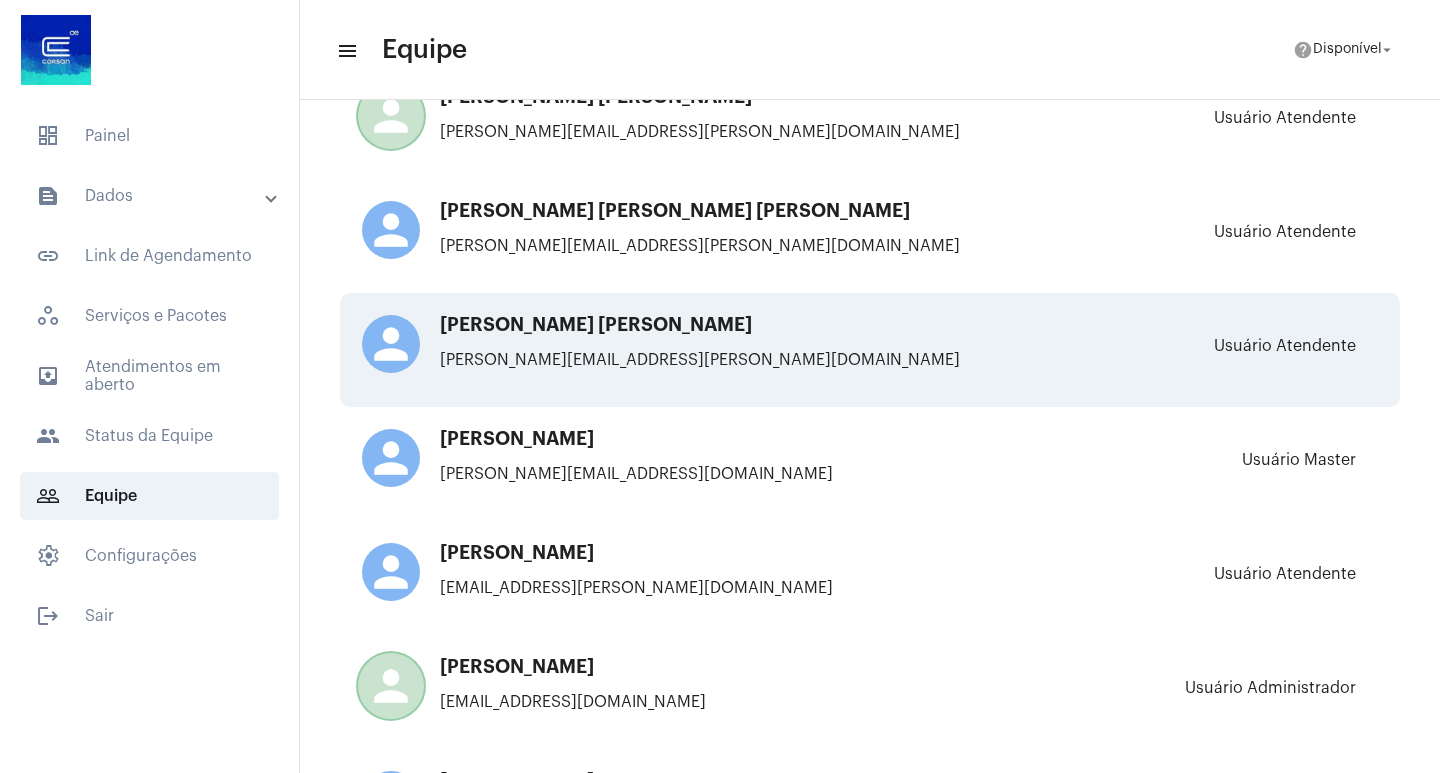 scroll, scrollTop: 1294, scrollLeft: 0, axis: vertical 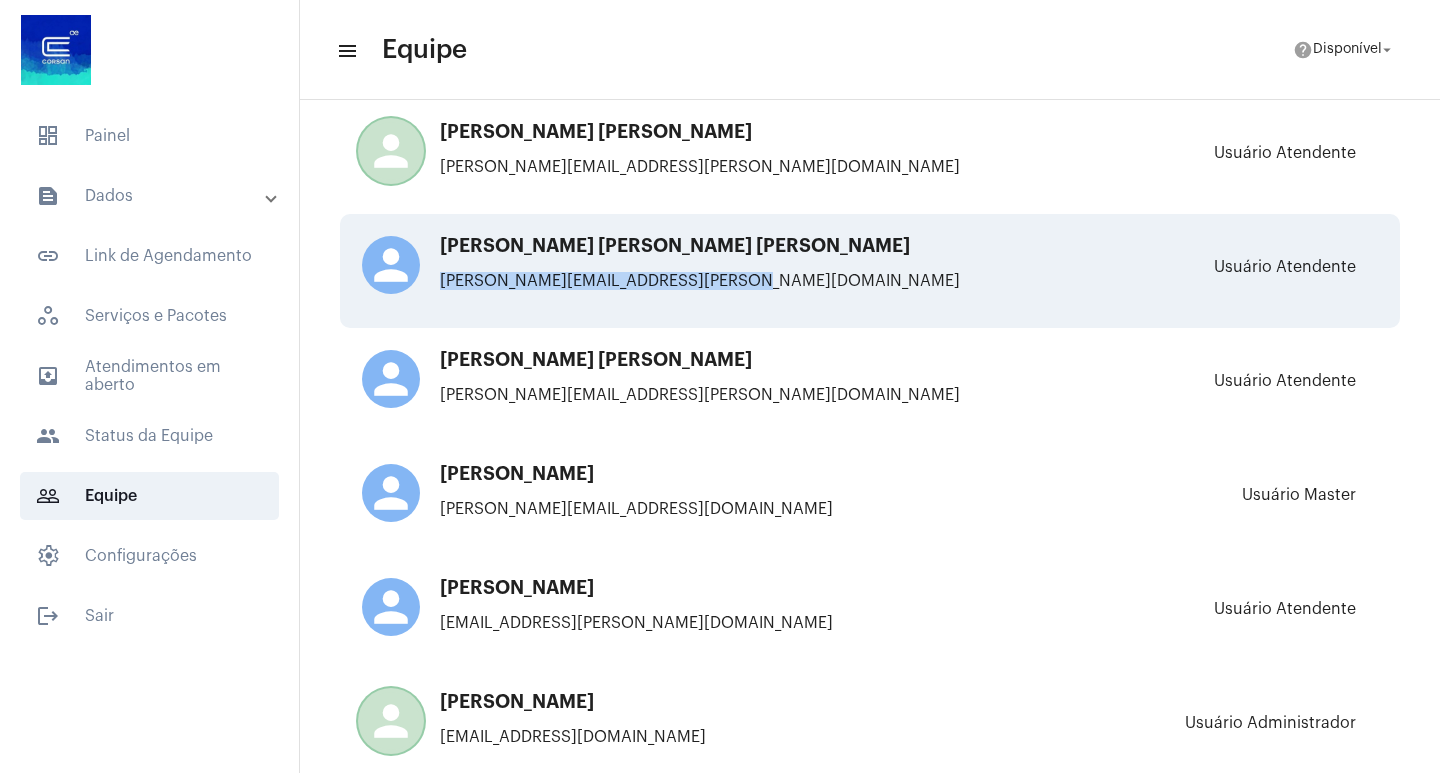 drag, startPoint x: 434, startPoint y: 281, endPoint x: 852, endPoint y: 274, distance: 418.0586 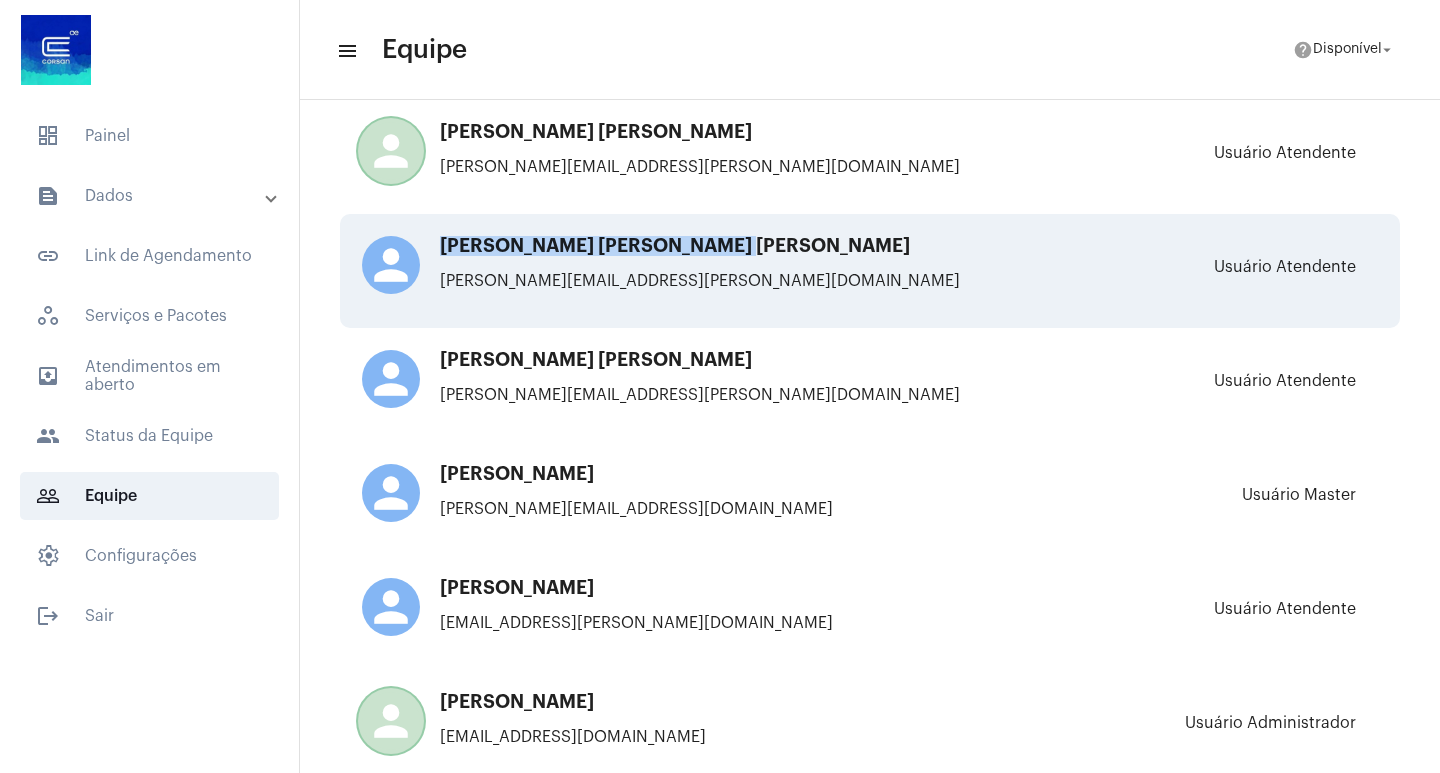 drag, startPoint x: 438, startPoint y: 241, endPoint x: 822, endPoint y: 240, distance: 384.0013 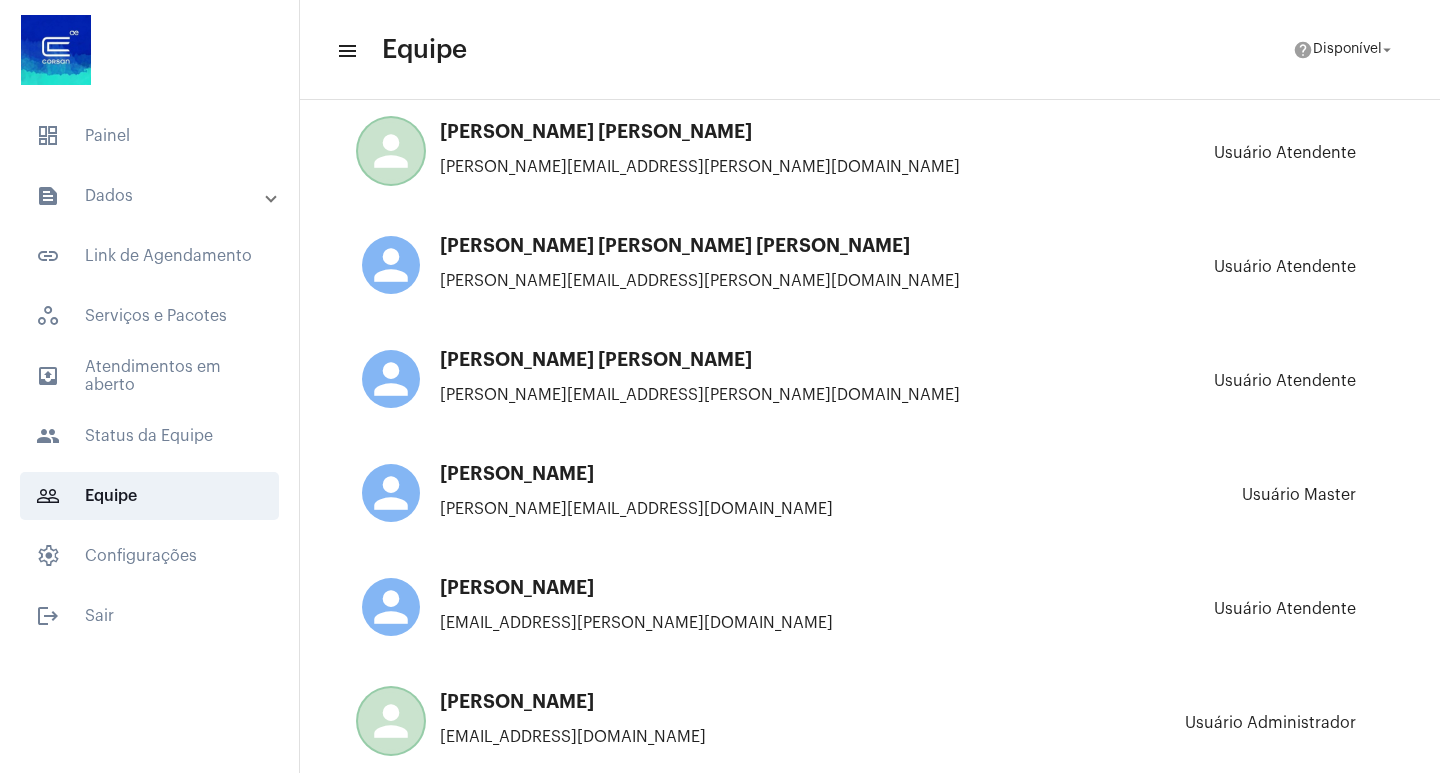 drag, startPoint x: 1360, startPoint y: 378, endPoint x: 1434, endPoint y: 366, distance: 74.96666 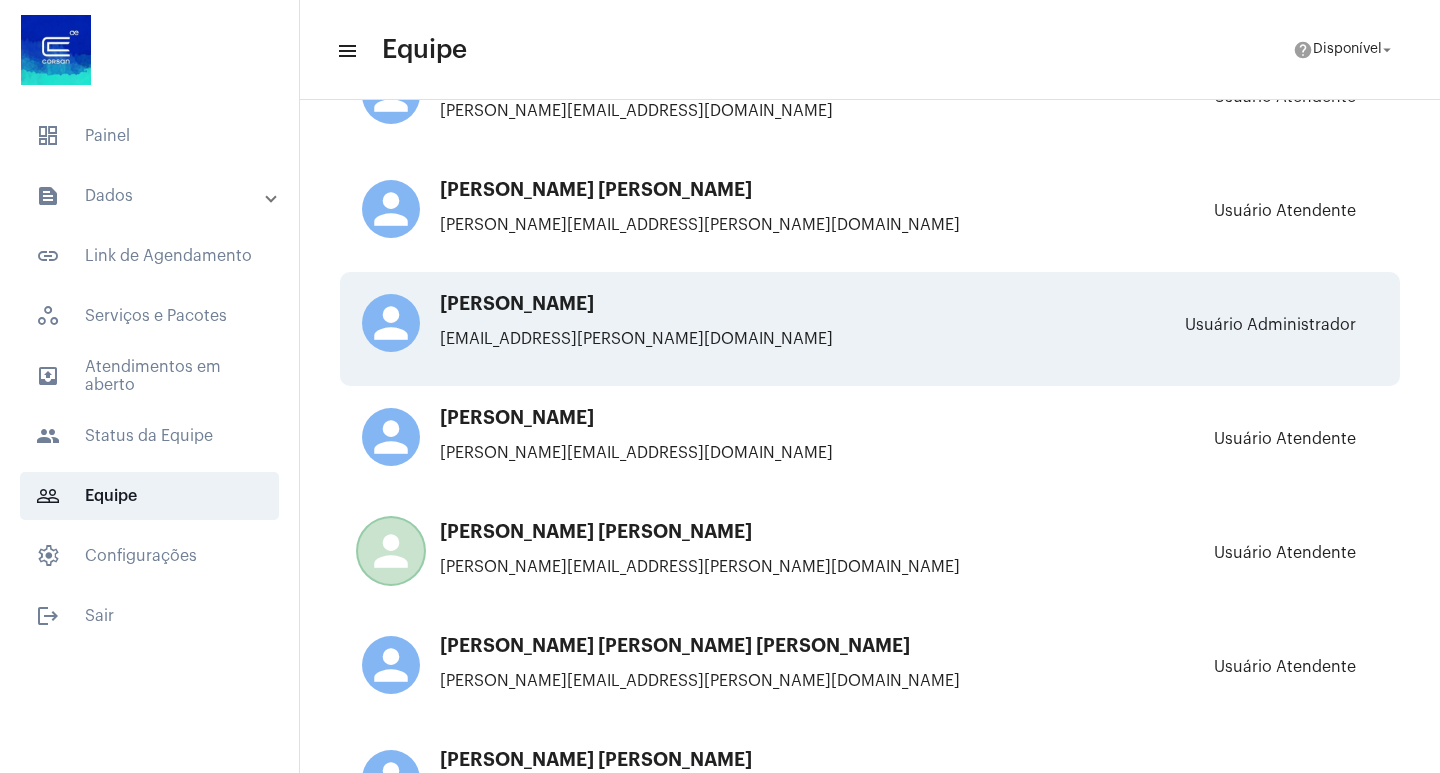 scroll, scrollTop: 794, scrollLeft: 0, axis: vertical 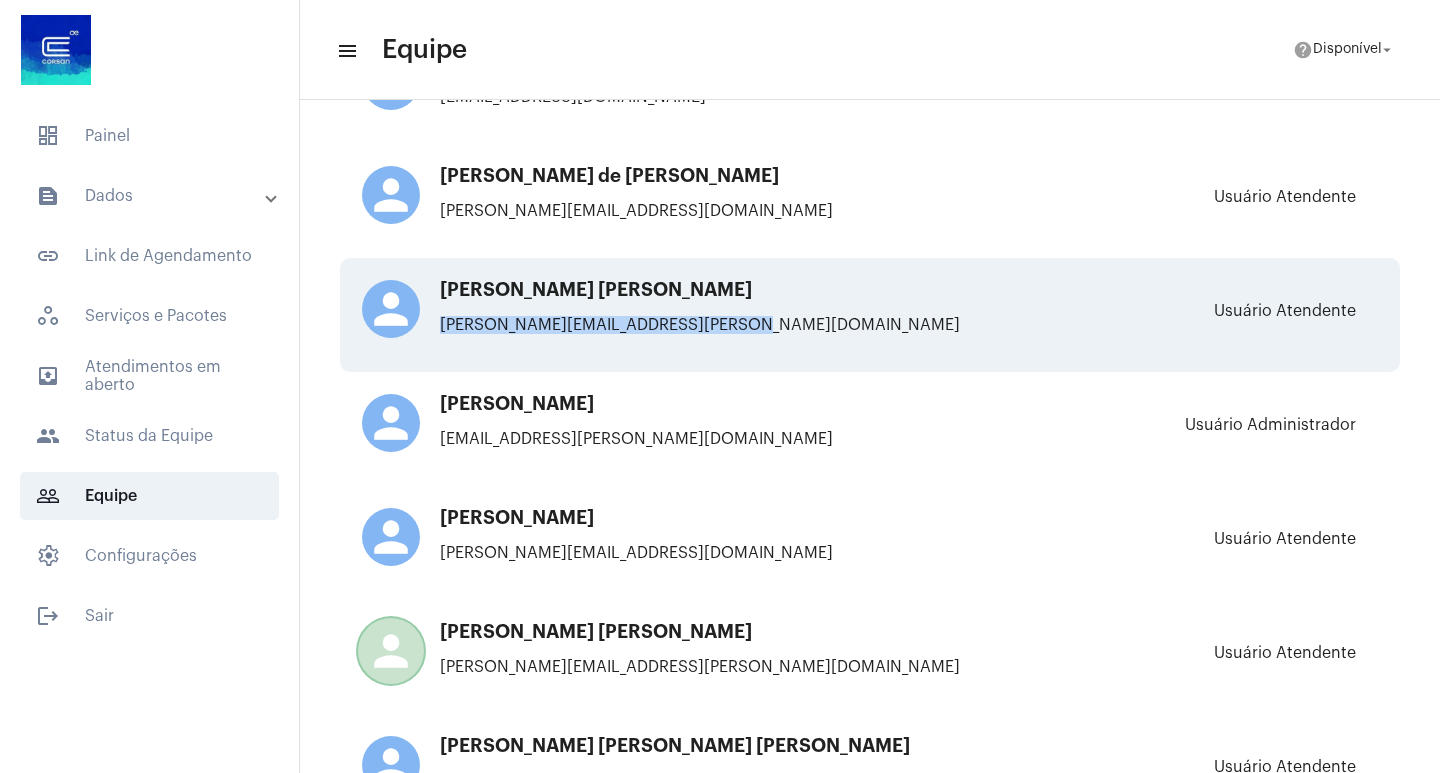 drag, startPoint x: 437, startPoint y: 321, endPoint x: 841, endPoint y: 320, distance: 404.00125 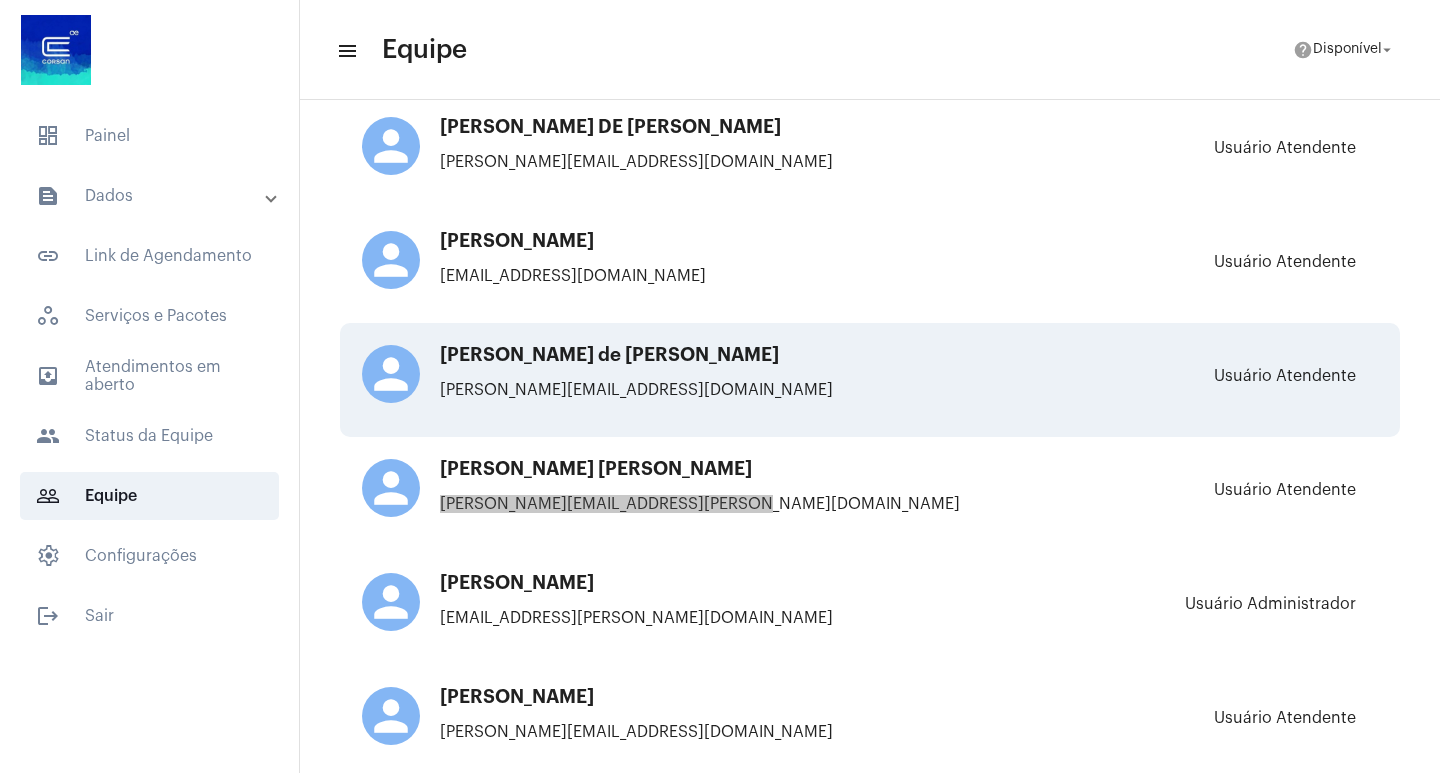 scroll, scrollTop: 494, scrollLeft: 0, axis: vertical 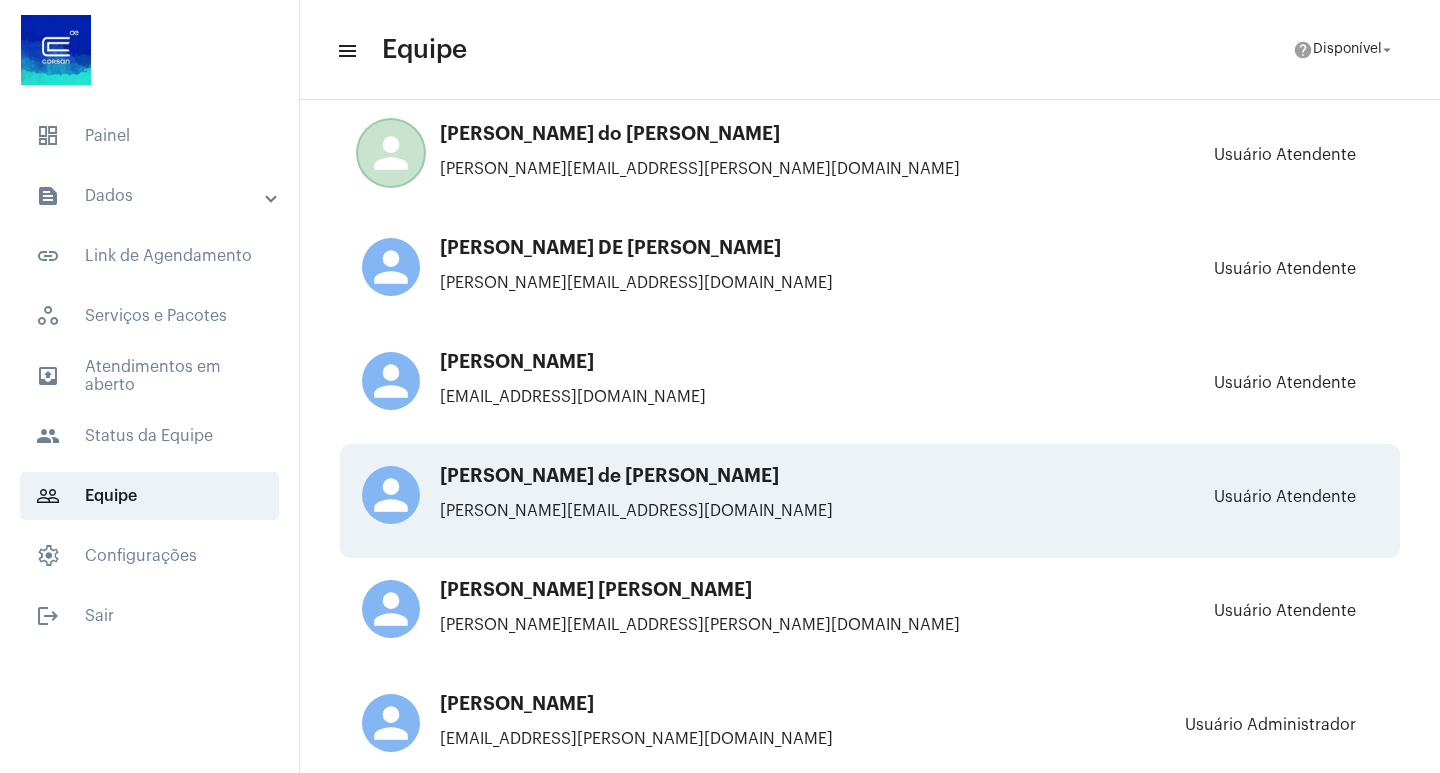 click on "[PERSON_NAME][EMAIL_ADDRESS][DOMAIN_NAME]" 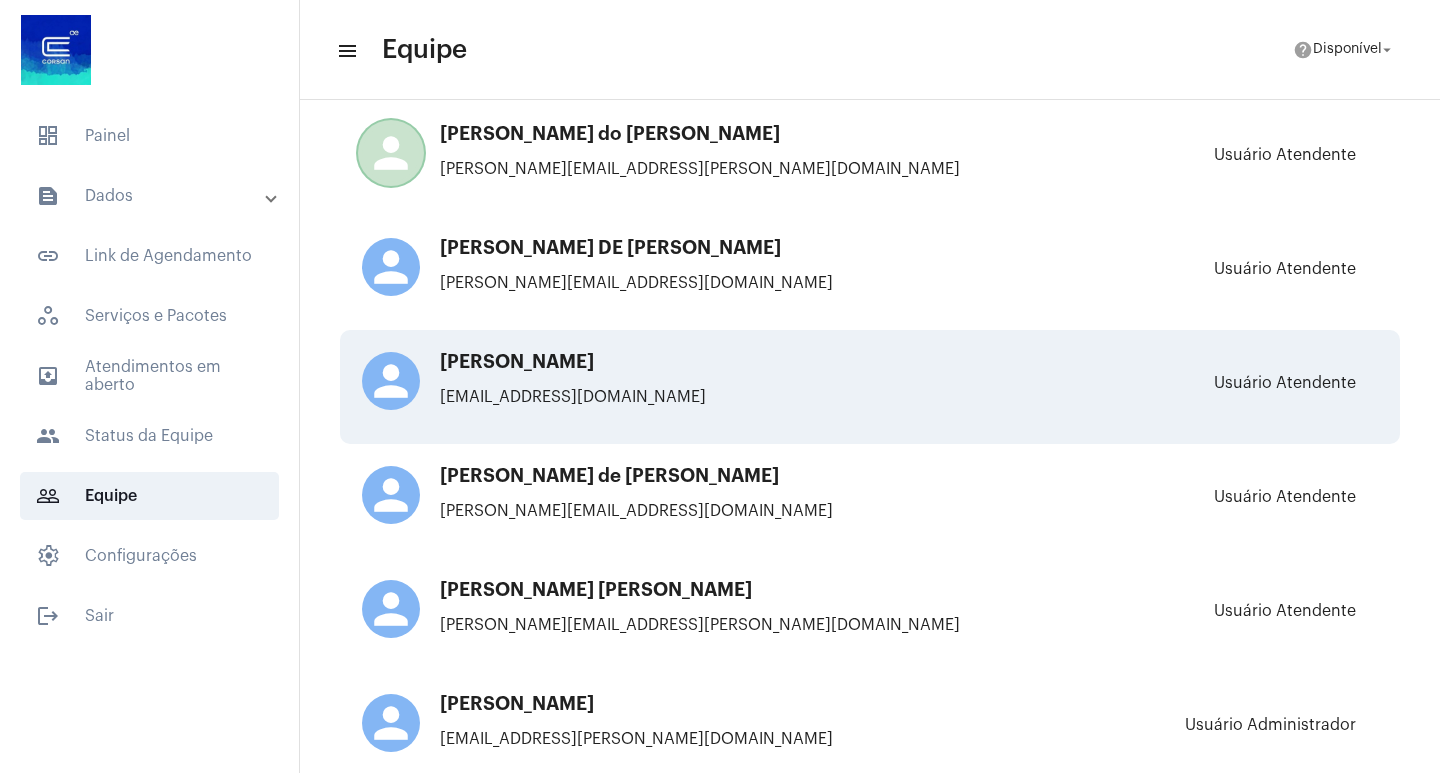 click on "person [PERSON_NAME] [PERSON_NAME][EMAIL_ADDRESS][DOMAIN_NAME]" 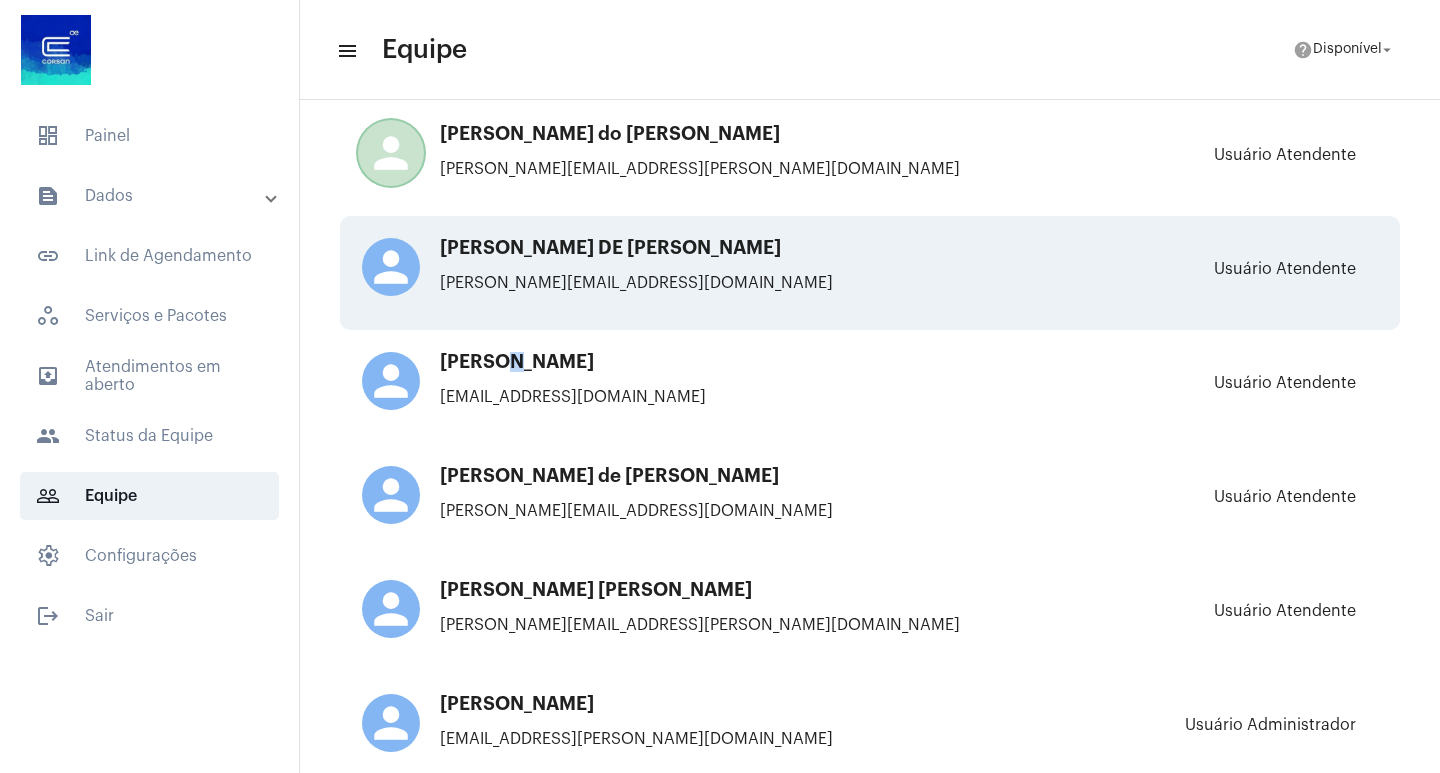 drag, startPoint x: 507, startPoint y: 346, endPoint x: 565, endPoint y: 320, distance: 63.560993 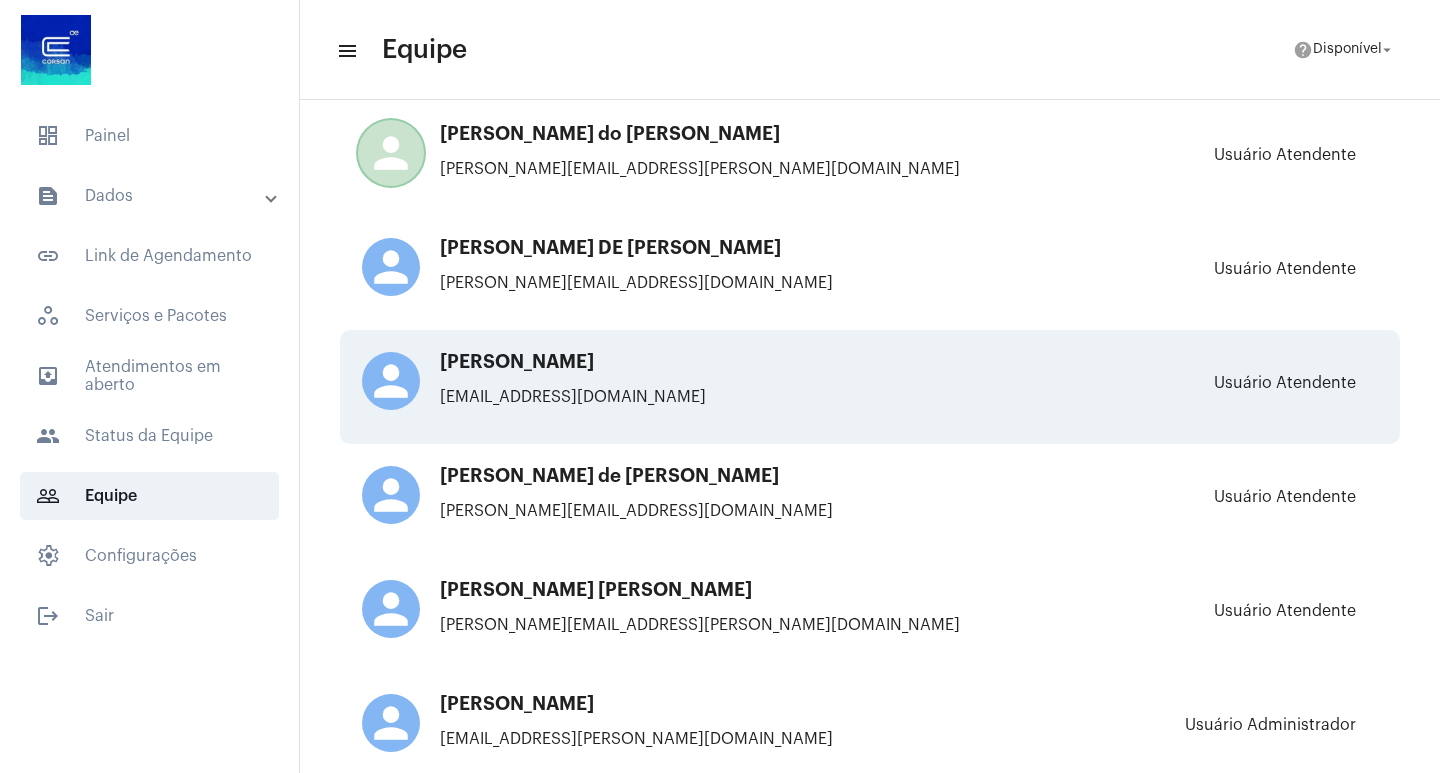 click on "[PERSON_NAME]" 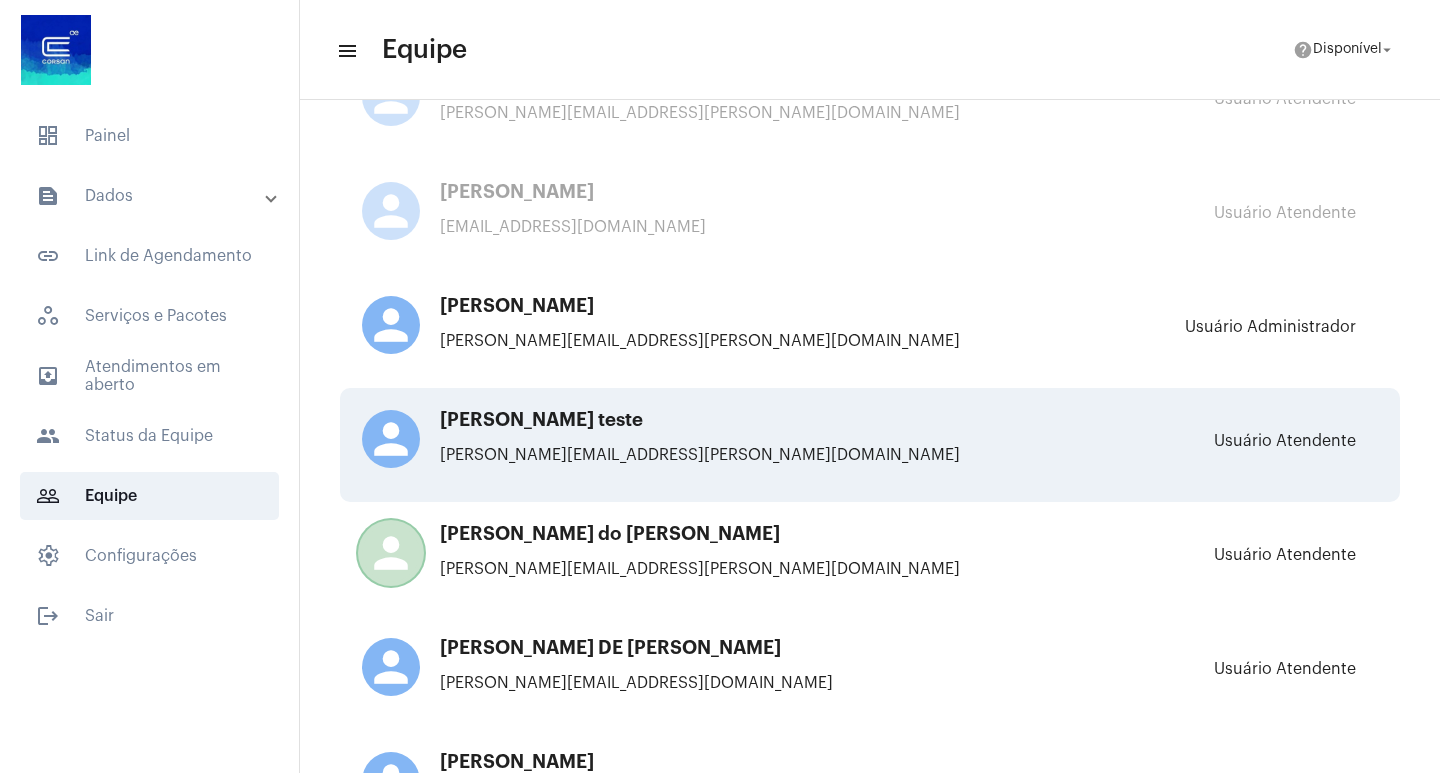 scroll, scrollTop: 0, scrollLeft: 0, axis: both 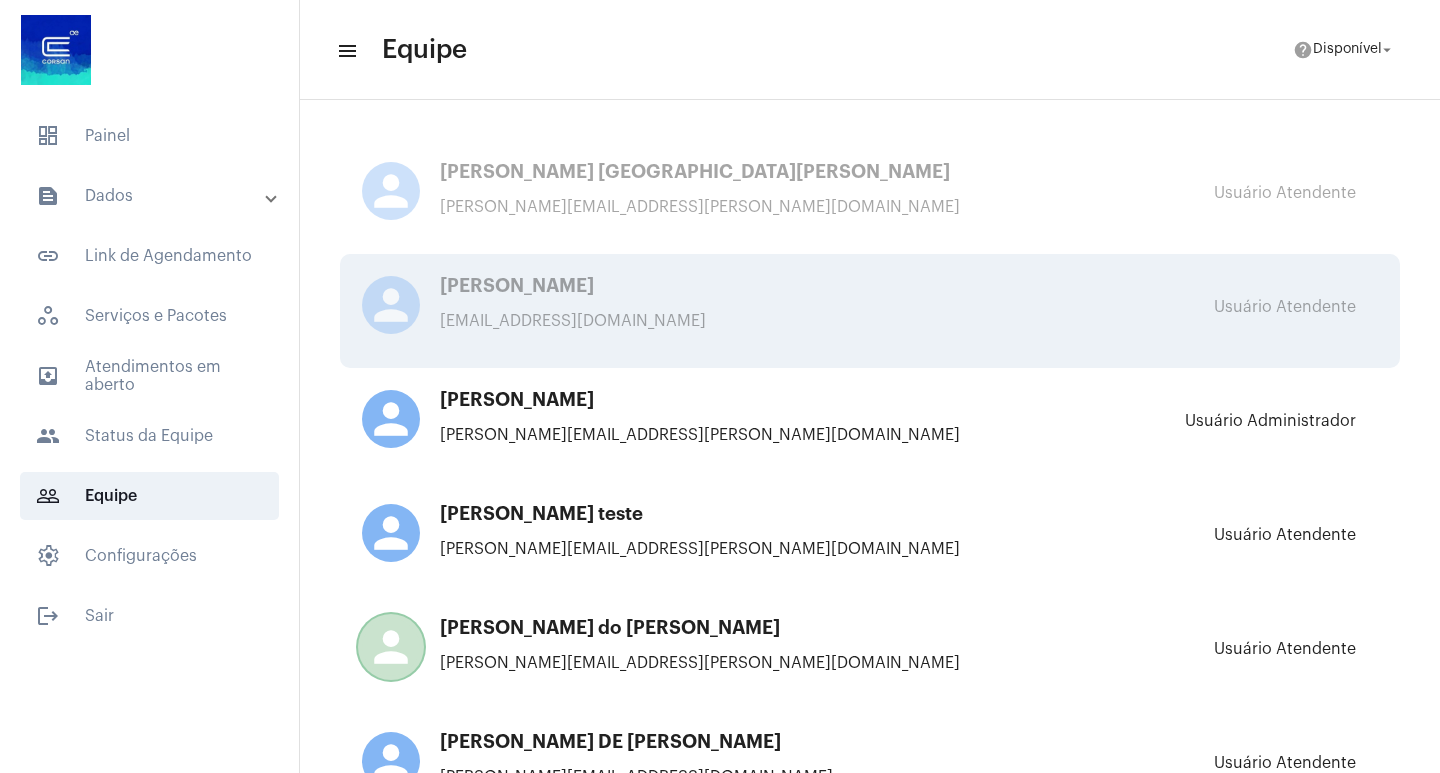 click on "[EMAIL_ADDRESS][DOMAIN_NAME]" 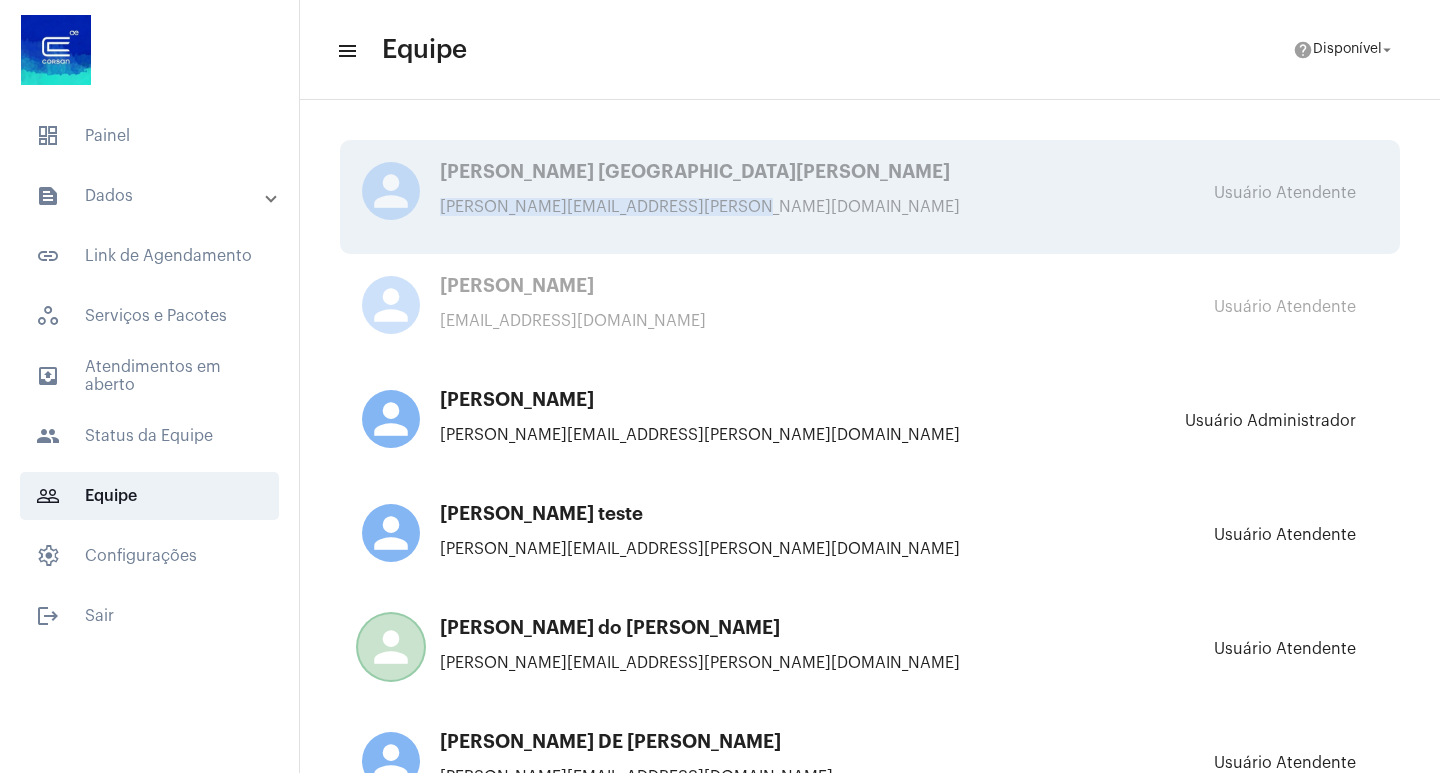 drag, startPoint x: 455, startPoint y: 204, endPoint x: 802, endPoint y: 205, distance: 347.00143 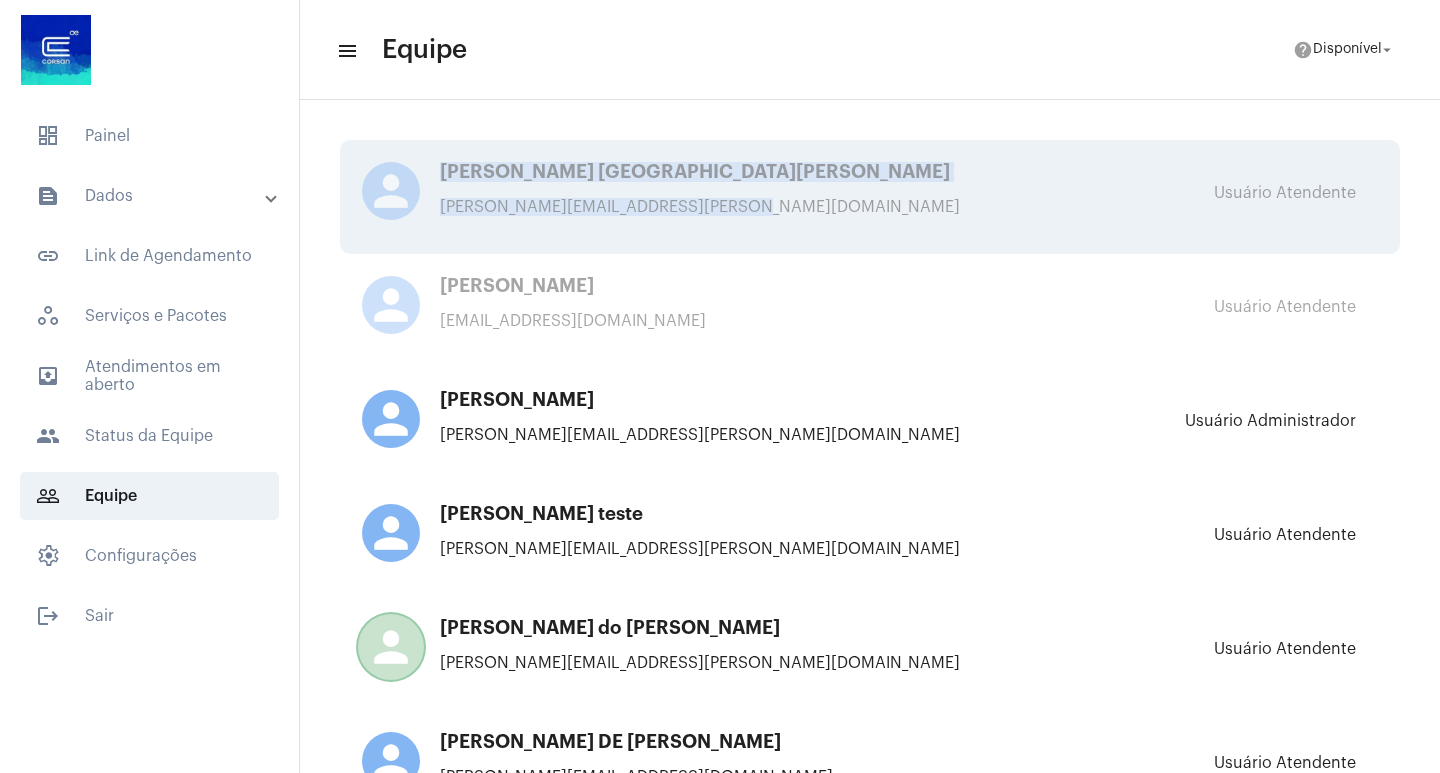 drag, startPoint x: 444, startPoint y: 171, endPoint x: 727, endPoint y: 193, distance: 283.85382 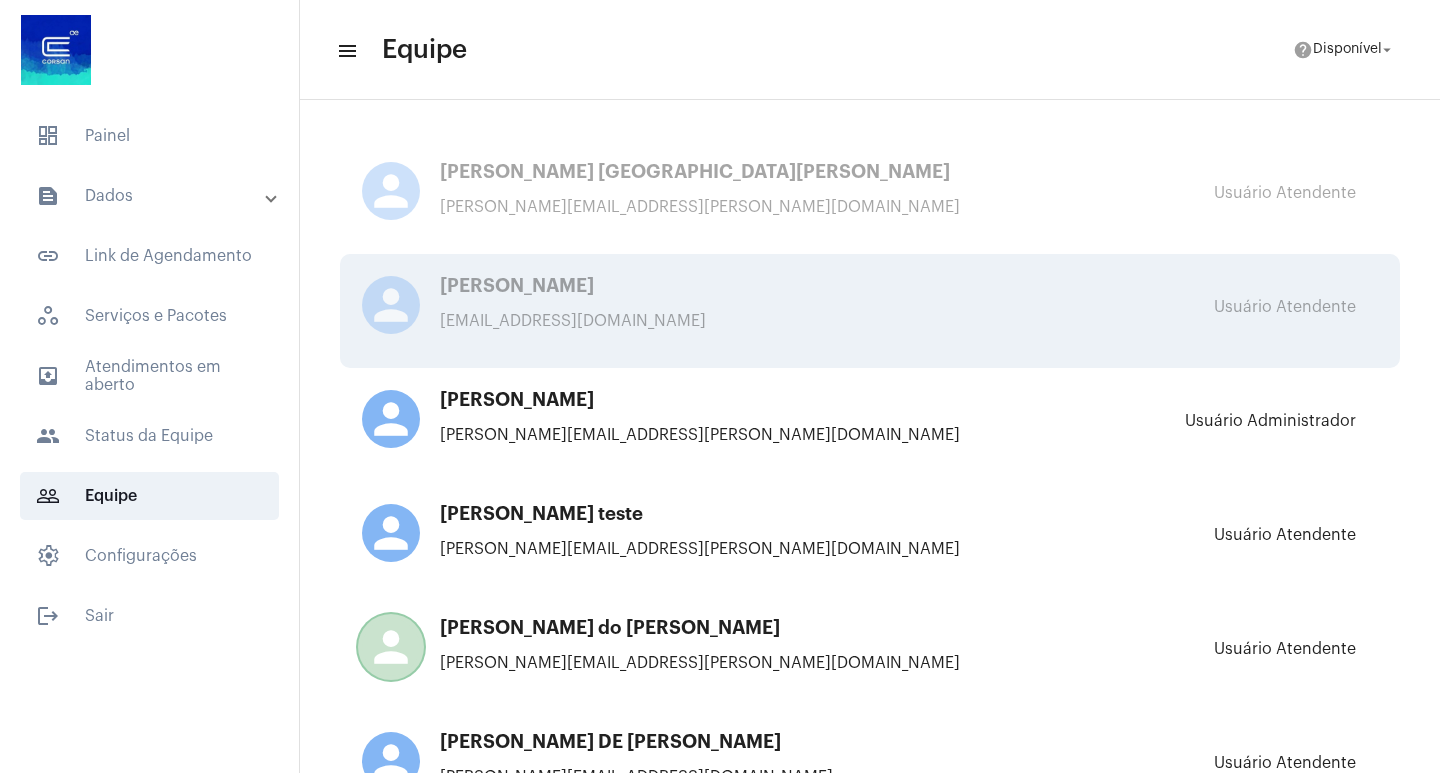 click on "person [PERSON_NAME] [PERSON_NAME][EMAIL_ADDRESS][DOMAIN_NAME] Usuário Atendente" 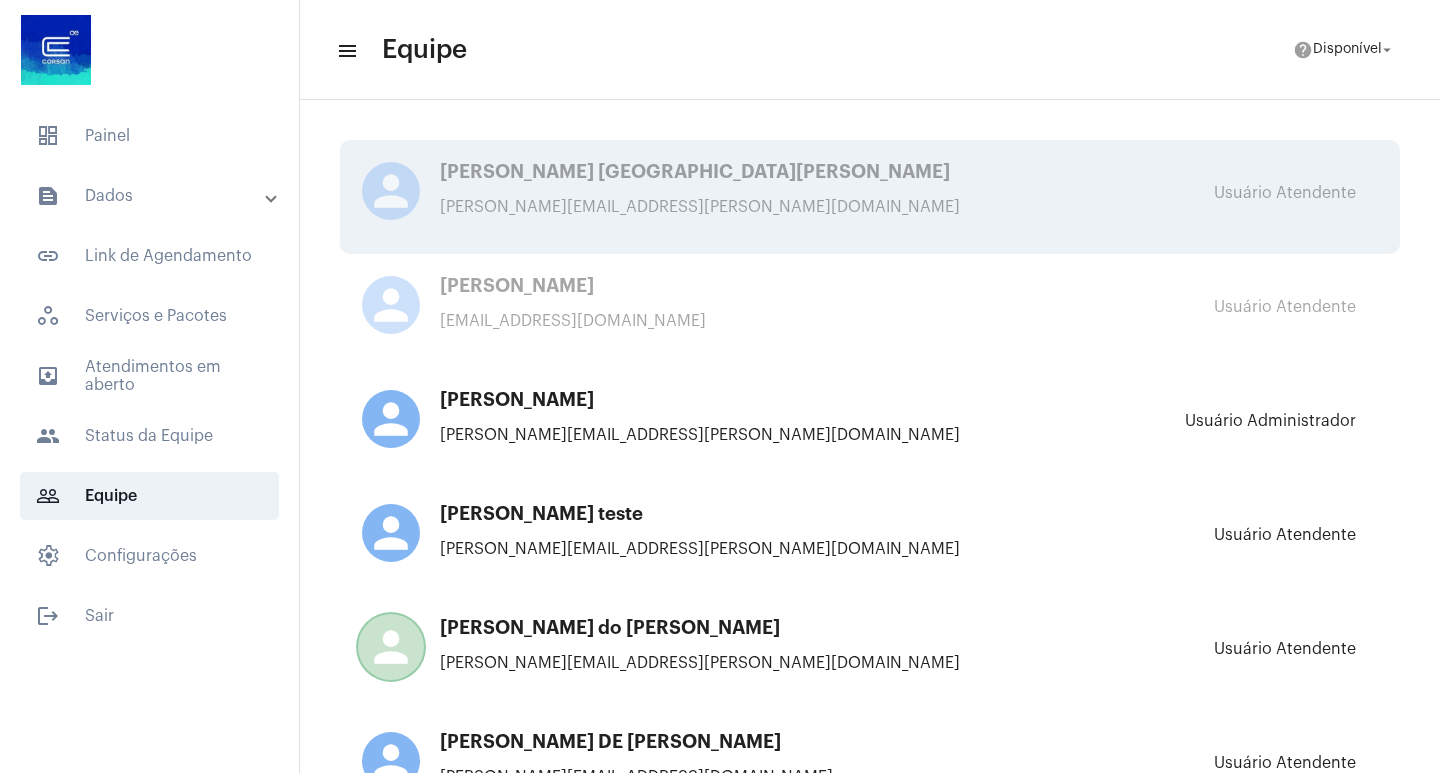 click on "[PERSON_NAME] [GEOGRAPHIC_DATA][PERSON_NAME]" 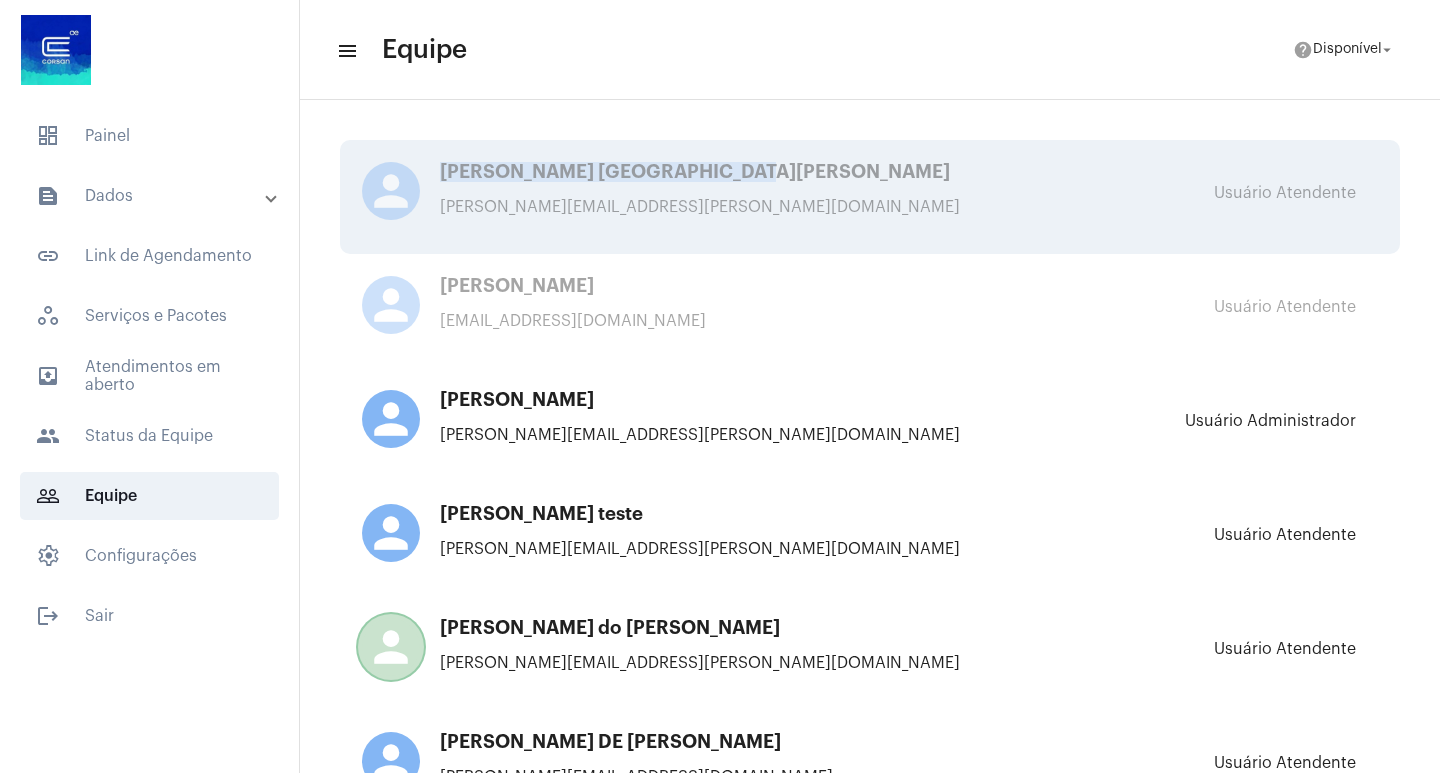 drag, startPoint x: 440, startPoint y: 165, endPoint x: 722, endPoint y: 166, distance: 282.00177 